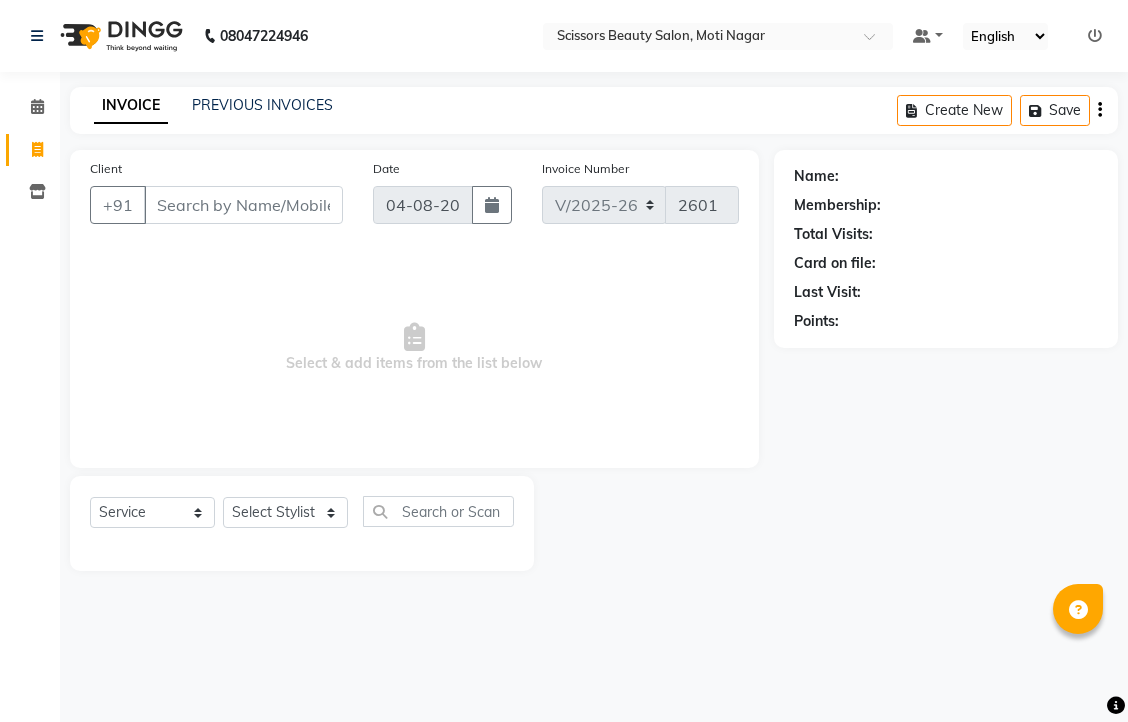 select on "7057" 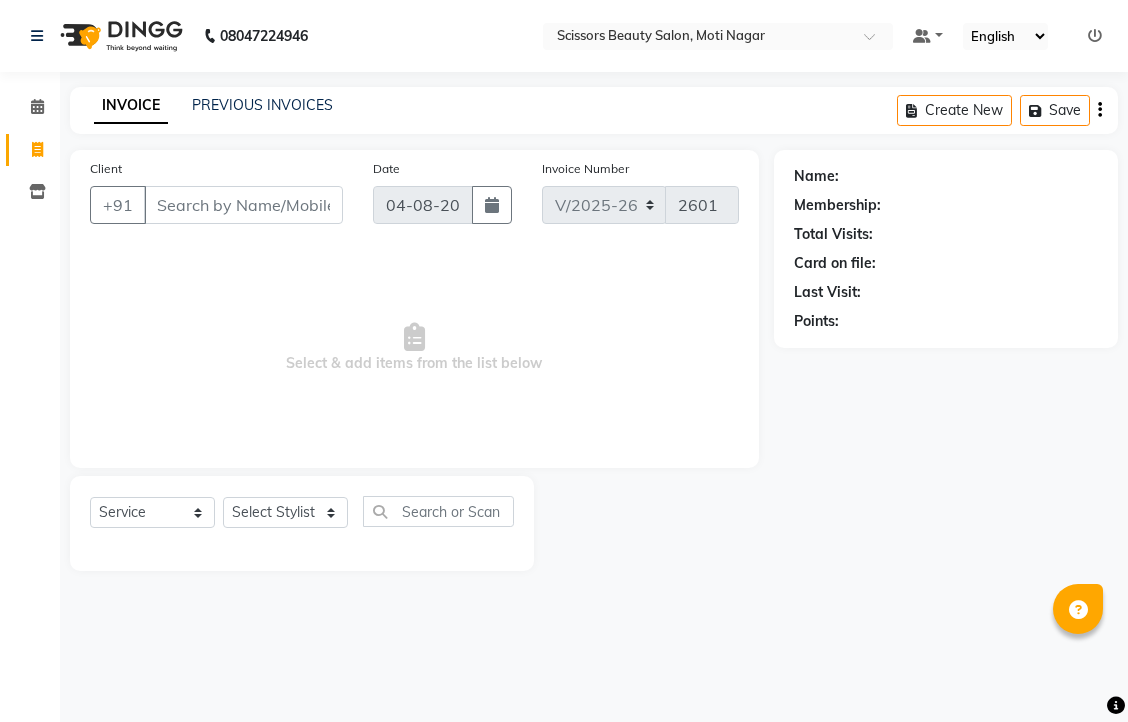 scroll, scrollTop: 0, scrollLeft: 0, axis: both 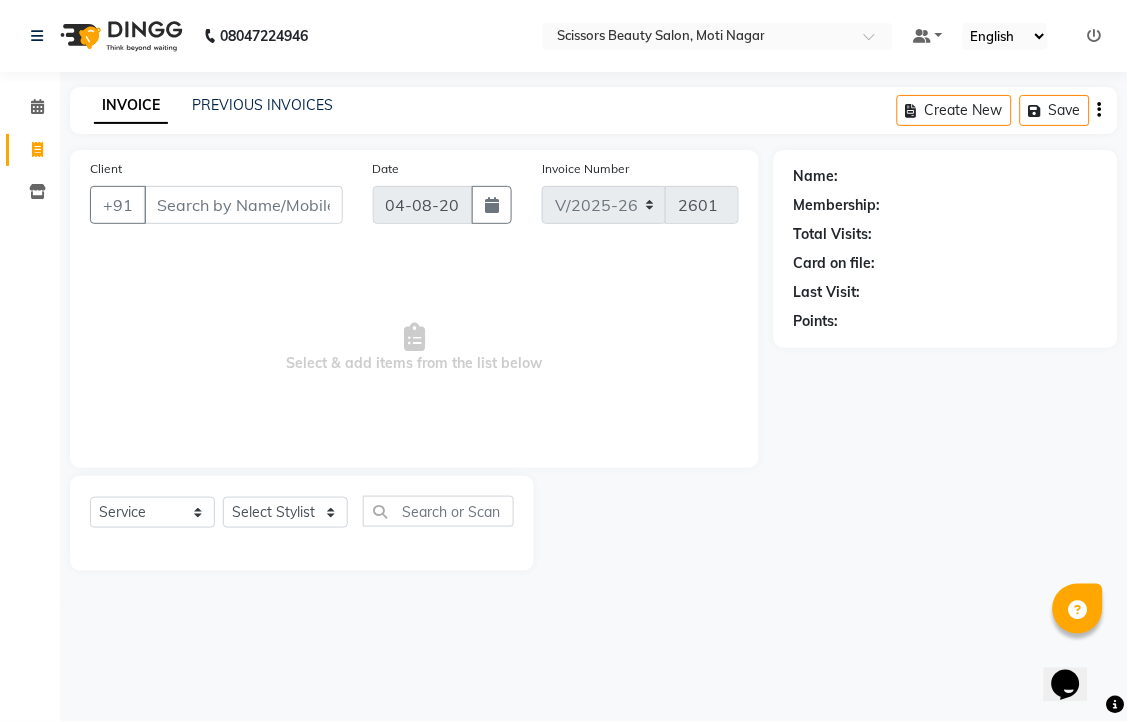 click on "Client" at bounding box center (243, 205) 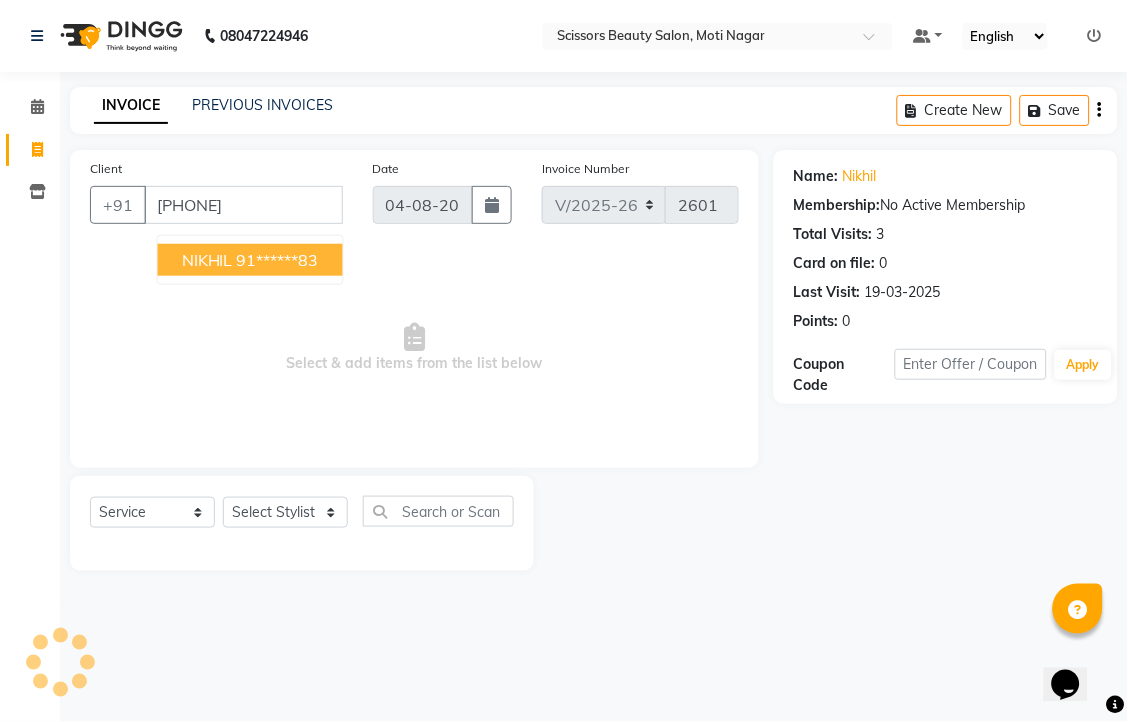 click on "91******83" at bounding box center (278, 260) 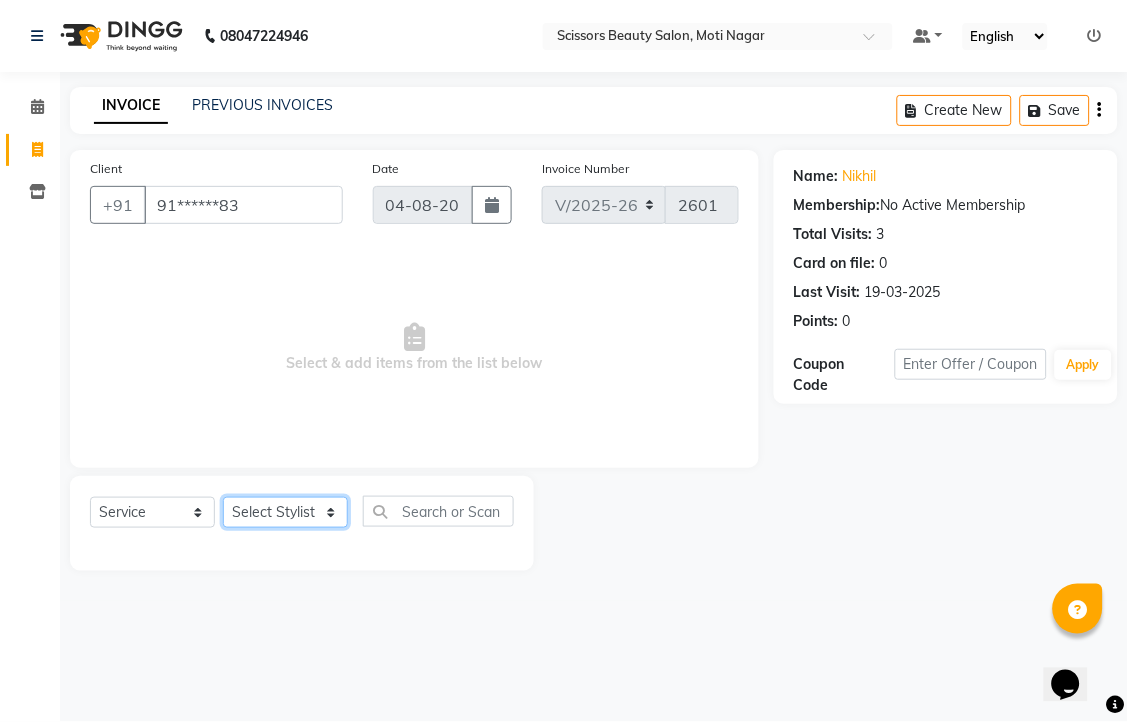 click on "Select Stylist Dominic Francis Nagesh Satish Sir Staff" 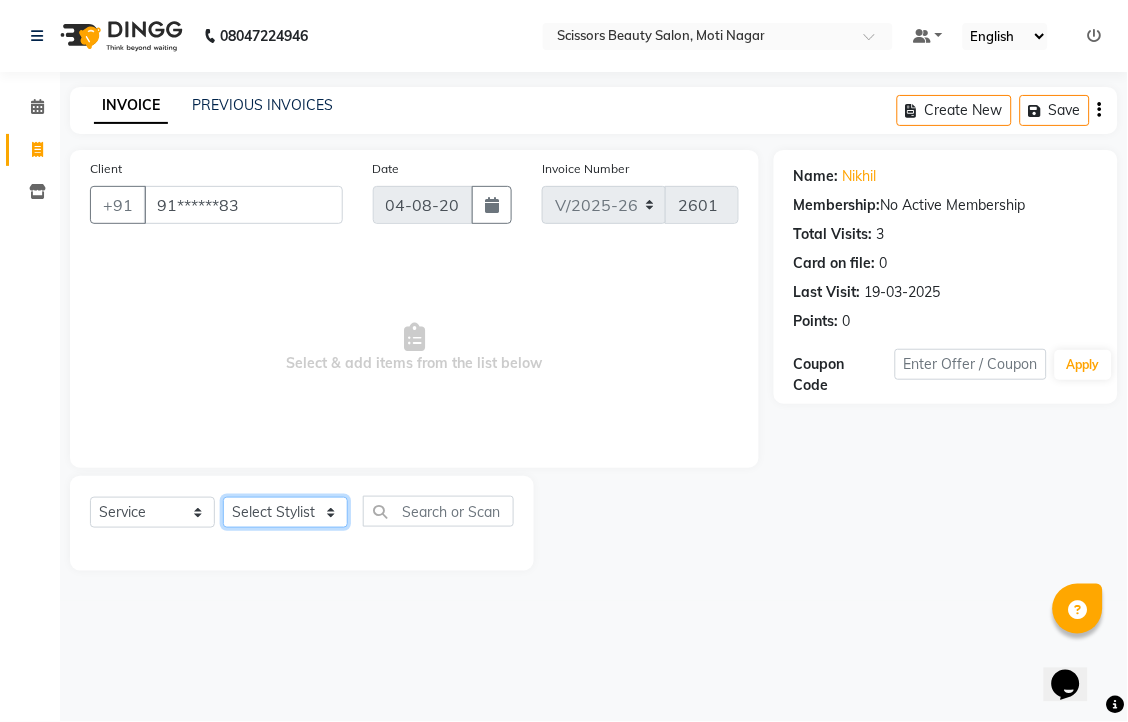 select on "58456" 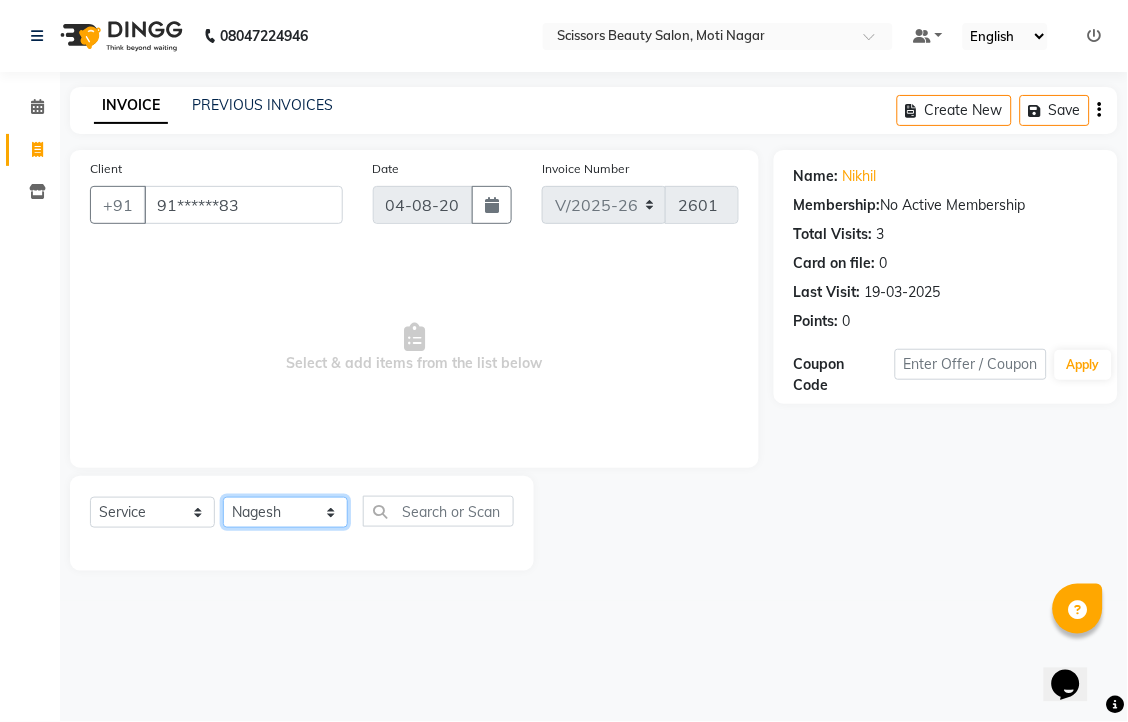 click on "Select Stylist Dominic Francis Nagesh Satish Sir Staff" 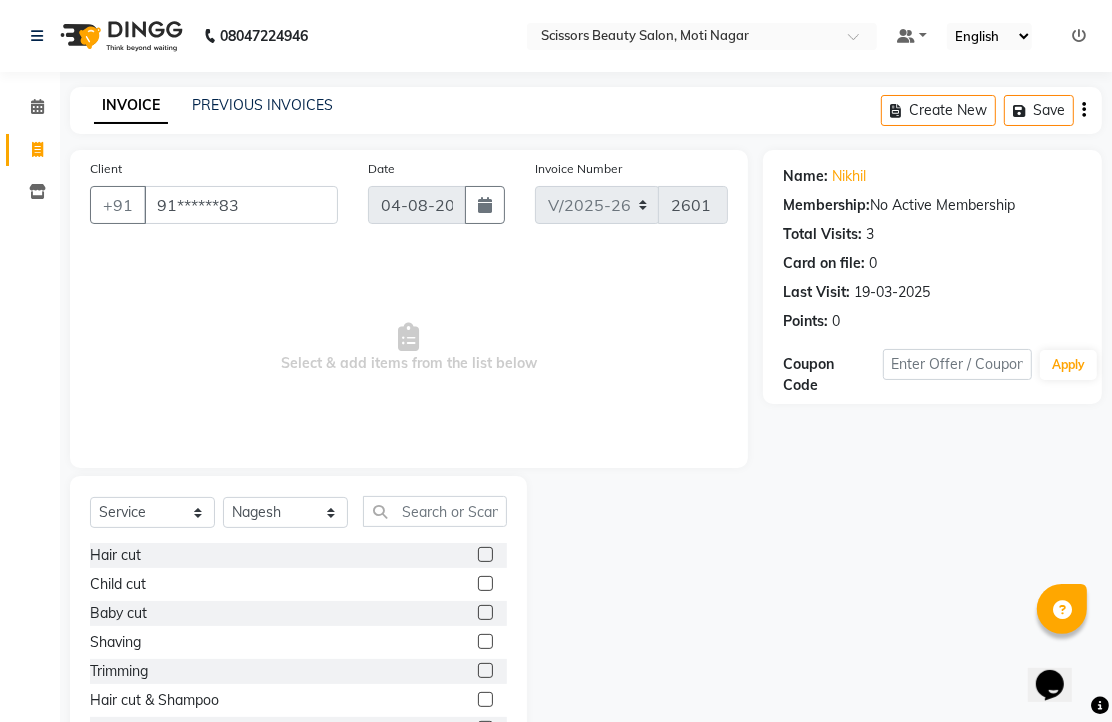 click 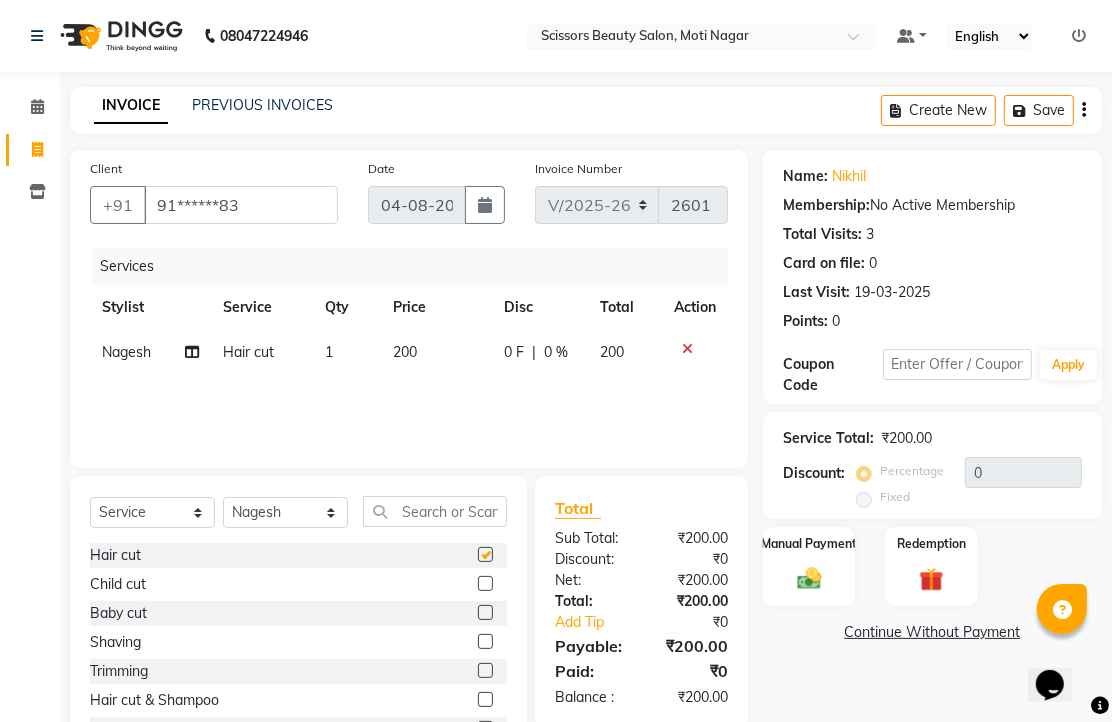 checkbox on "false" 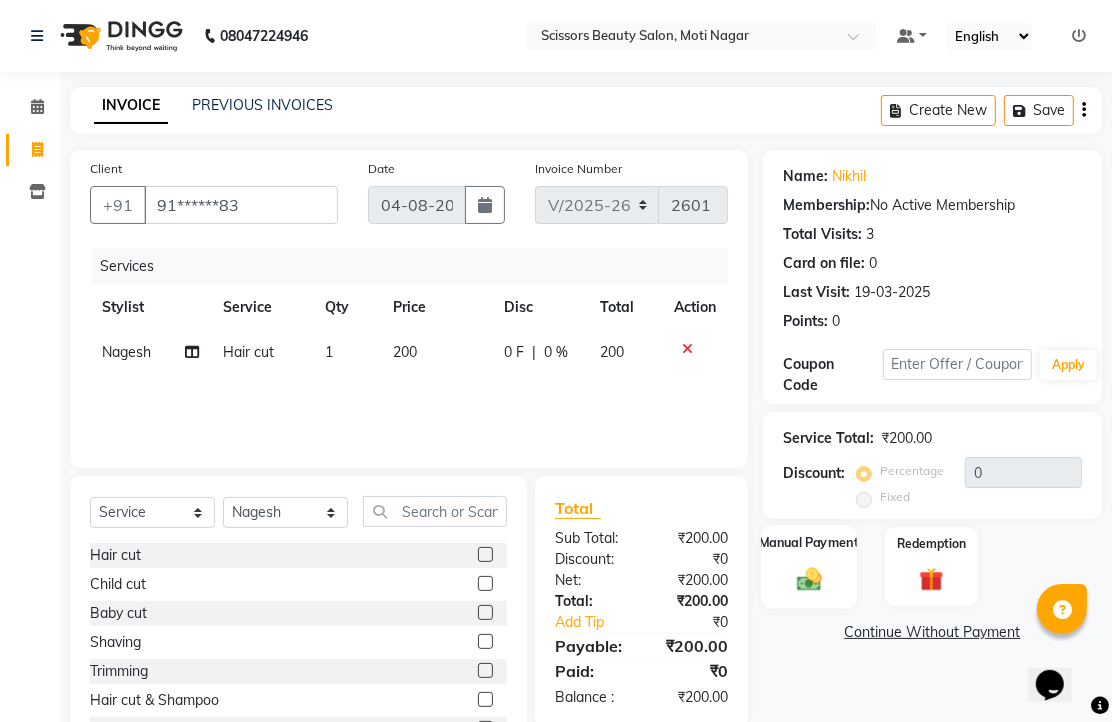 click 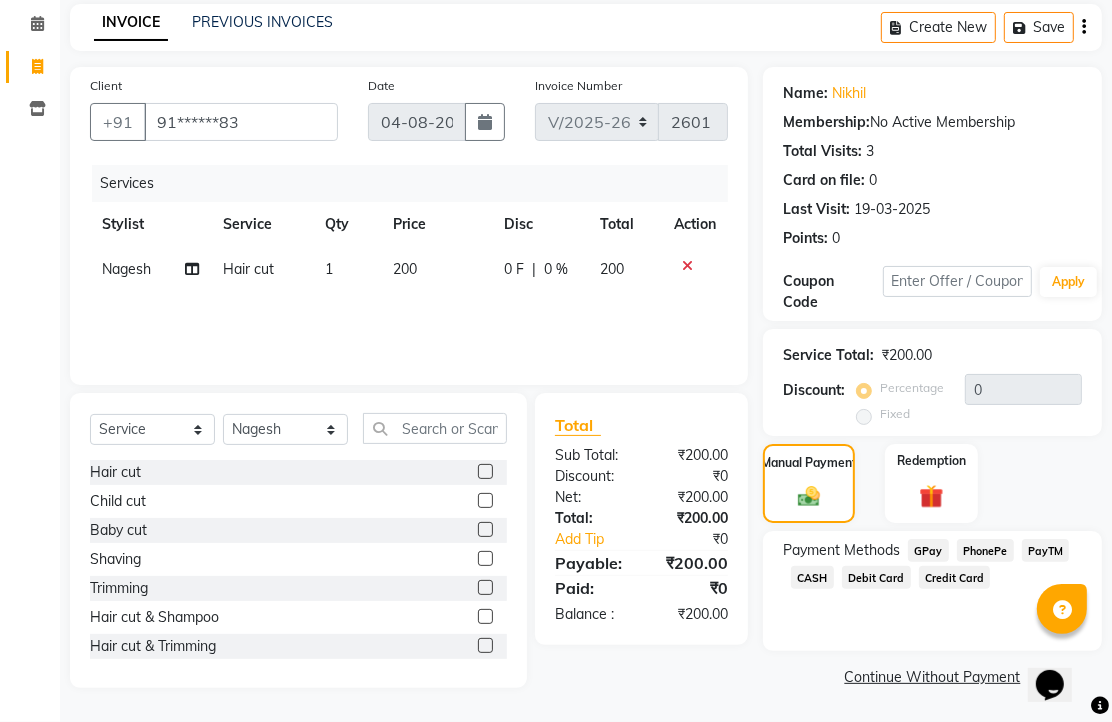 scroll, scrollTop: 163, scrollLeft: 0, axis: vertical 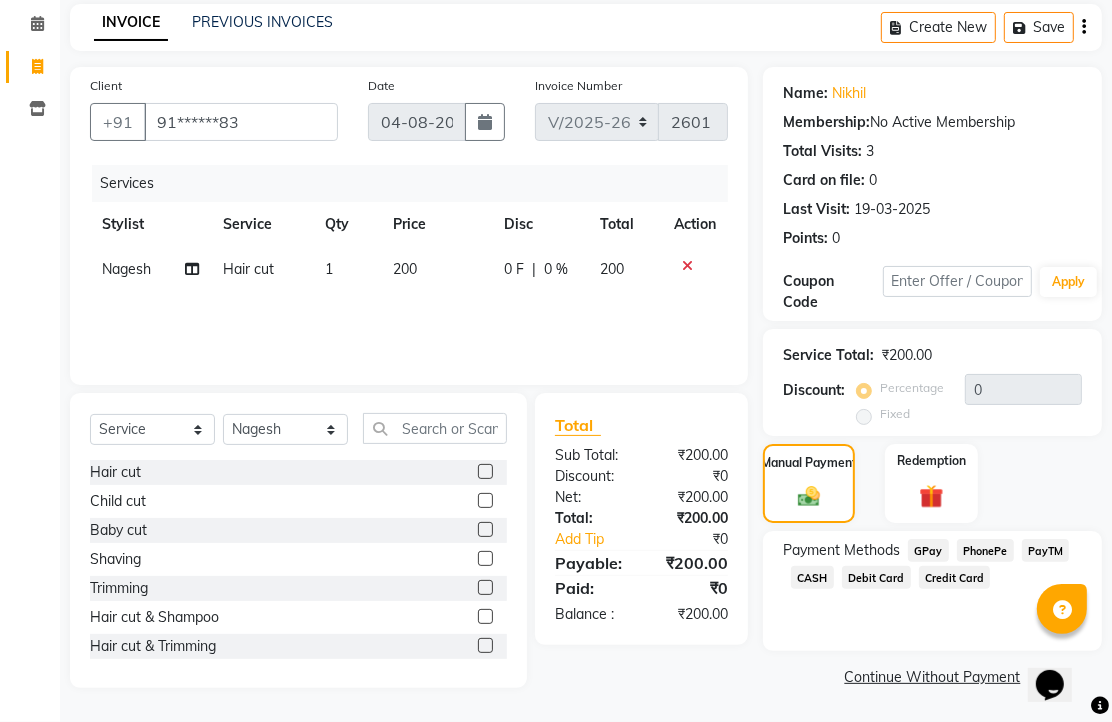 click on "PhonePe" 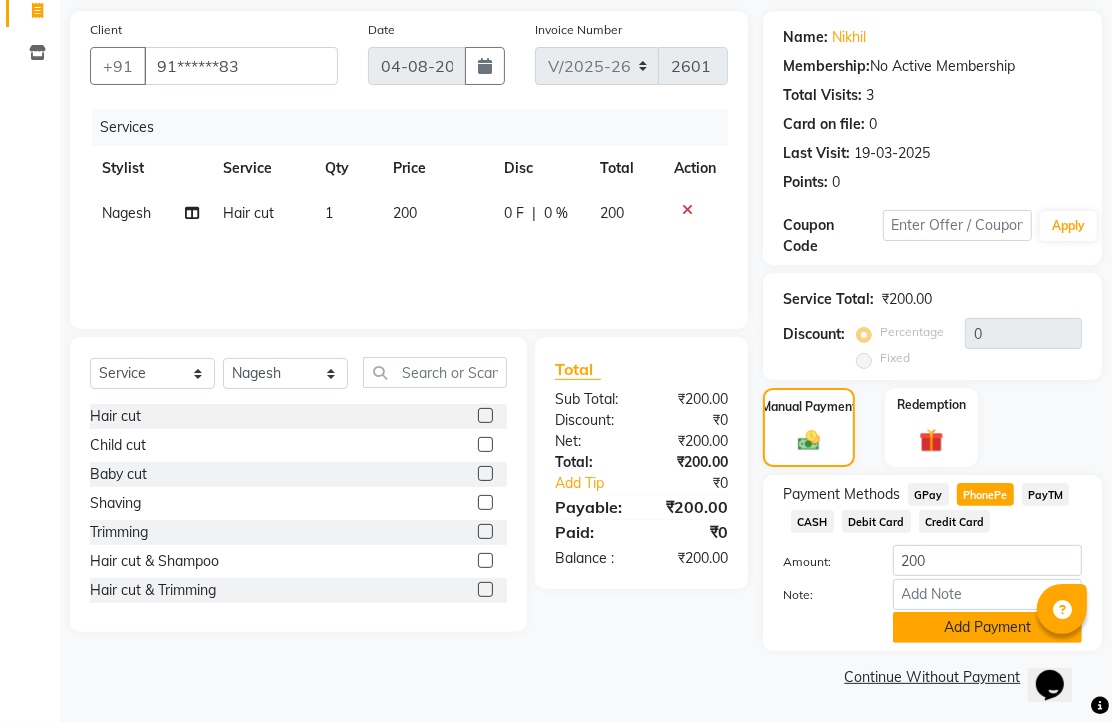 click on "Add Payment" 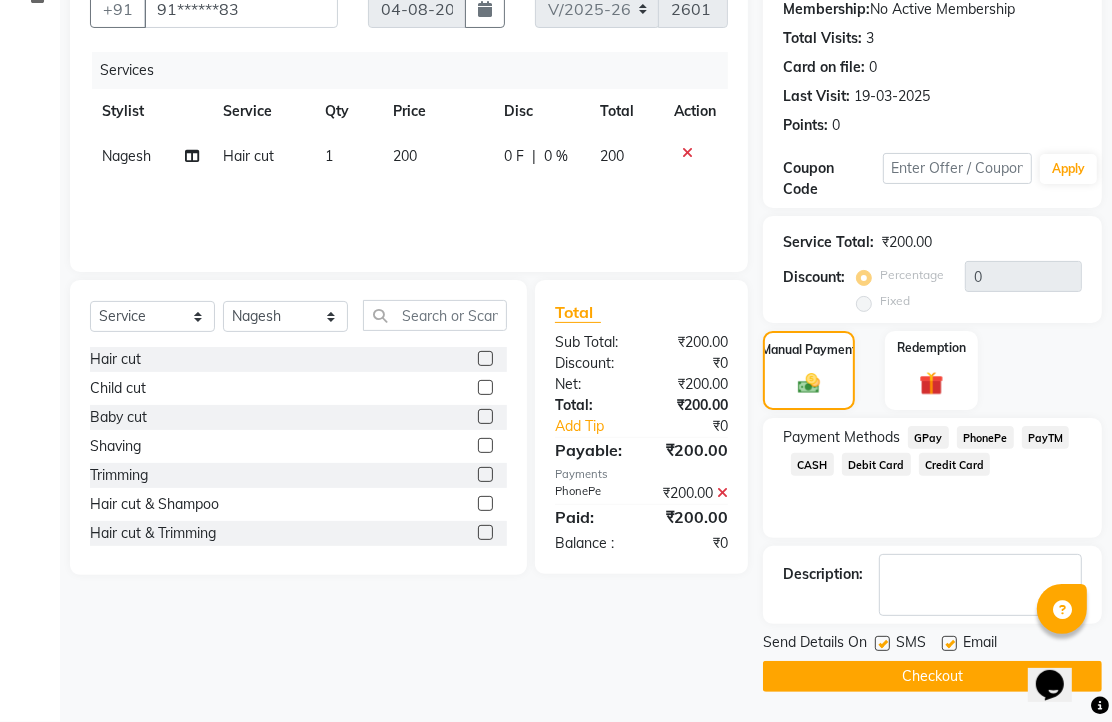 scroll, scrollTop: 304, scrollLeft: 0, axis: vertical 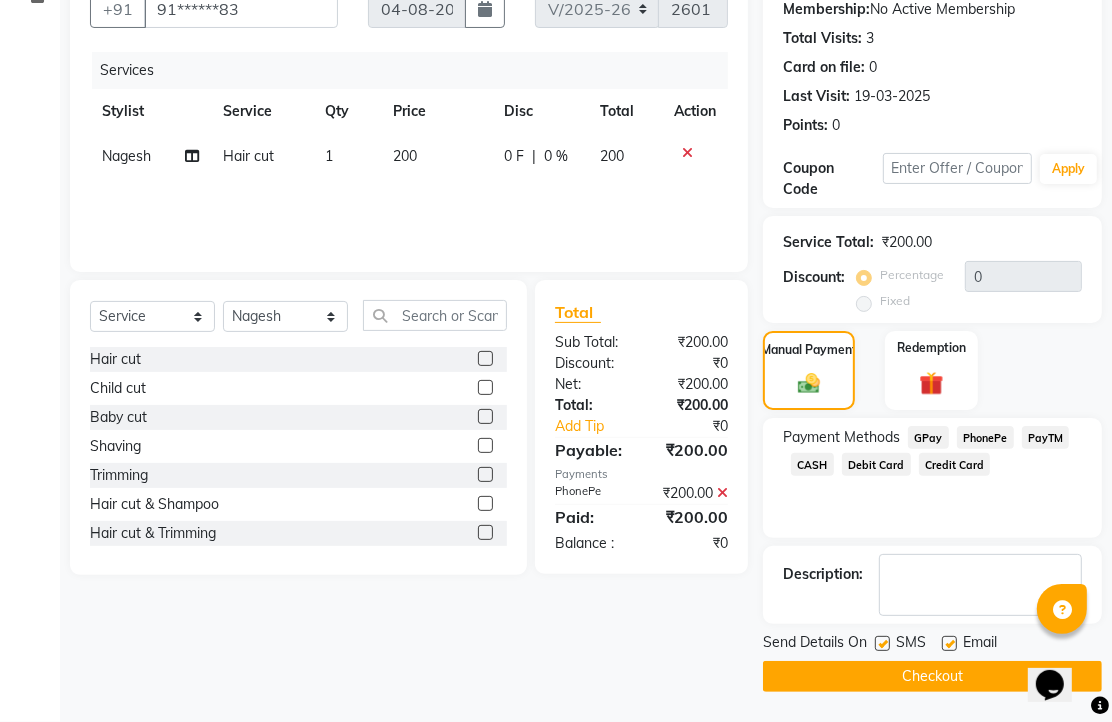 click 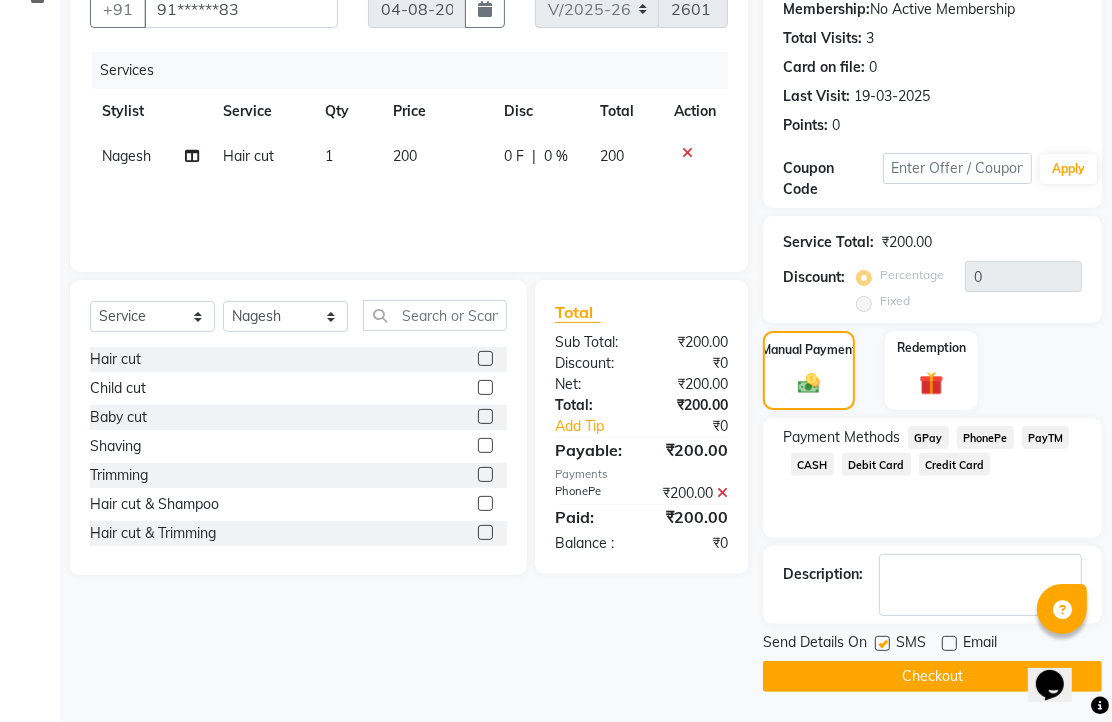 click on "Checkout" 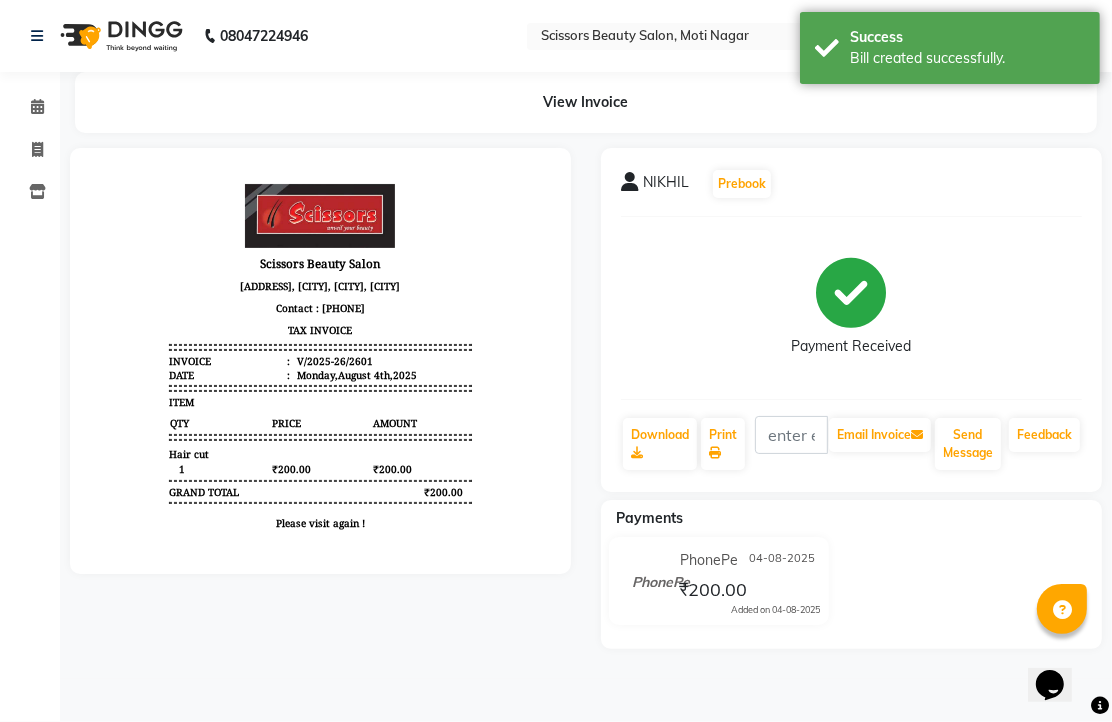 scroll, scrollTop: 0, scrollLeft: 0, axis: both 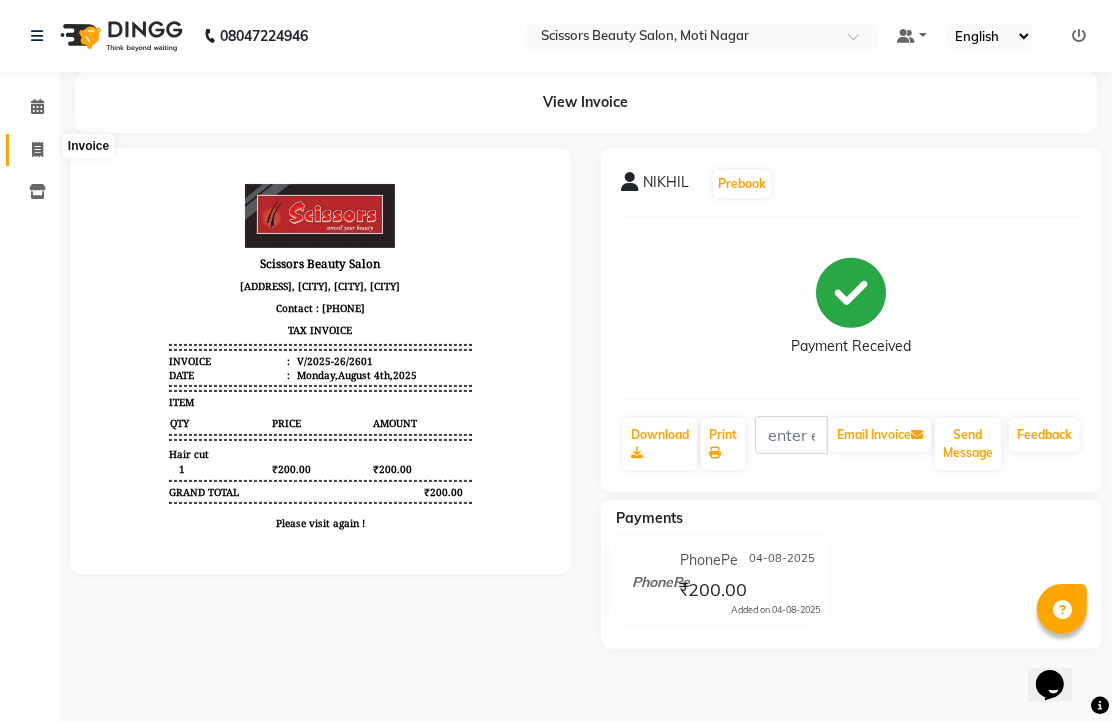 click 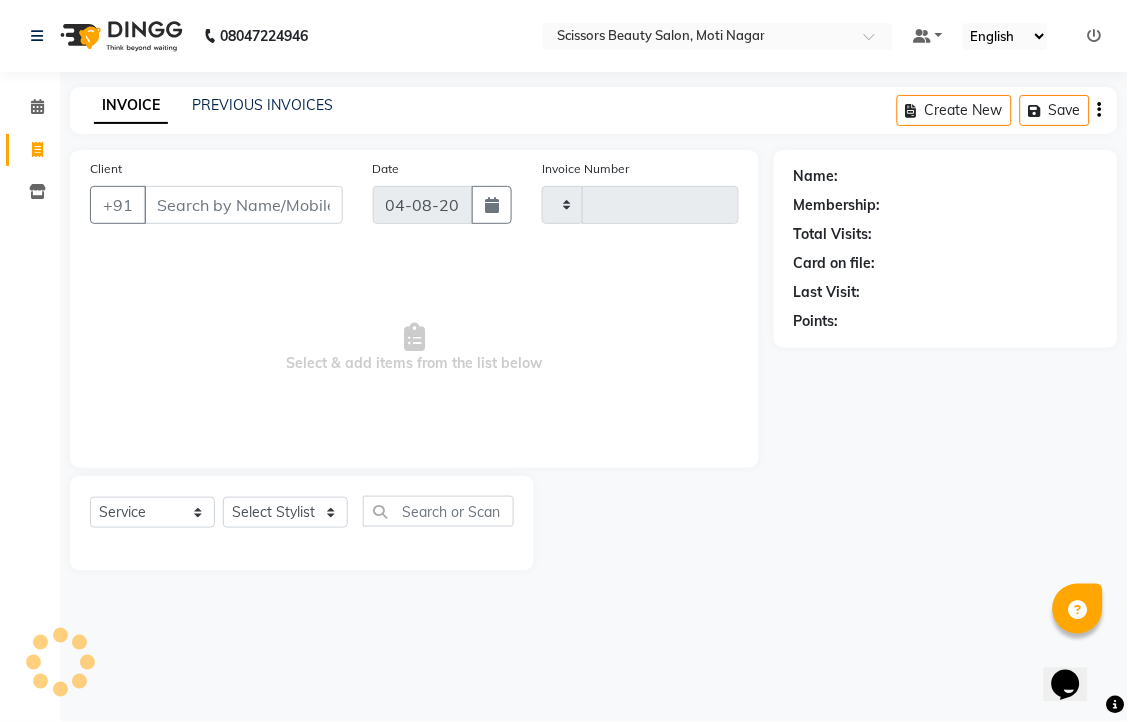 type on "2602" 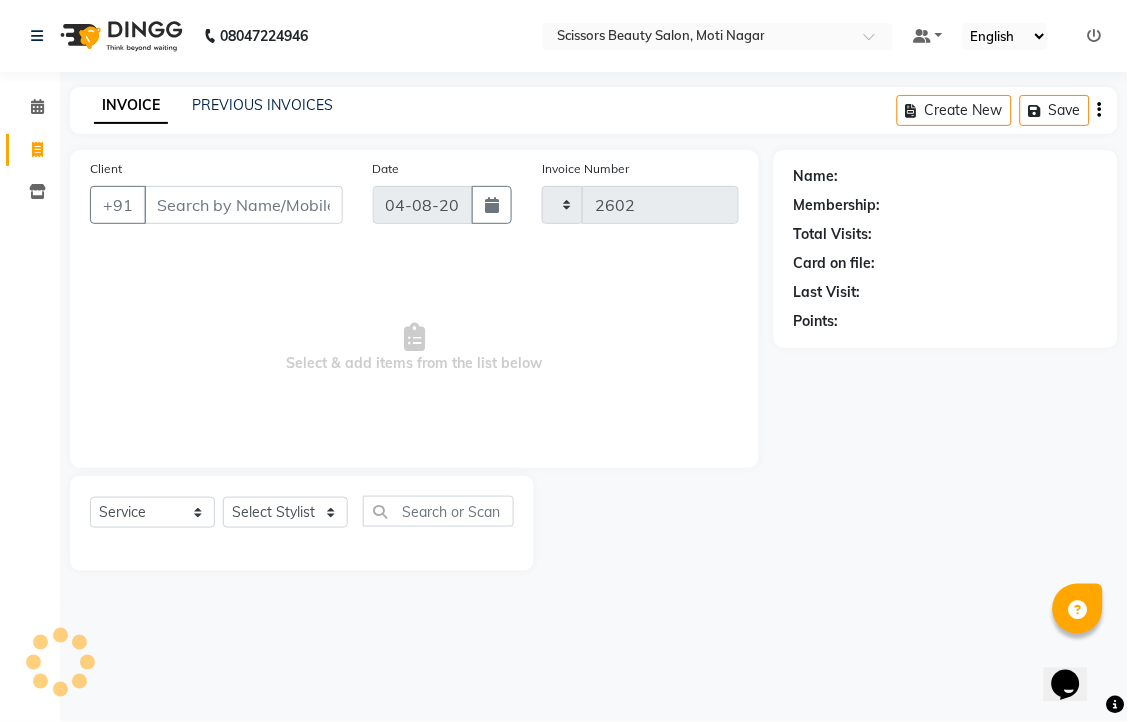 select on "7057" 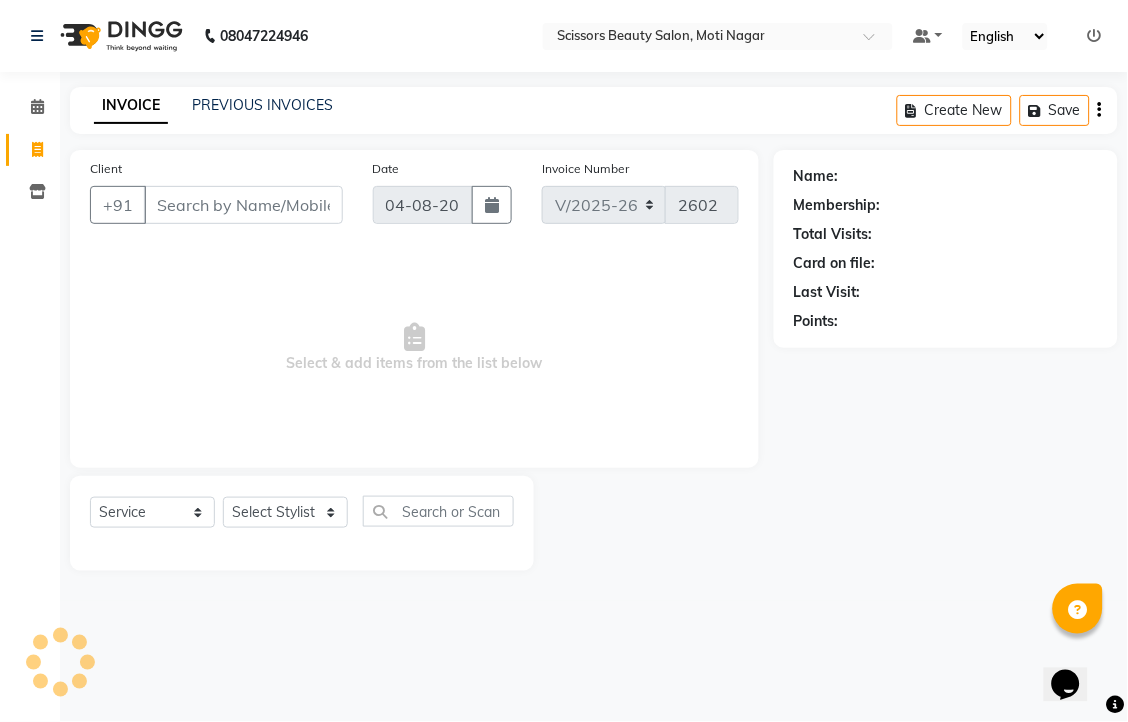 click on "Client" at bounding box center [243, 205] 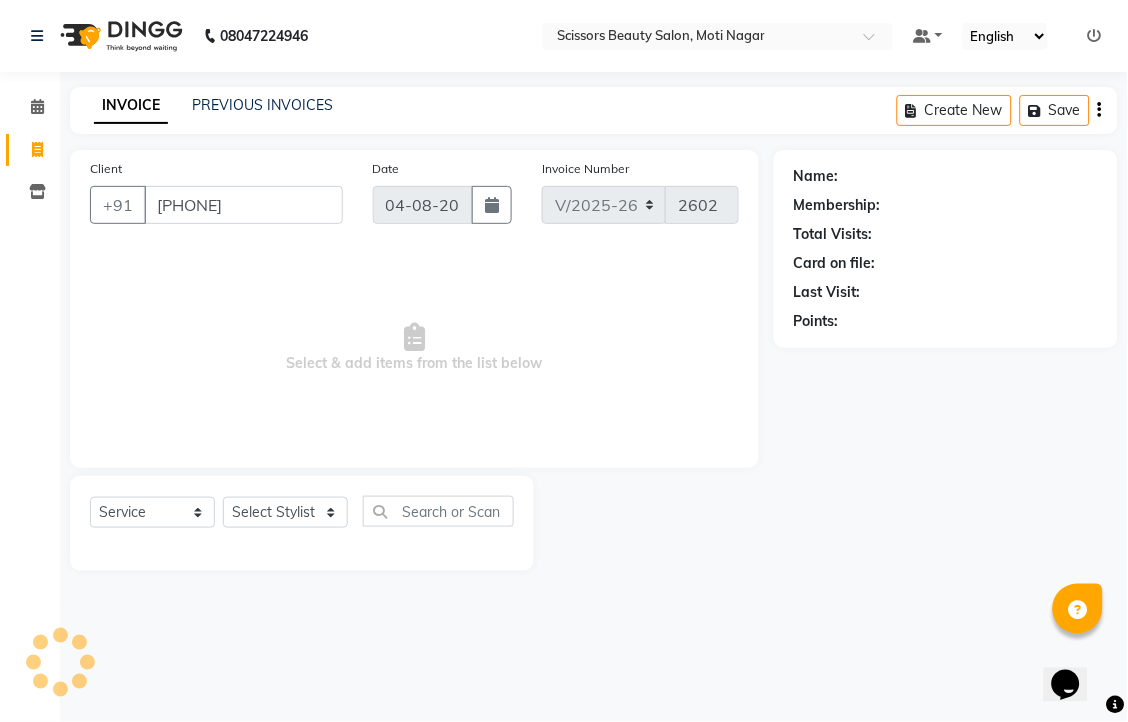 type on "[PHONE]" 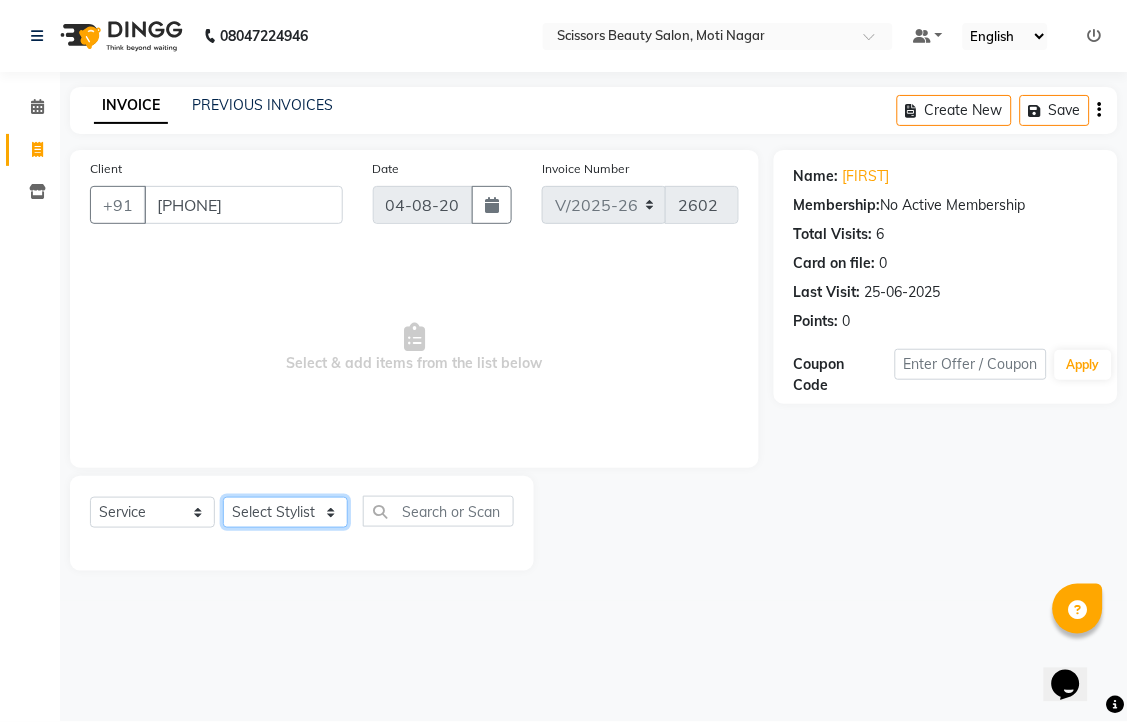 click on "Select Stylist Dominic Francis Nagesh Satish Sir Staff" 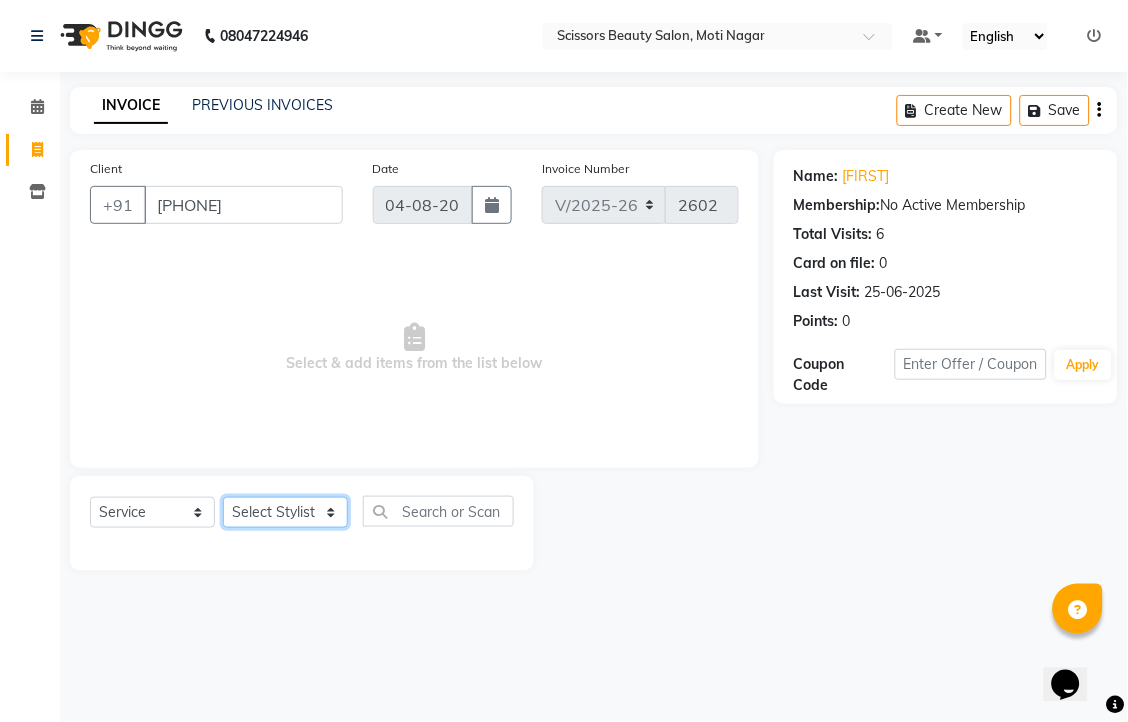 select on "58456" 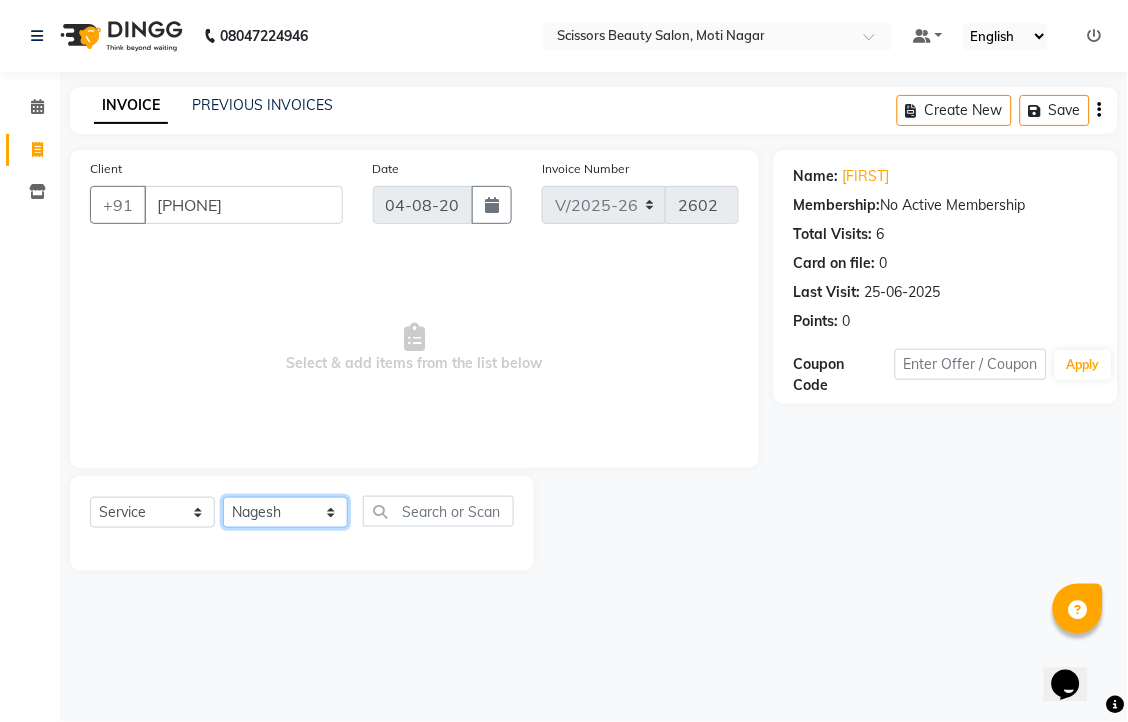 click on "Select Stylist Dominic Francis Nagesh Satish Sir Staff" 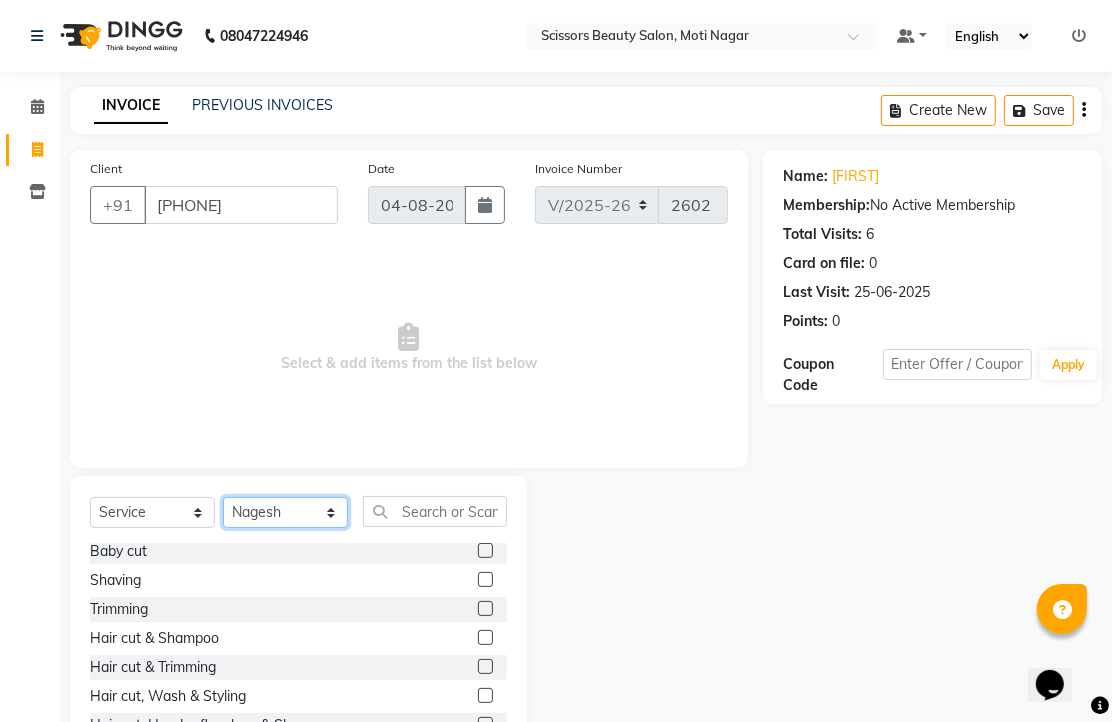 scroll, scrollTop: 111, scrollLeft: 0, axis: vertical 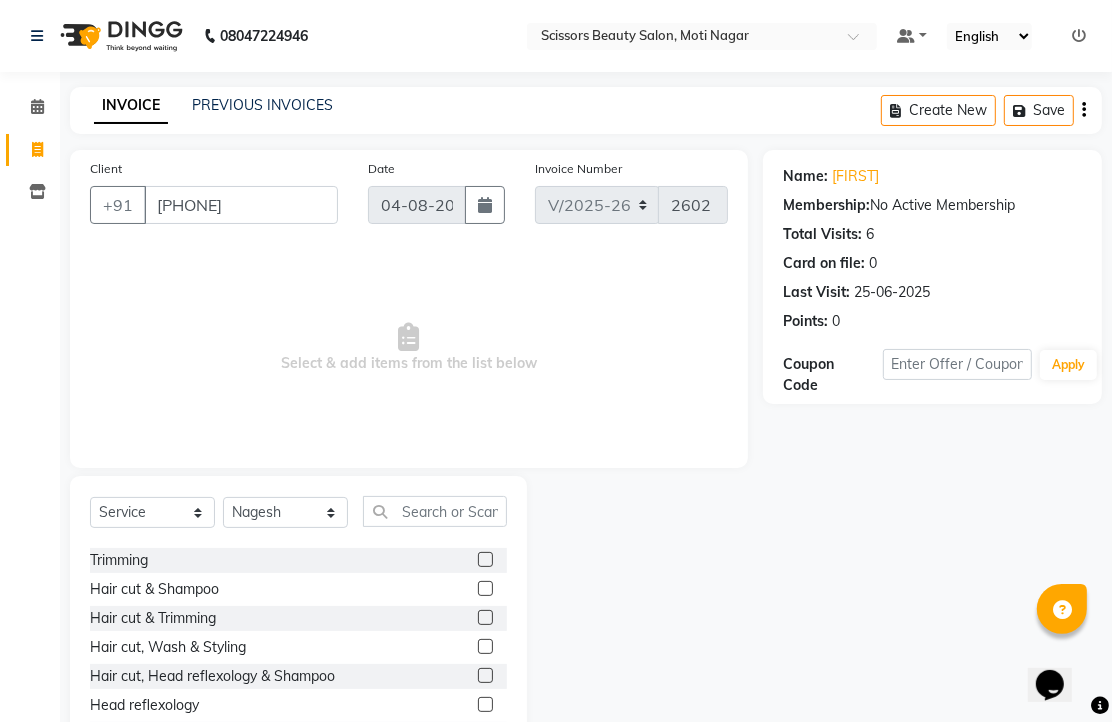 click 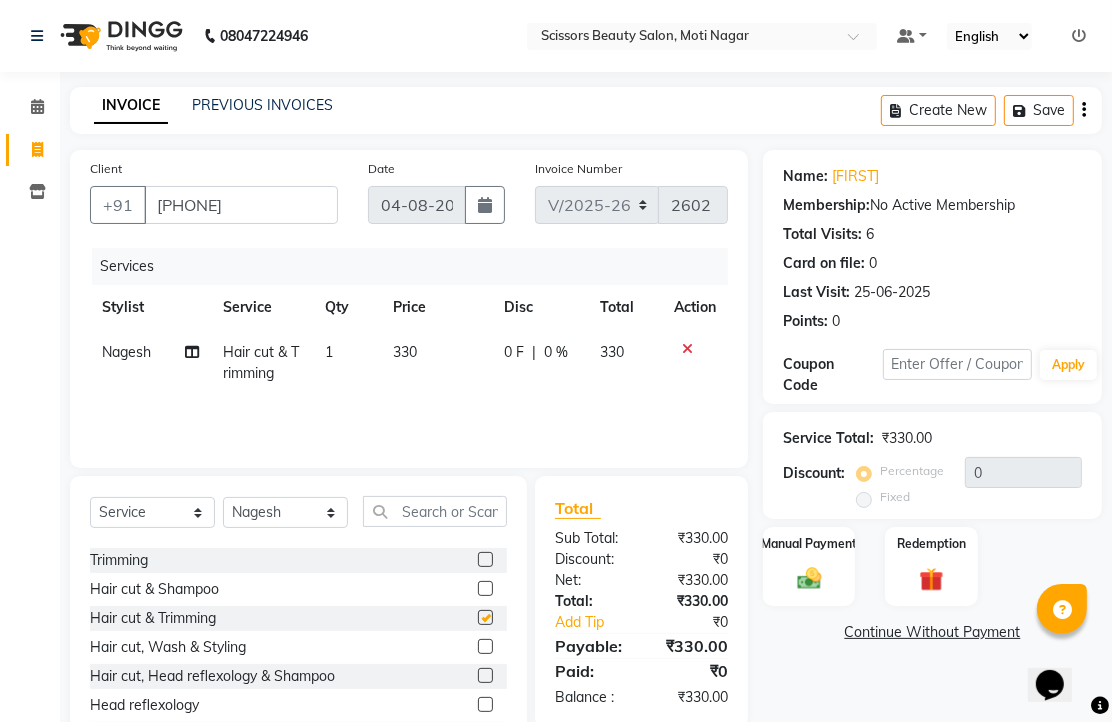 checkbox on "false" 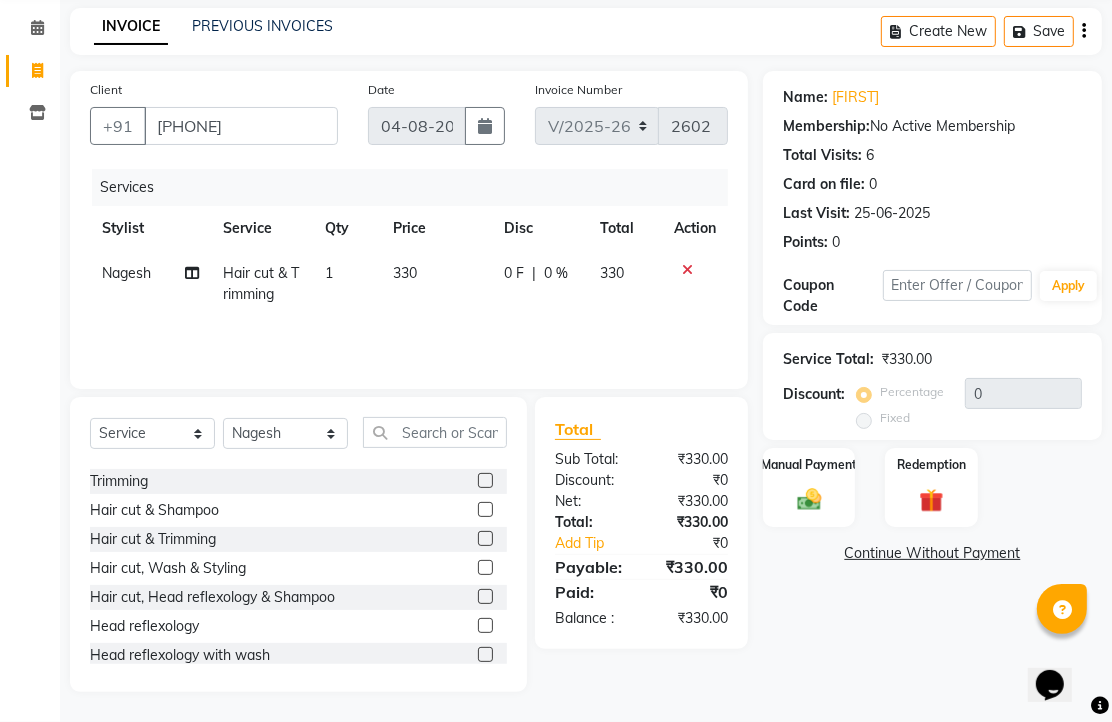 scroll, scrollTop: 157, scrollLeft: 0, axis: vertical 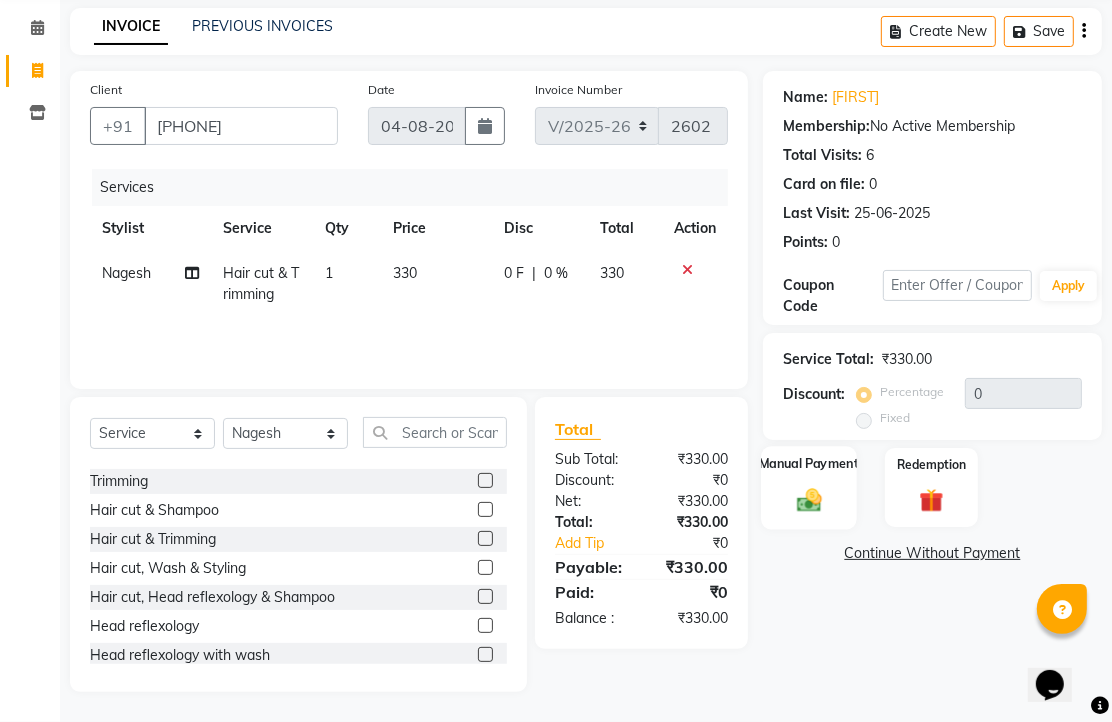 click 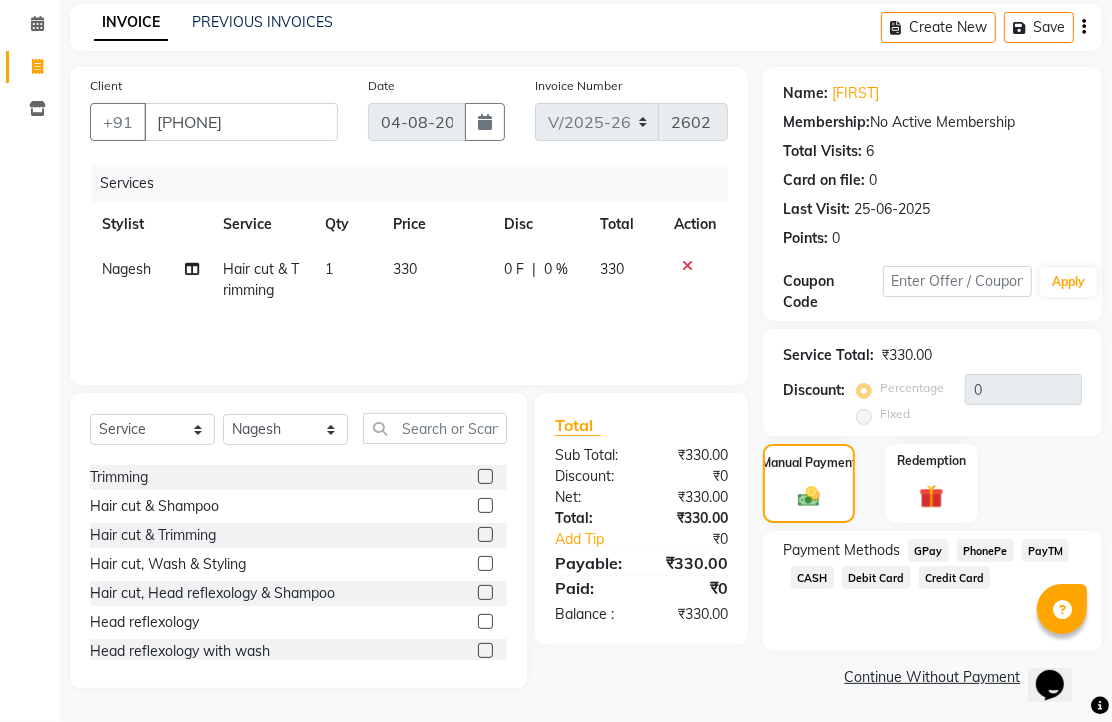 click on "PhonePe" 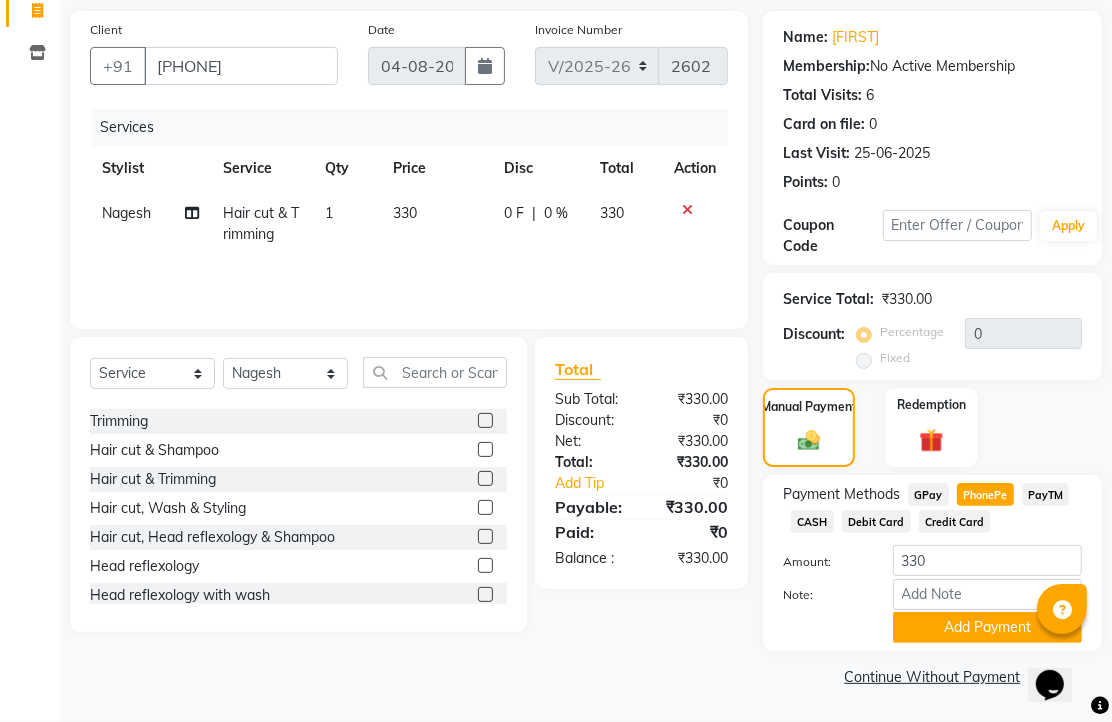 scroll, scrollTop: 248, scrollLeft: 0, axis: vertical 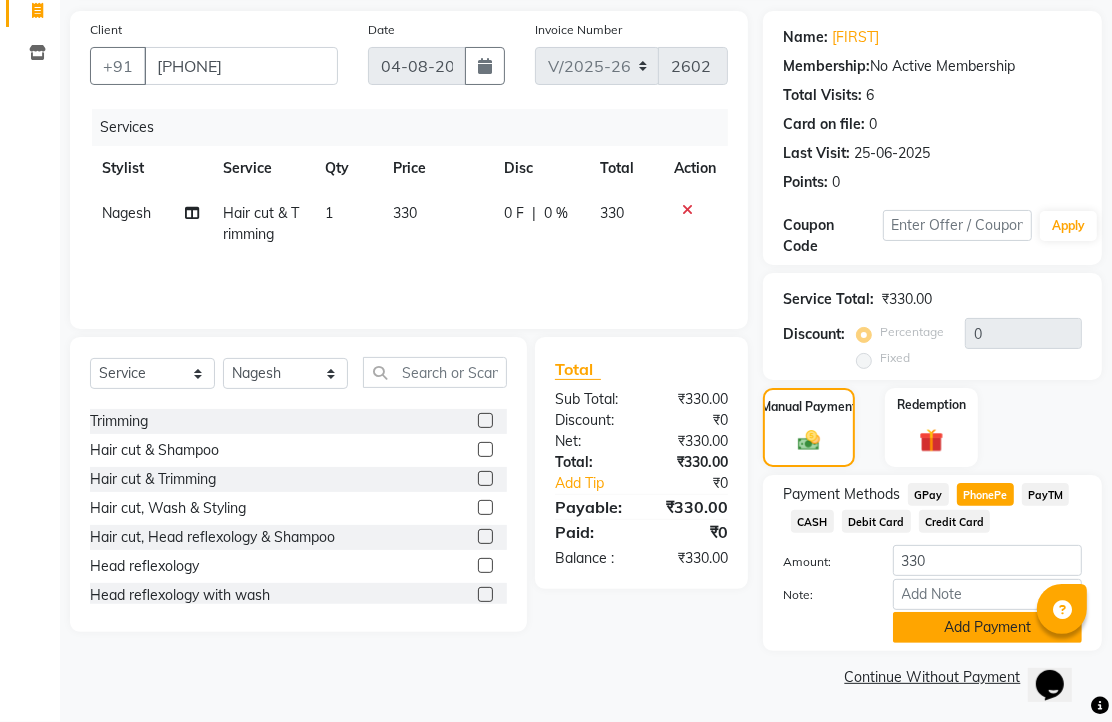 click on "Add Payment" 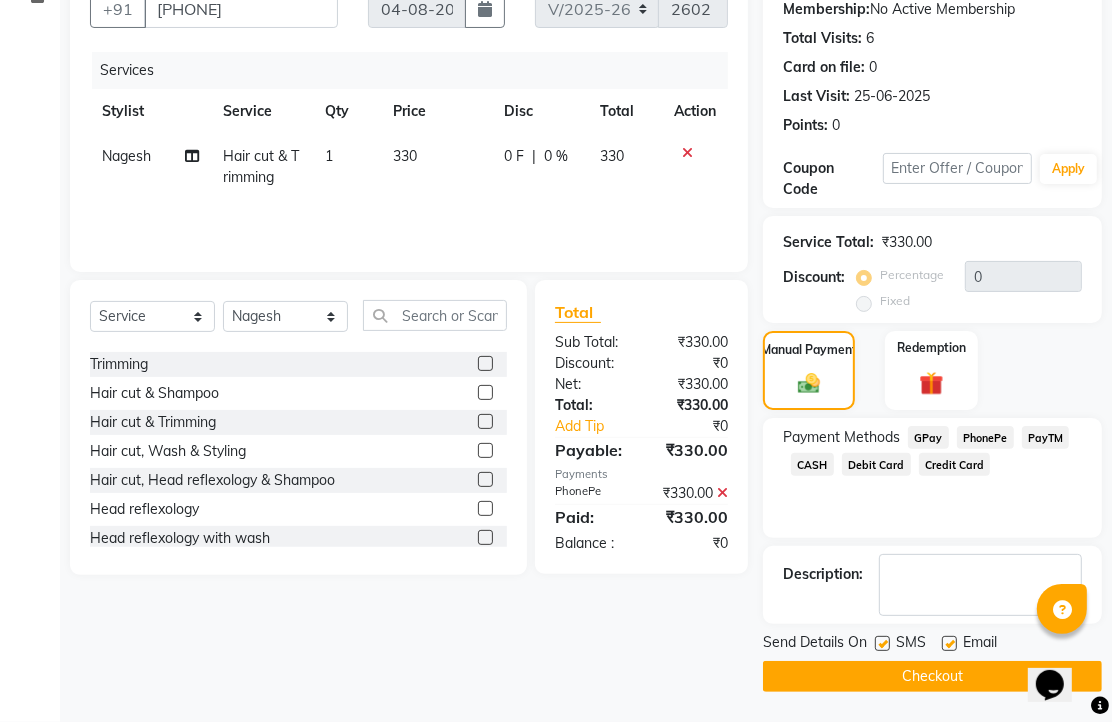 scroll, scrollTop: 304, scrollLeft: 0, axis: vertical 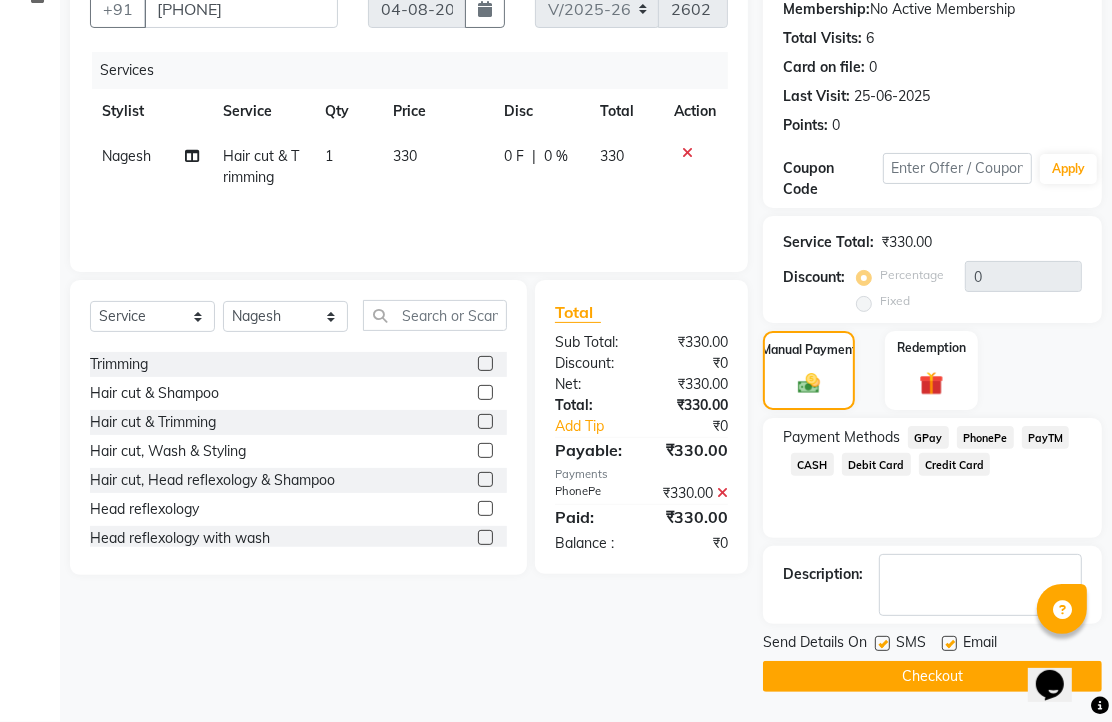 click 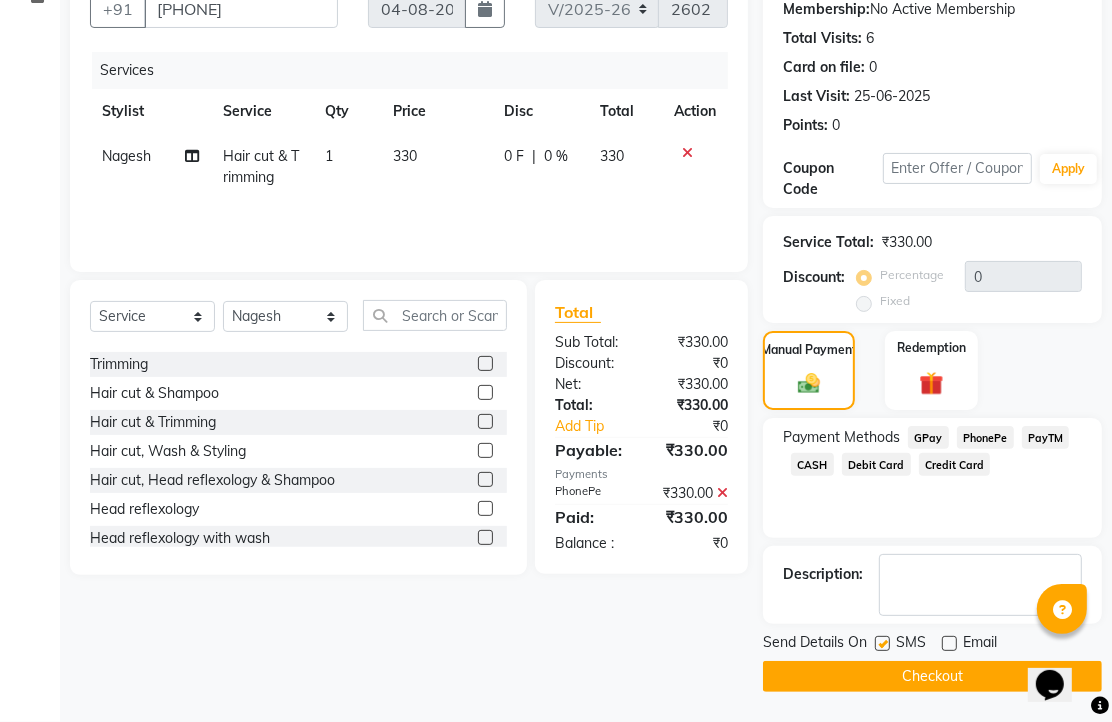click on "Checkout" 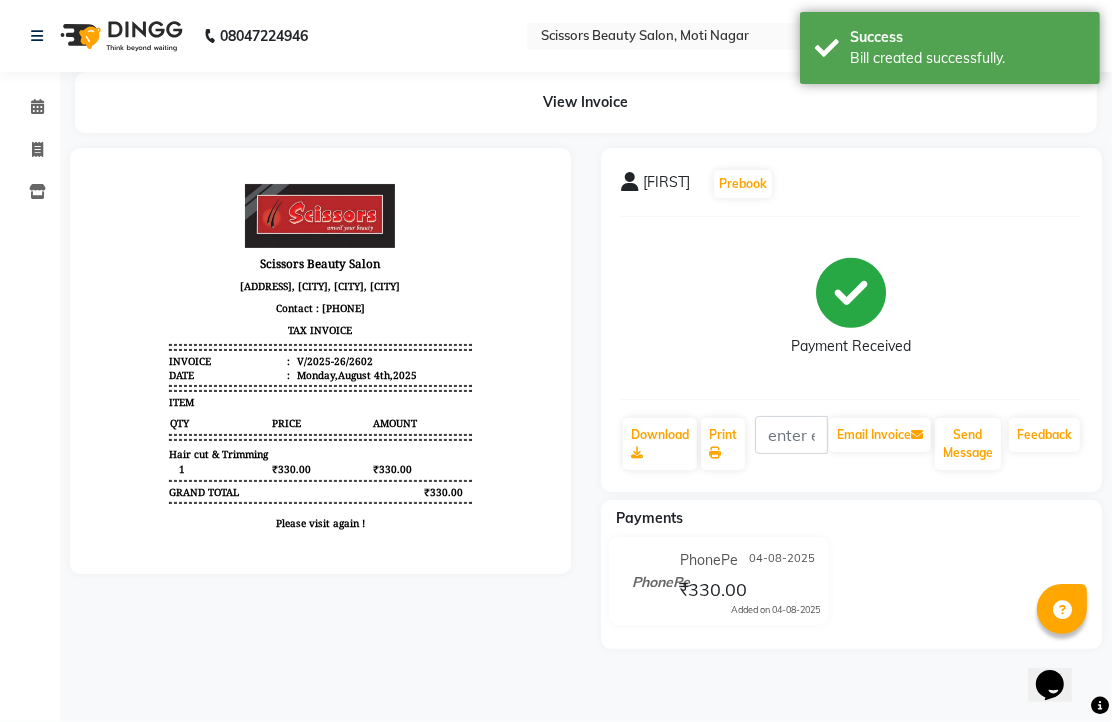 scroll, scrollTop: 0, scrollLeft: 0, axis: both 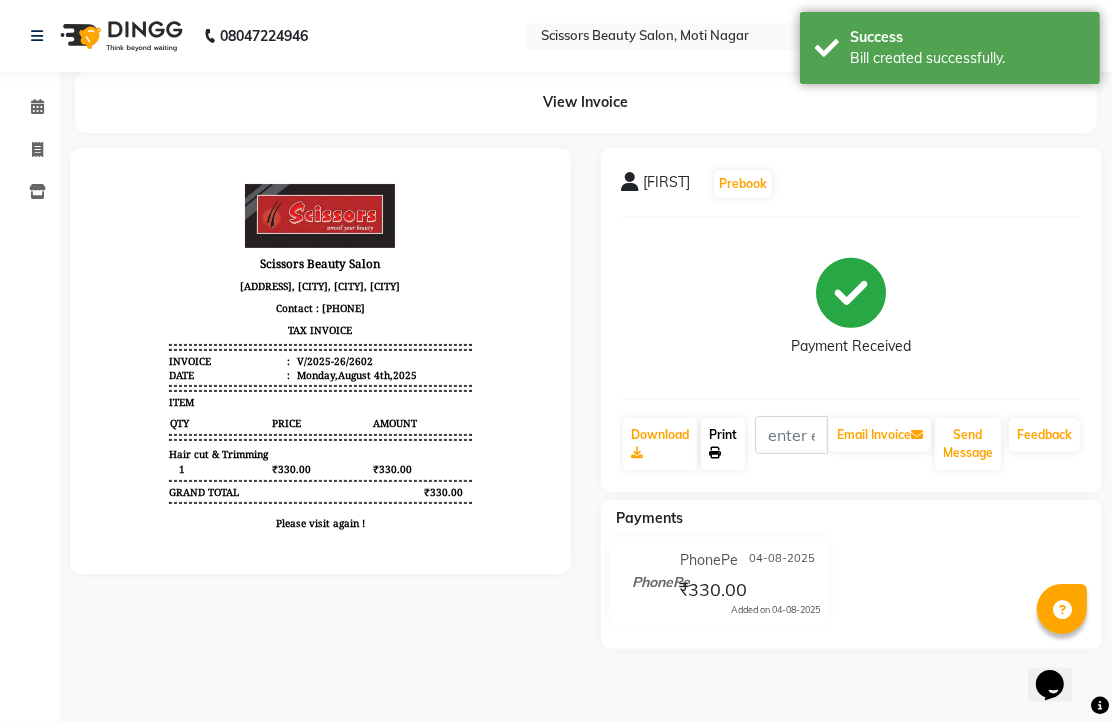 click on "Print" 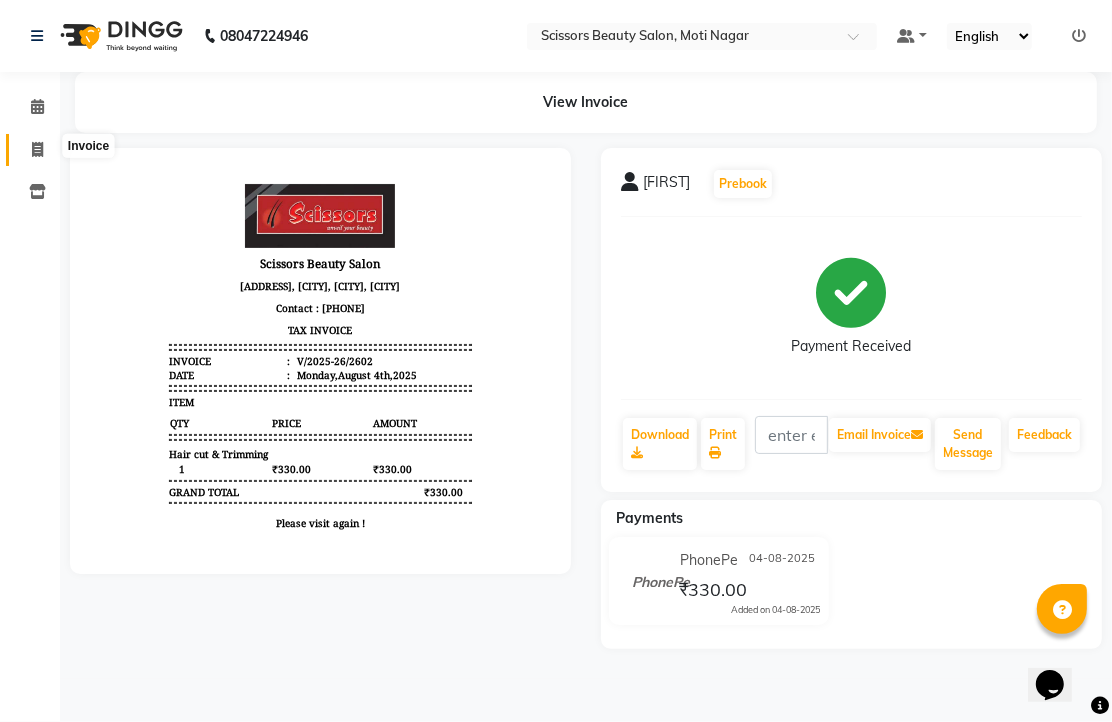 click 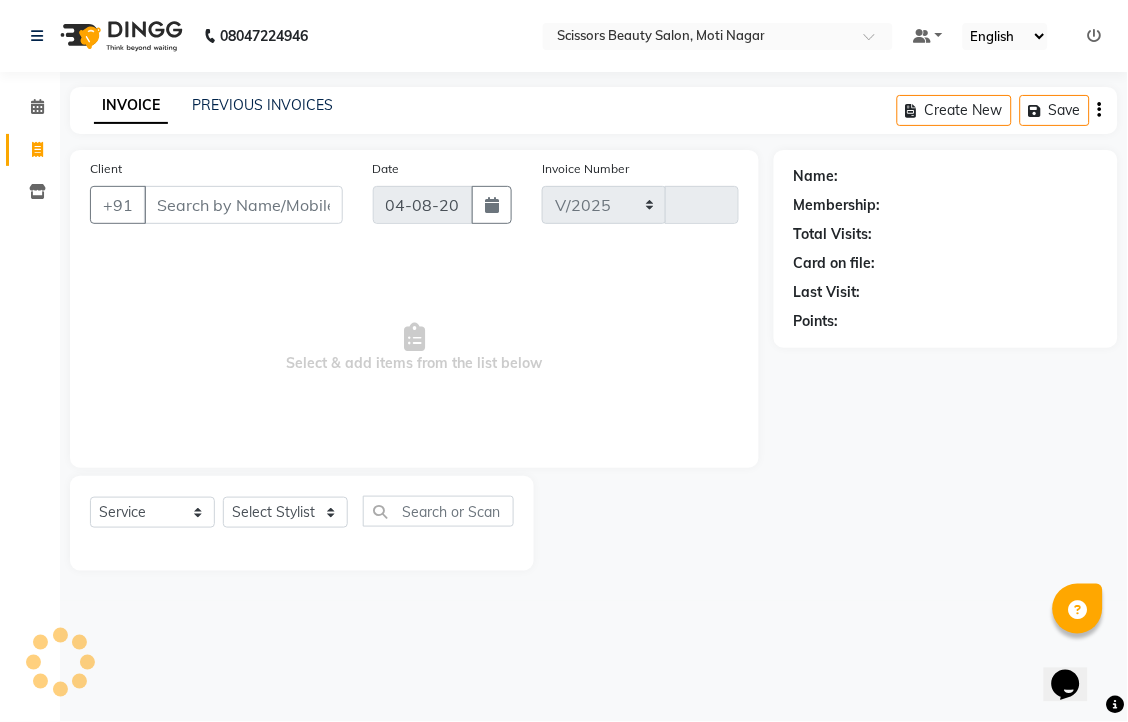 select on "7057" 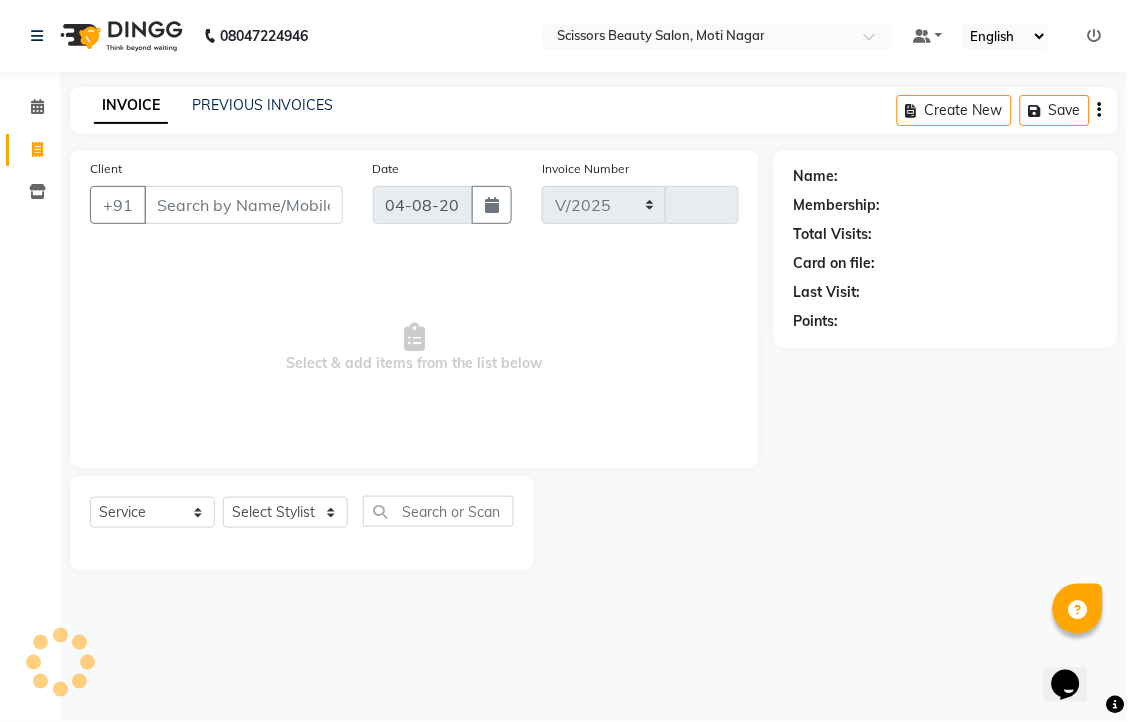 type on "2603" 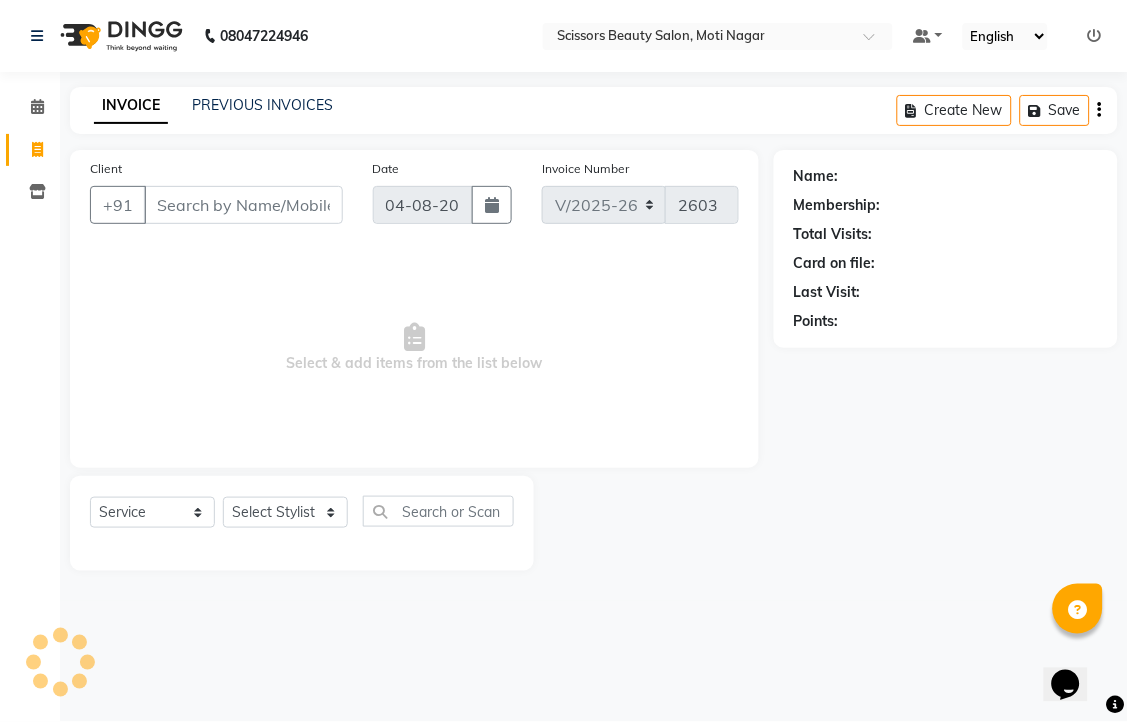 click on "Client" at bounding box center (243, 205) 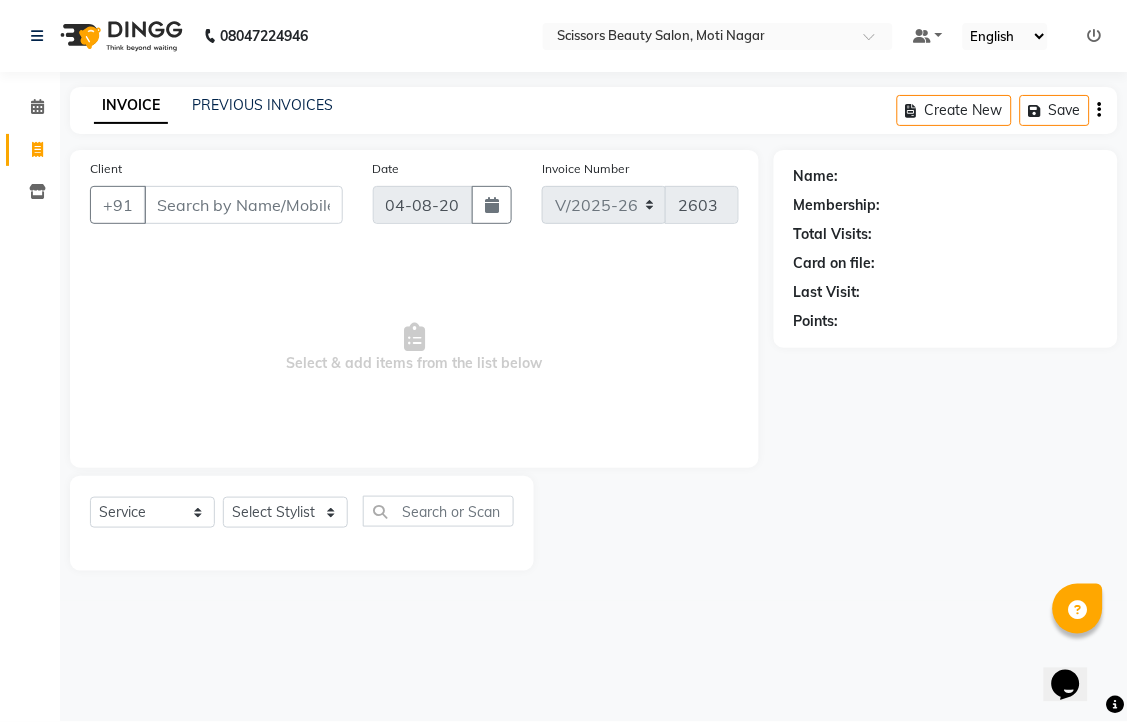 click on "Client" at bounding box center (243, 205) 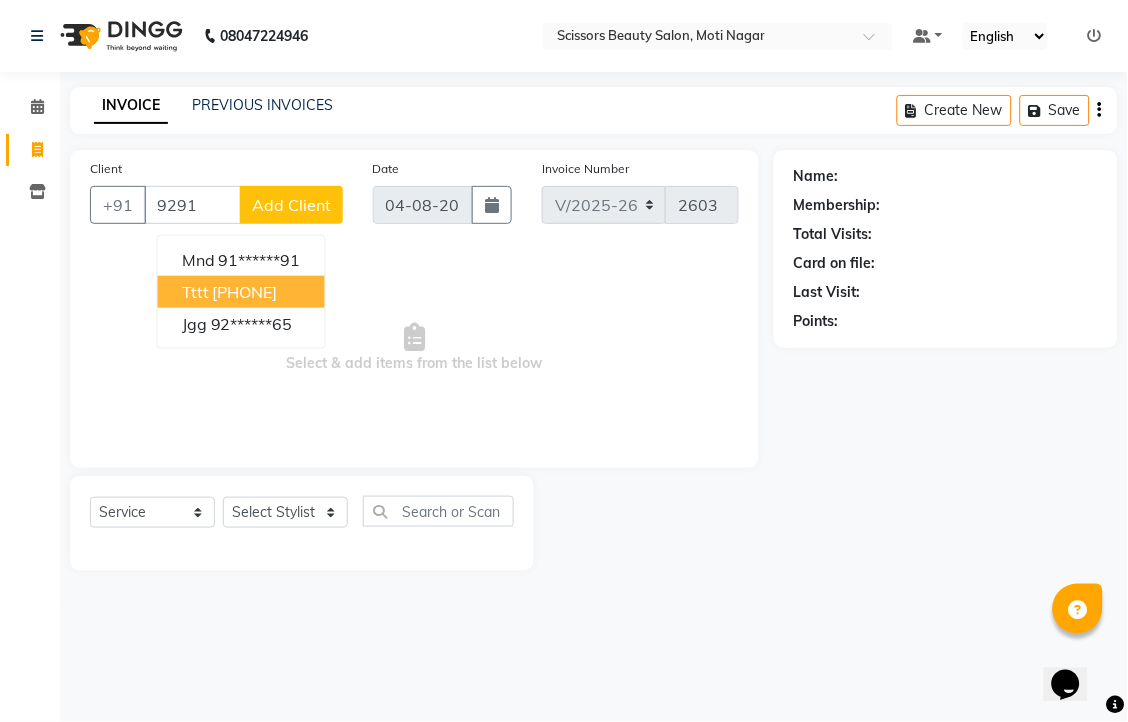click on "[PHONE]" at bounding box center [245, 292] 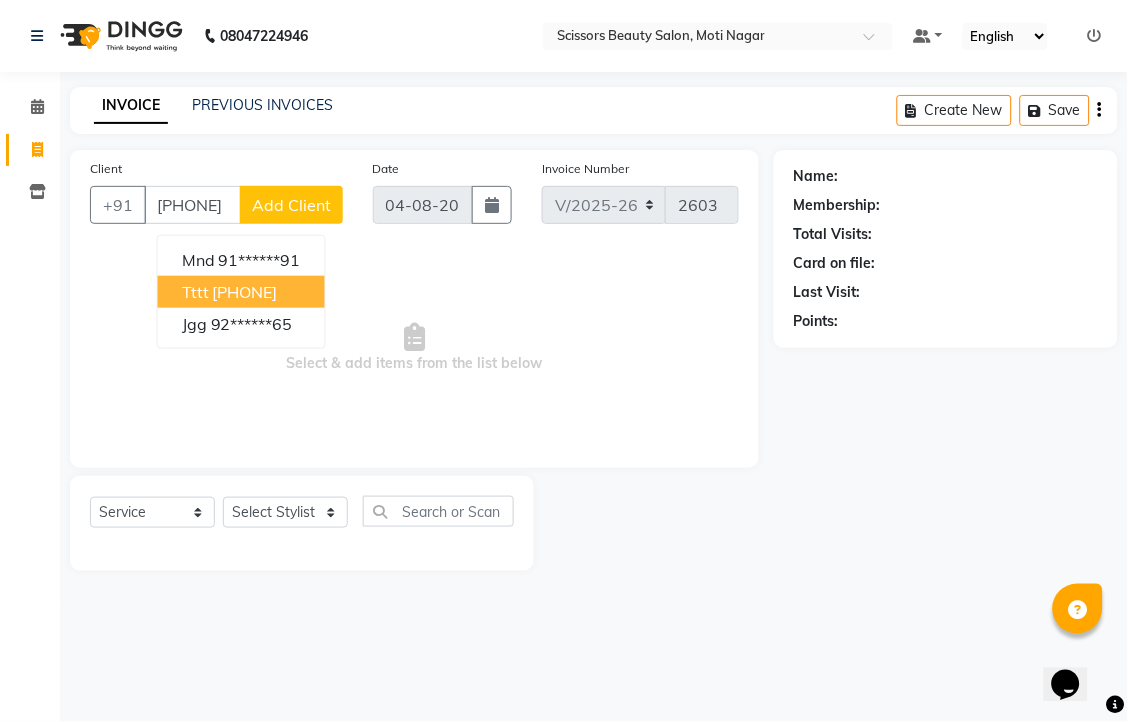 type on "[PHONE]" 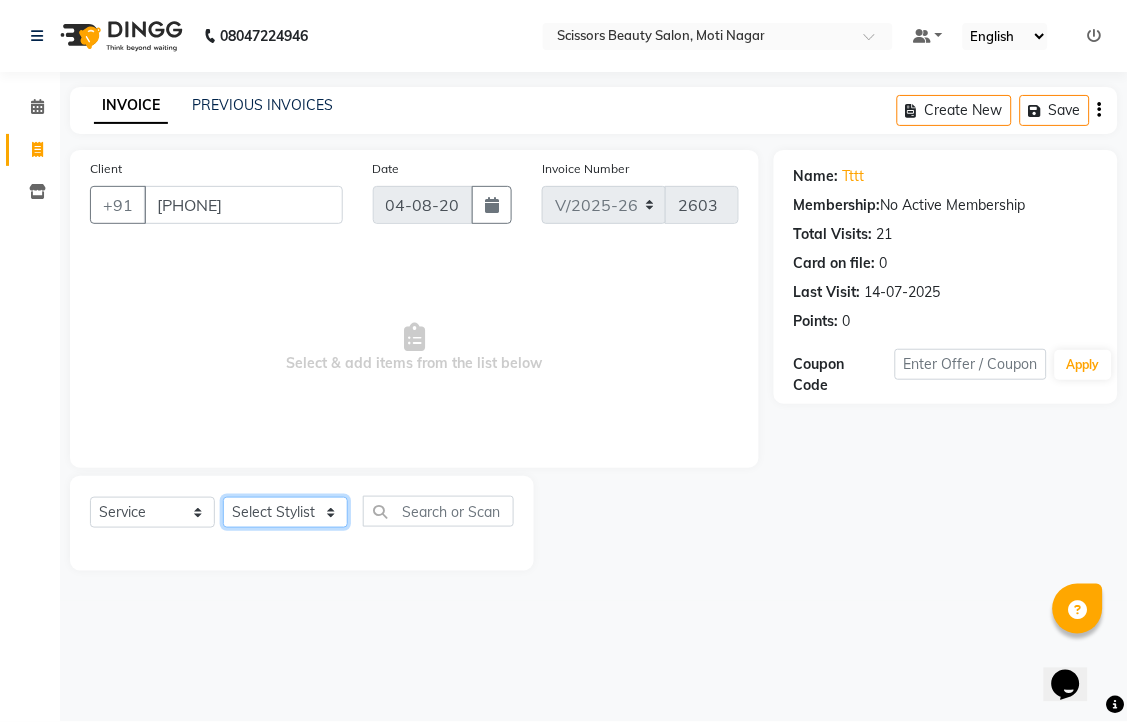 click on "Select Stylist Dominic Francis Nagesh Satish Sir Staff" 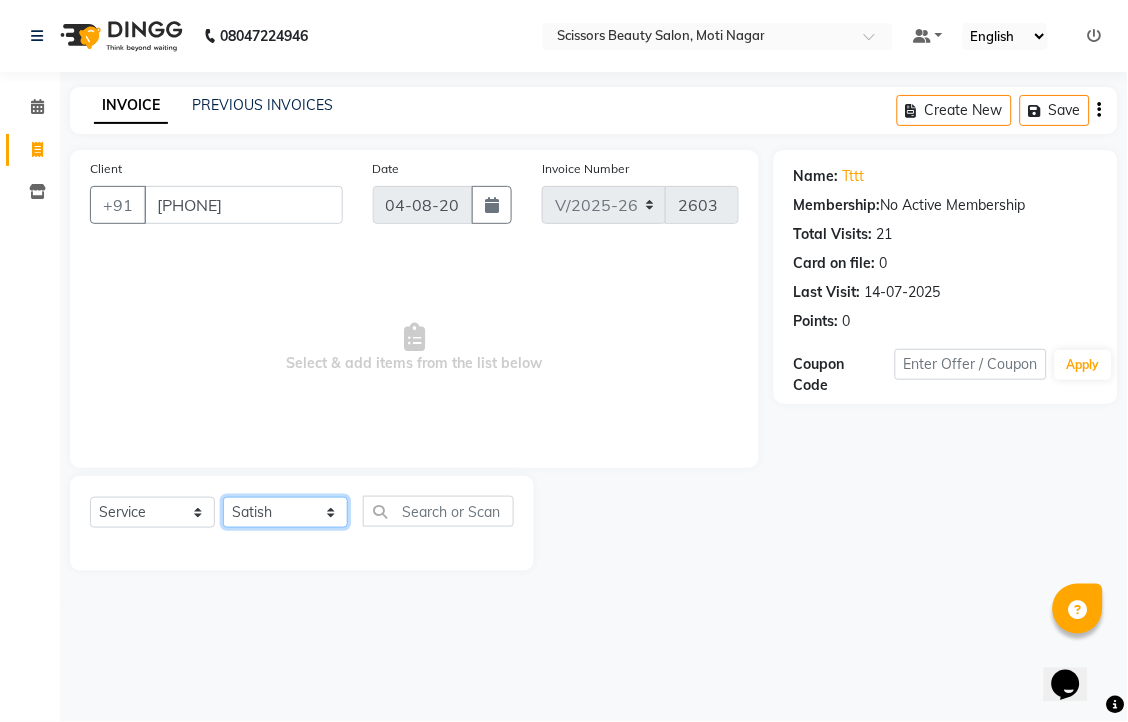 click on "Select Stylist Dominic Francis Nagesh Satish Sir Staff" 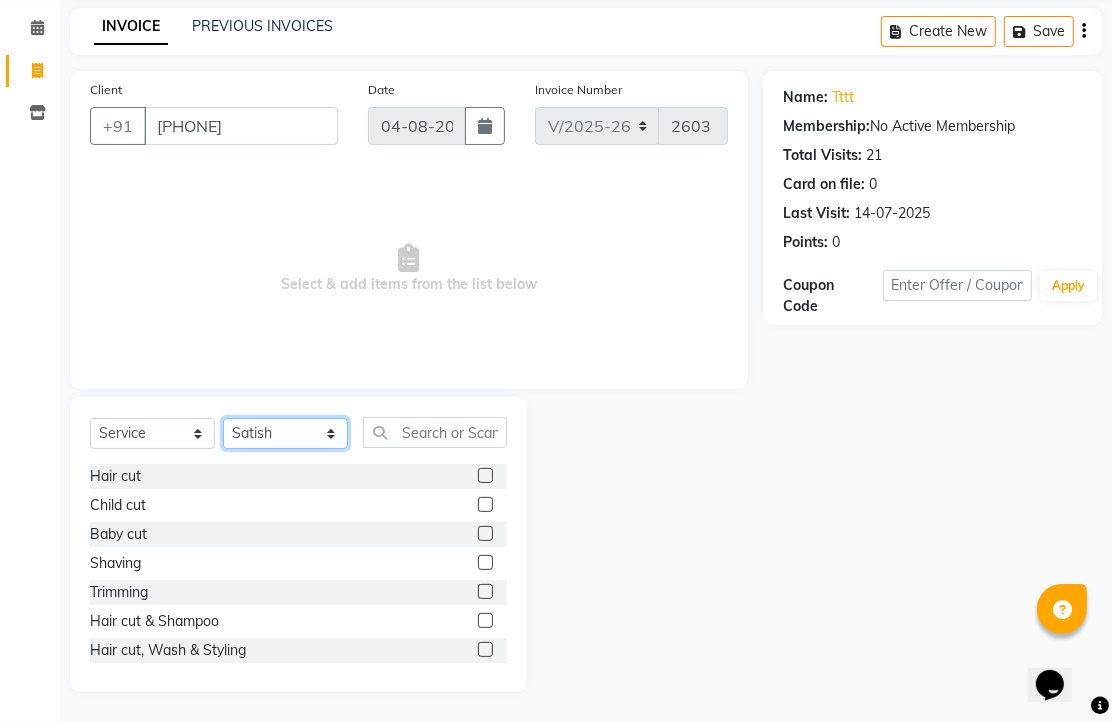 scroll, scrollTop: 147, scrollLeft: 0, axis: vertical 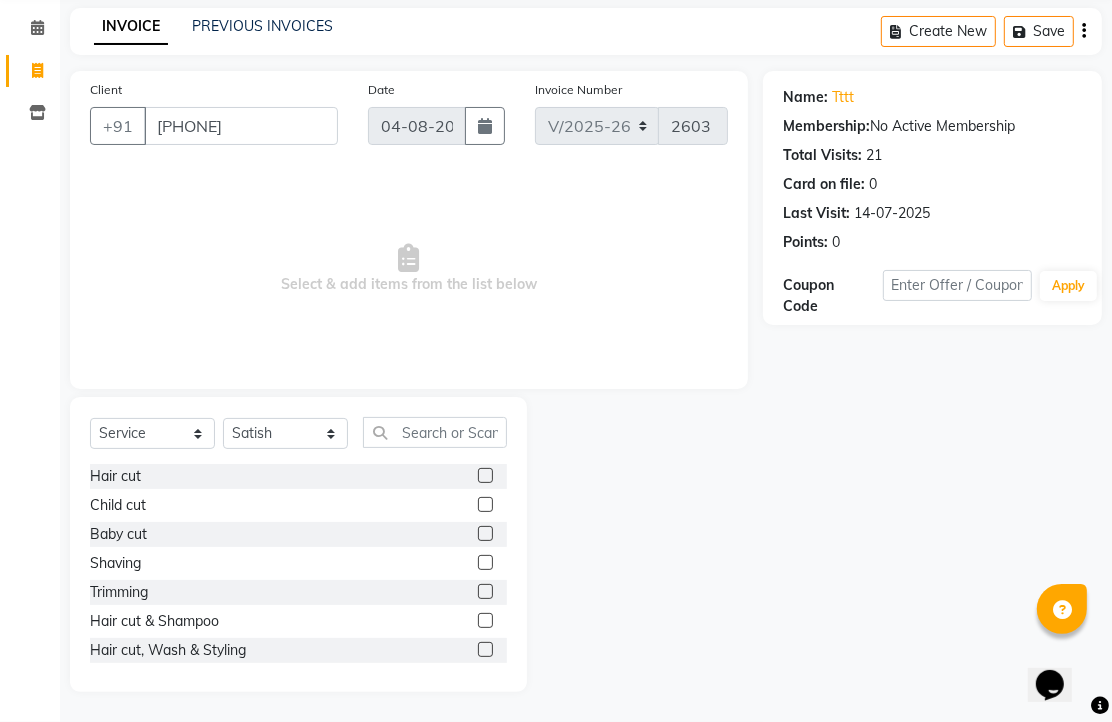 click 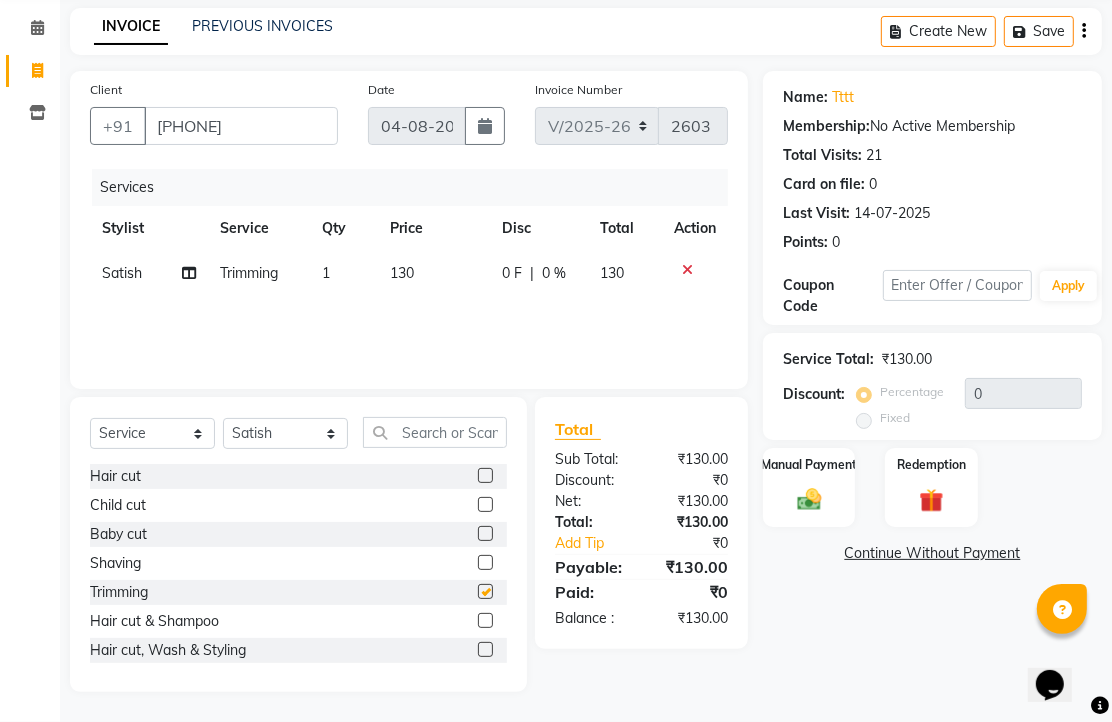 checkbox on "false" 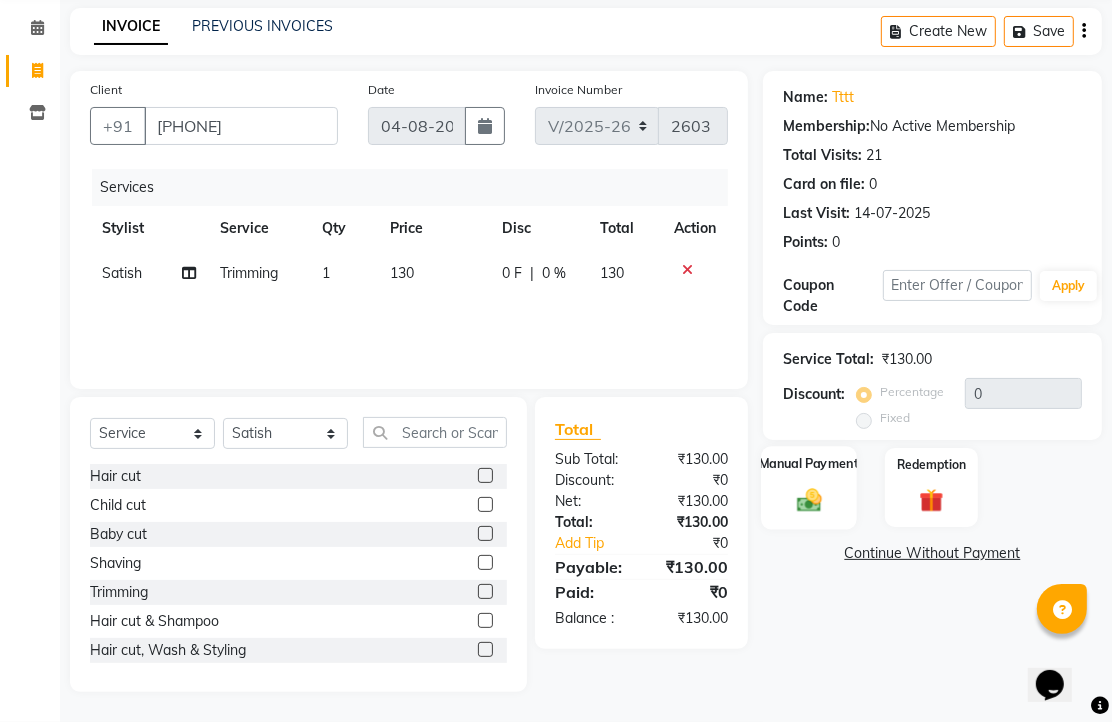 click 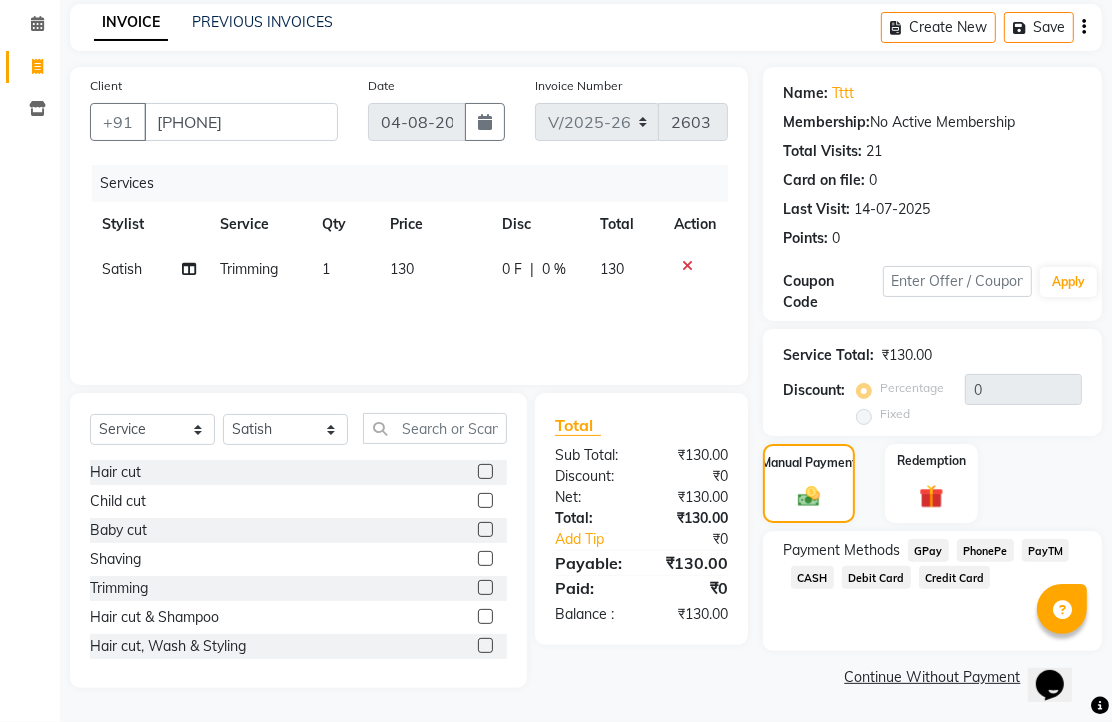 scroll, scrollTop: 163, scrollLeft: 0, axis: vertical 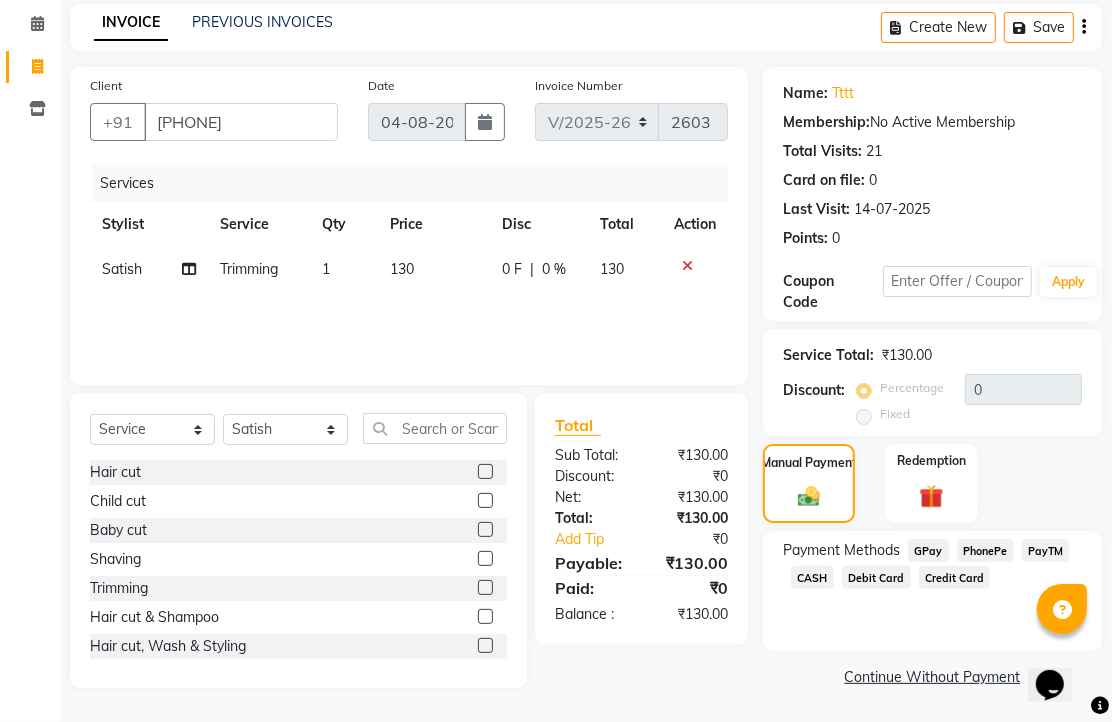 click on "PhonePe" 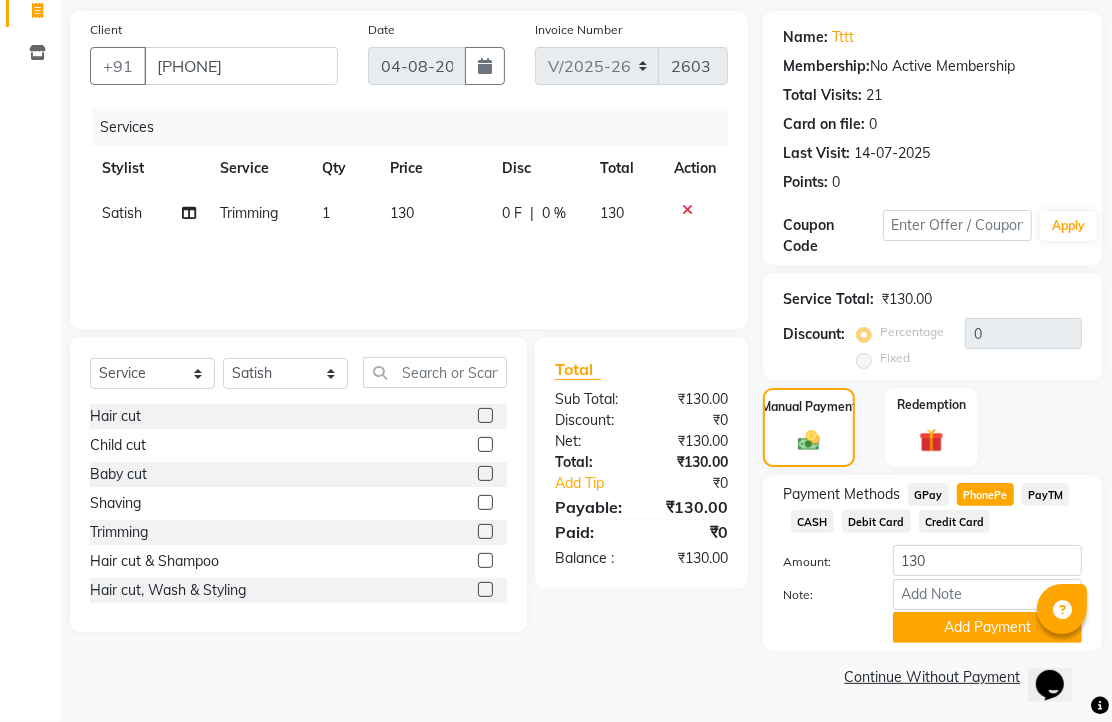 scroll, scrollTop: 248, scrollLeft: 0, axis: vertical 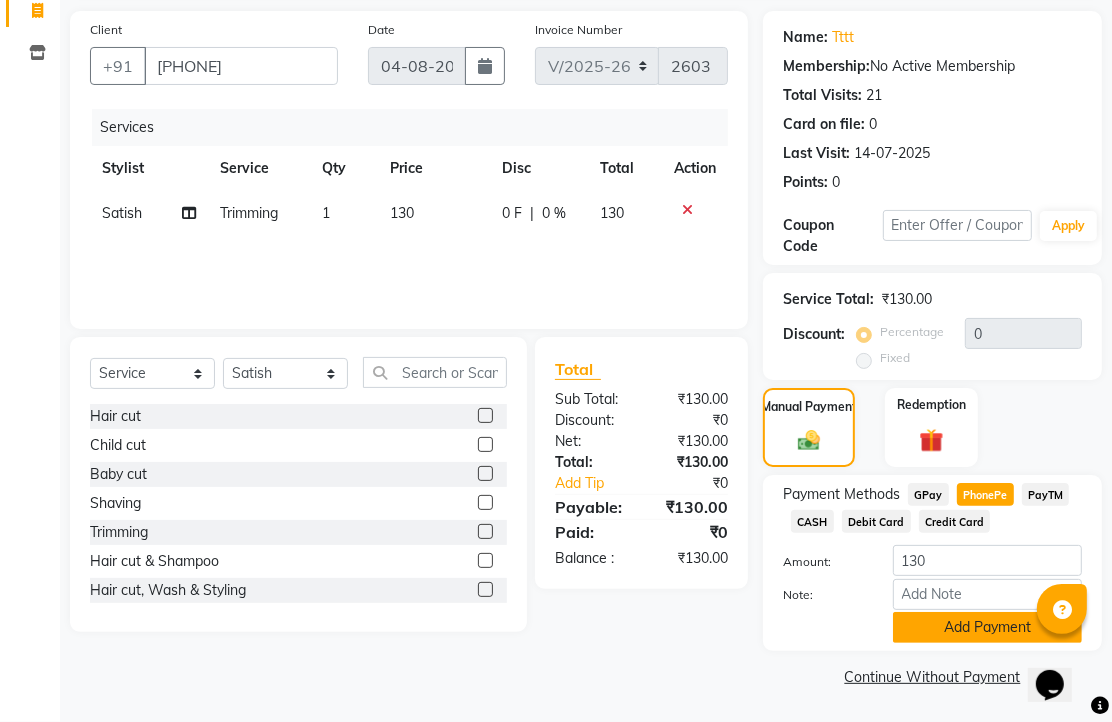 click on "Add Payment" 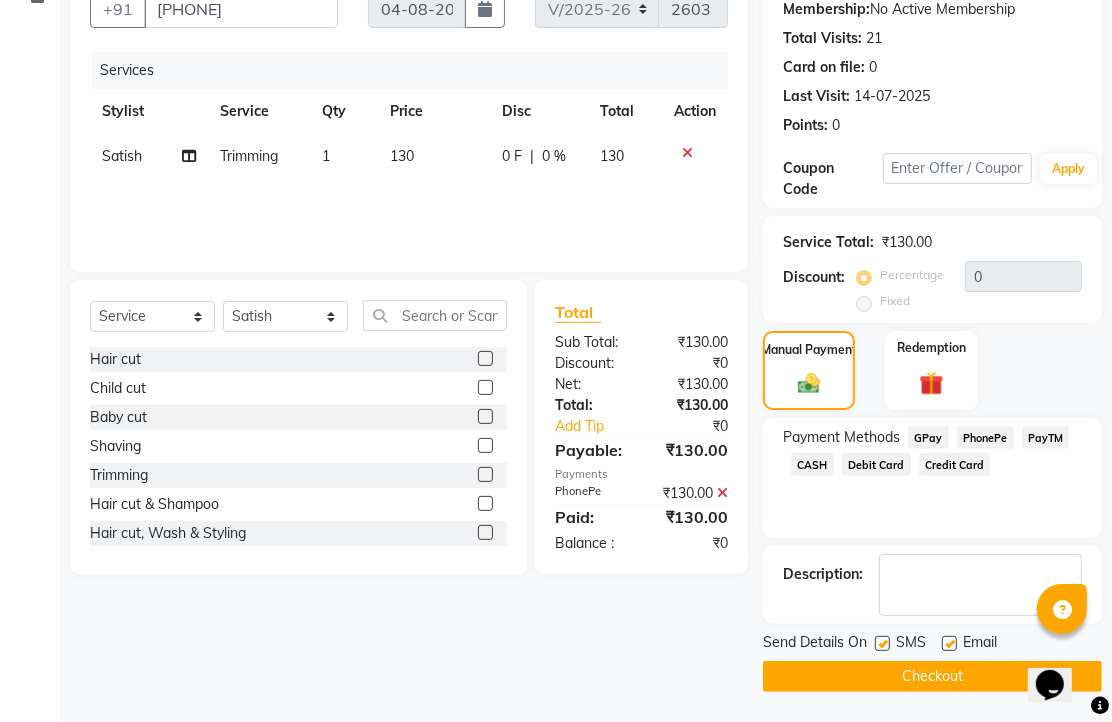 scroll, scrollTop: 304, scrollLeft: 0, axis: vertical 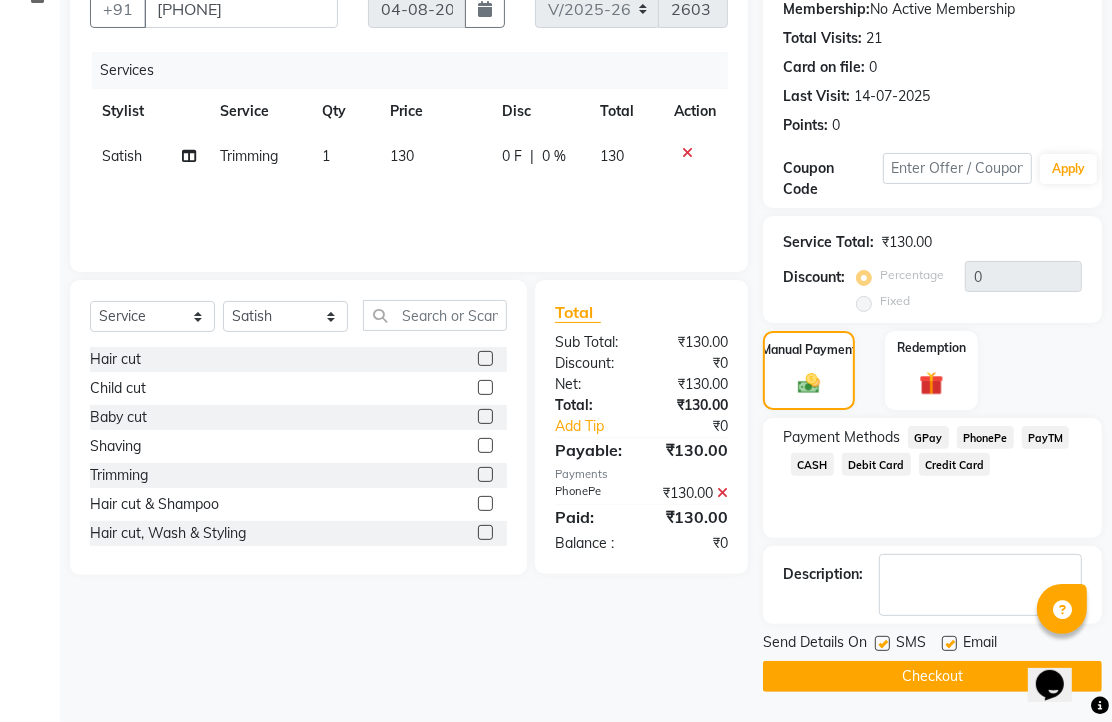 click 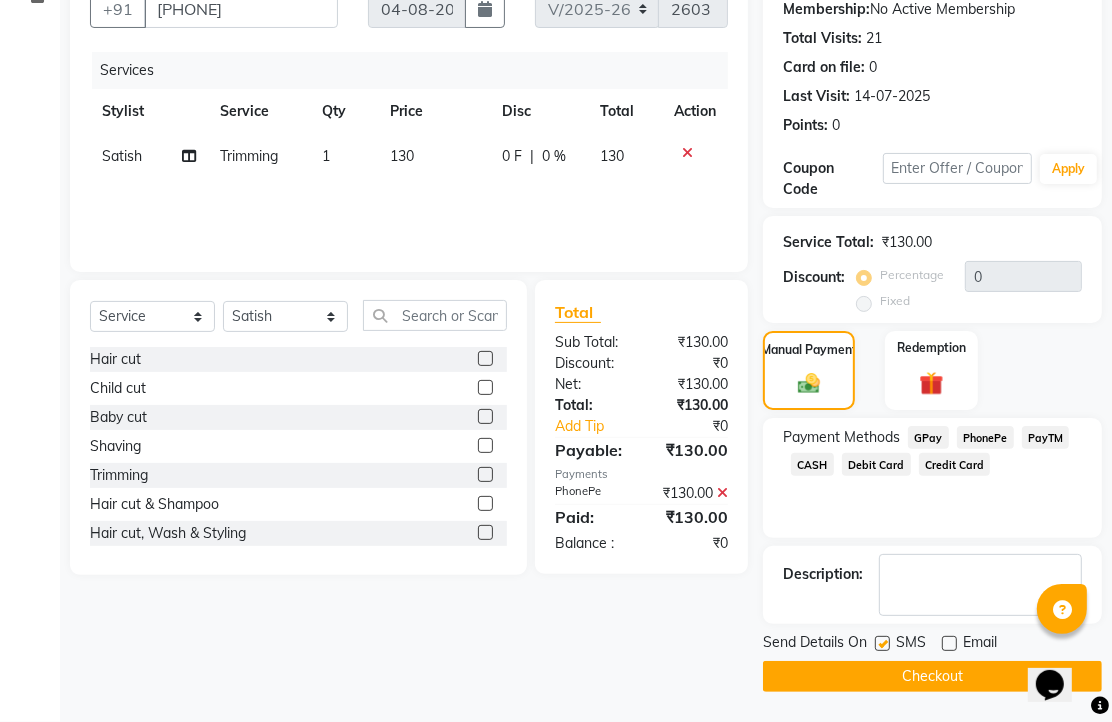 click on "Checkout" 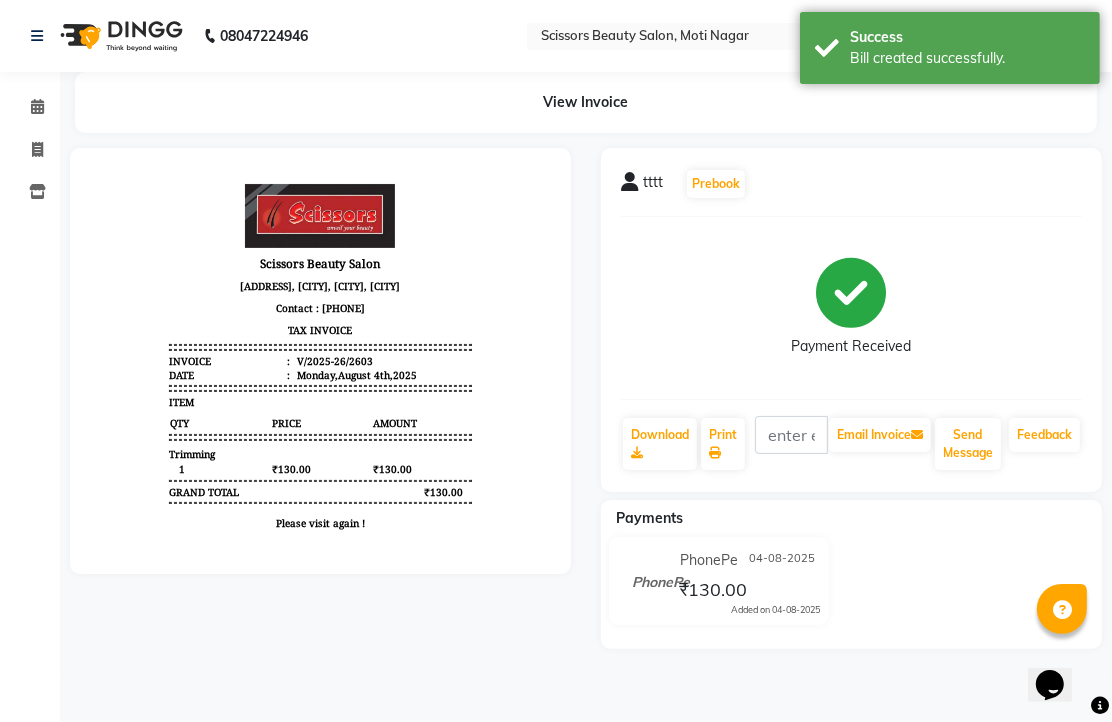 scroll, scrollTop: 0, scrollLeft: 0, axis: both 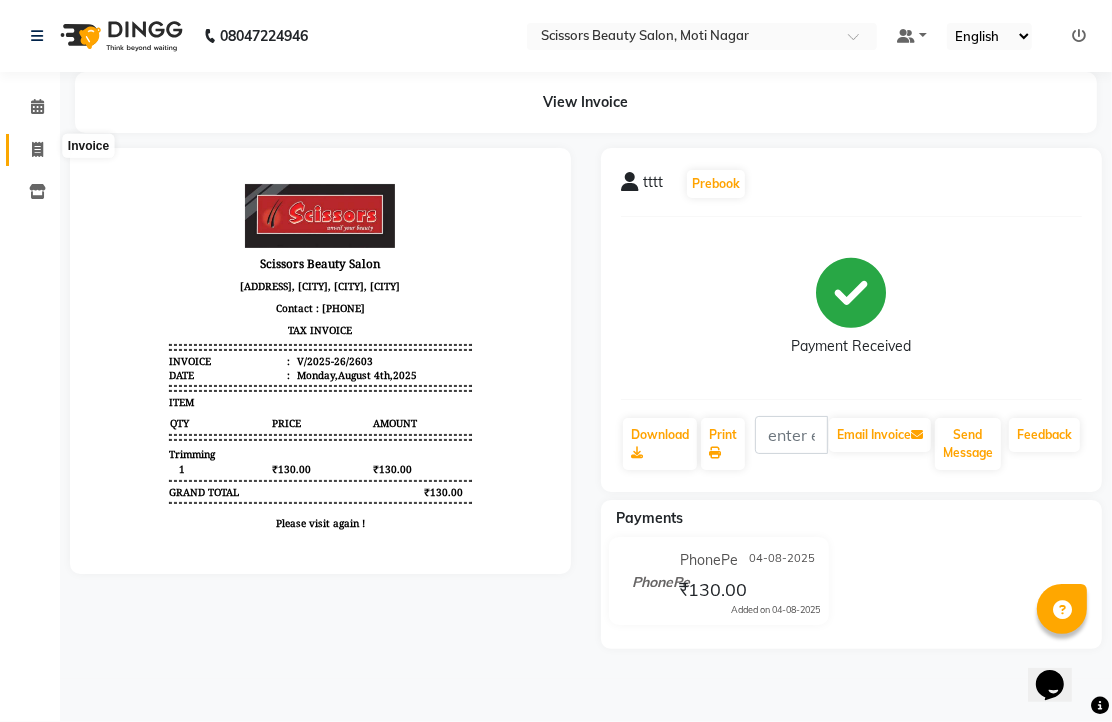 click 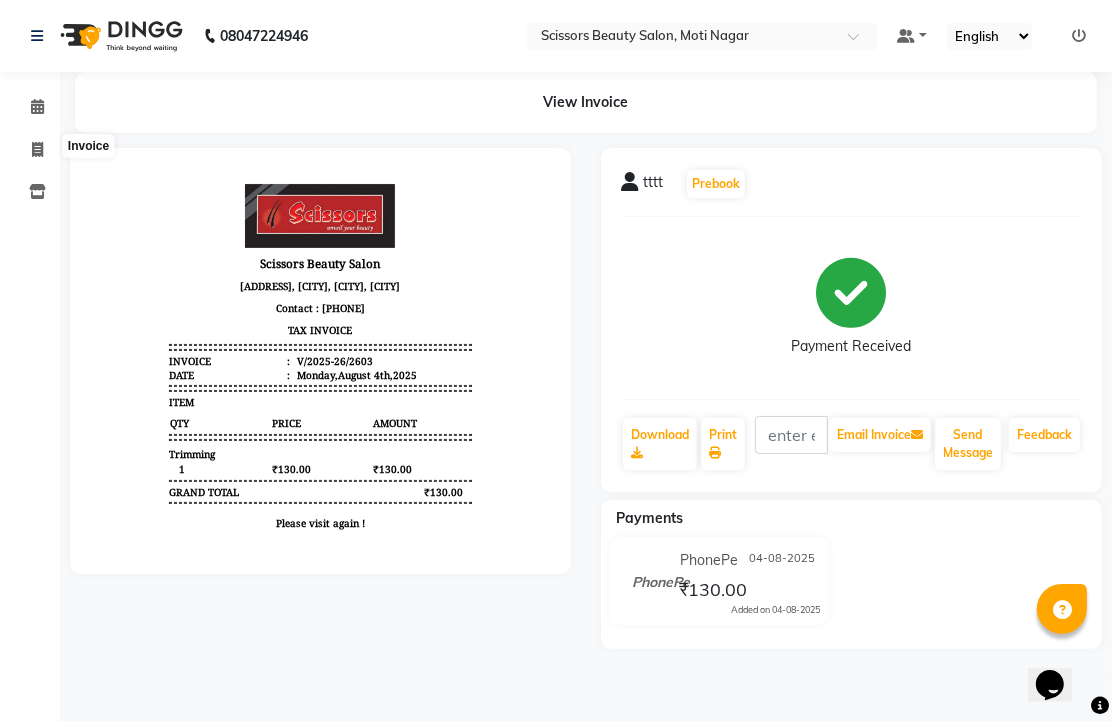 select on "service" 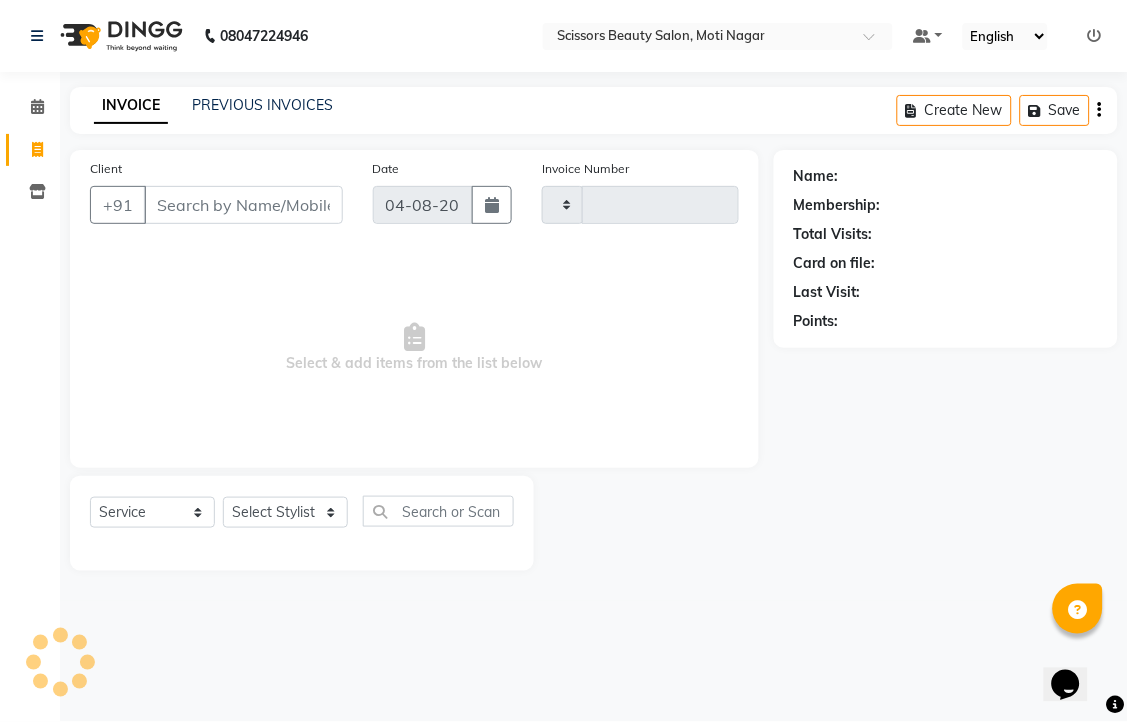 click on "Client" at bounding box center [243, 205] 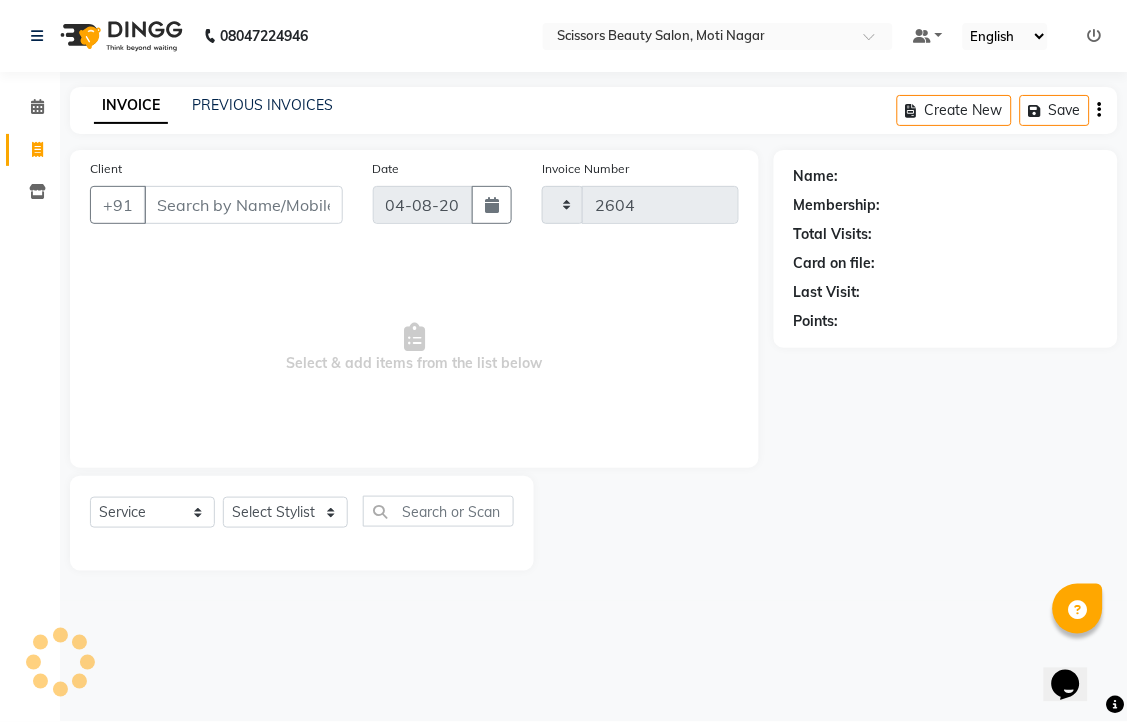 select on "7057" 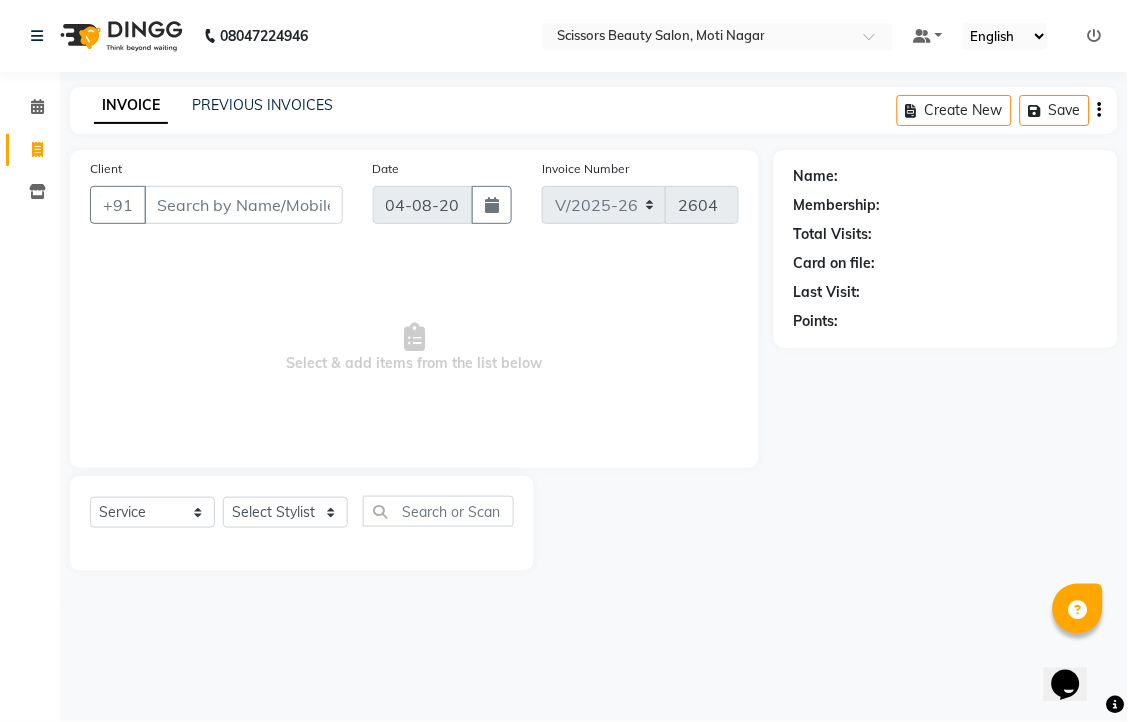 click on "Client" at bounding box center [243, 205] 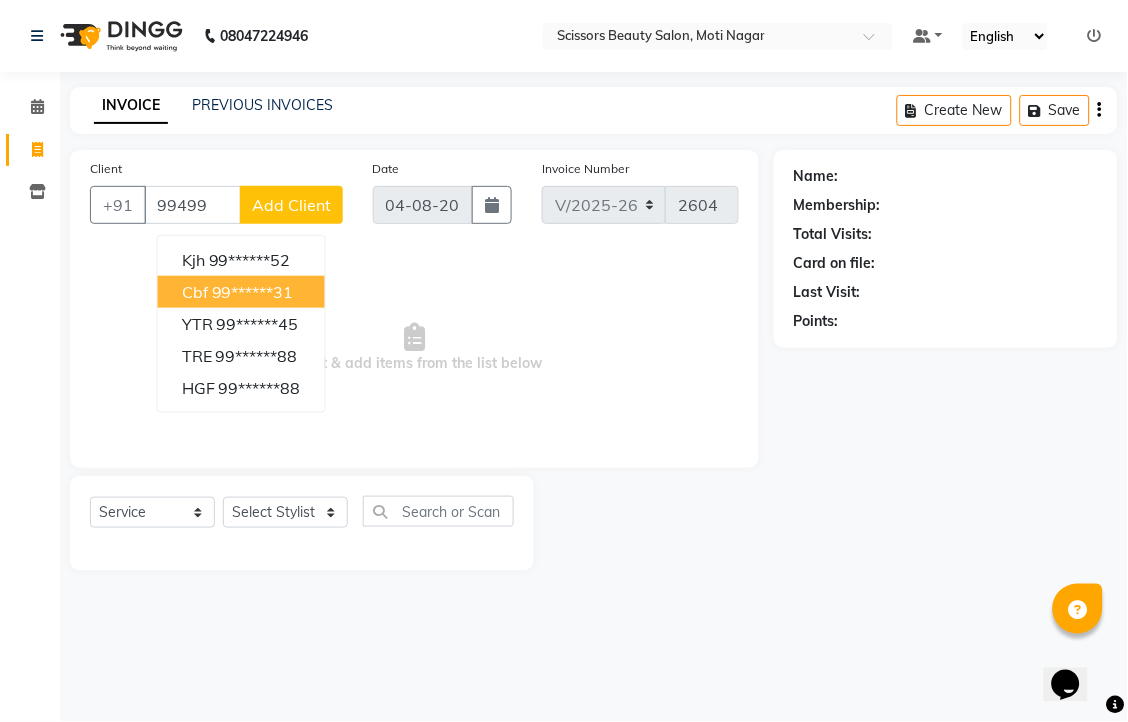click on "99******31" at bounding box center [253, 292] 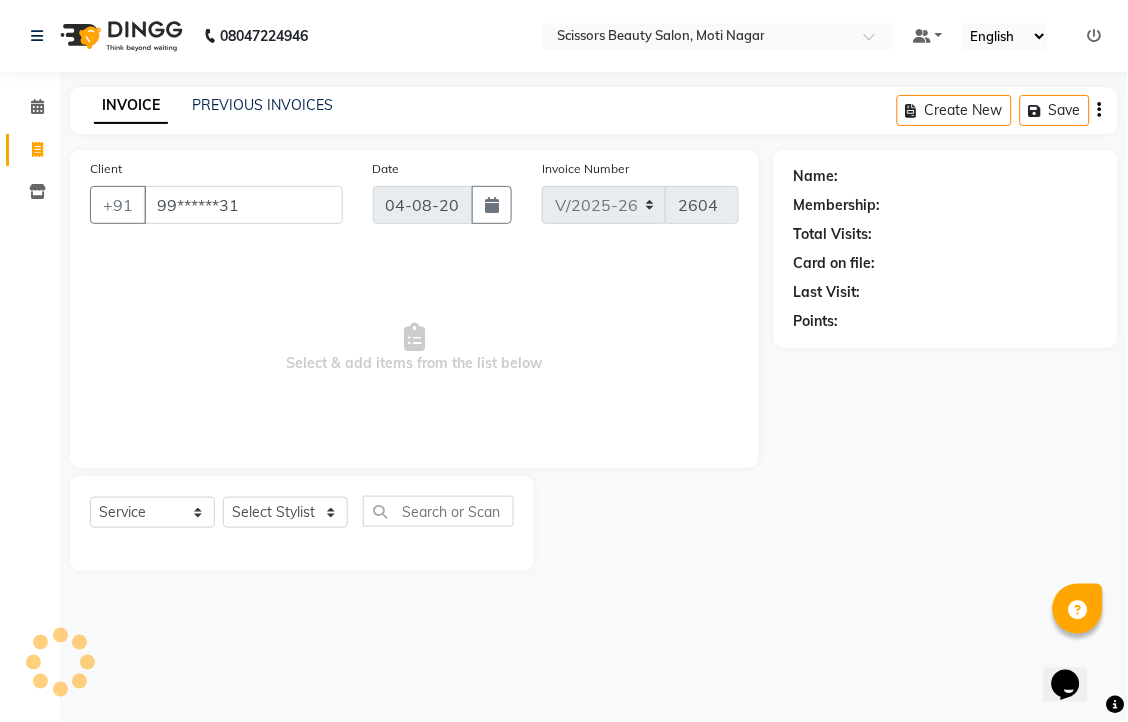 type on "99******31" 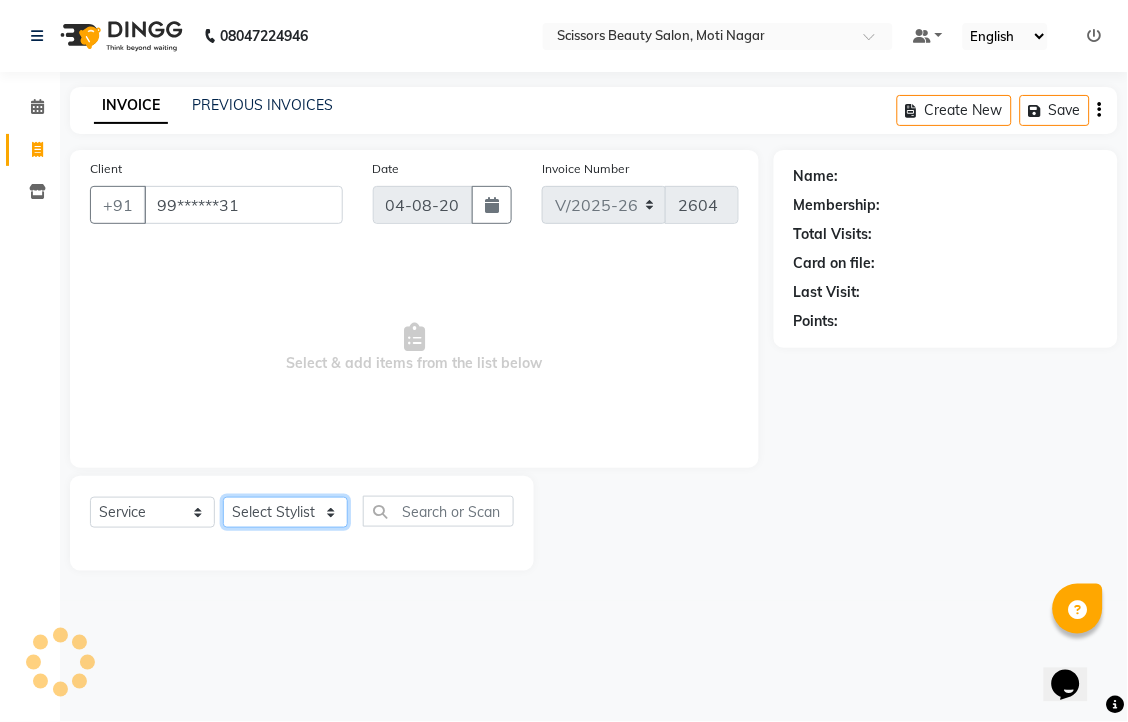 click on "Select Stylist Dominic Francis Nagesh Satish Sir Staff" 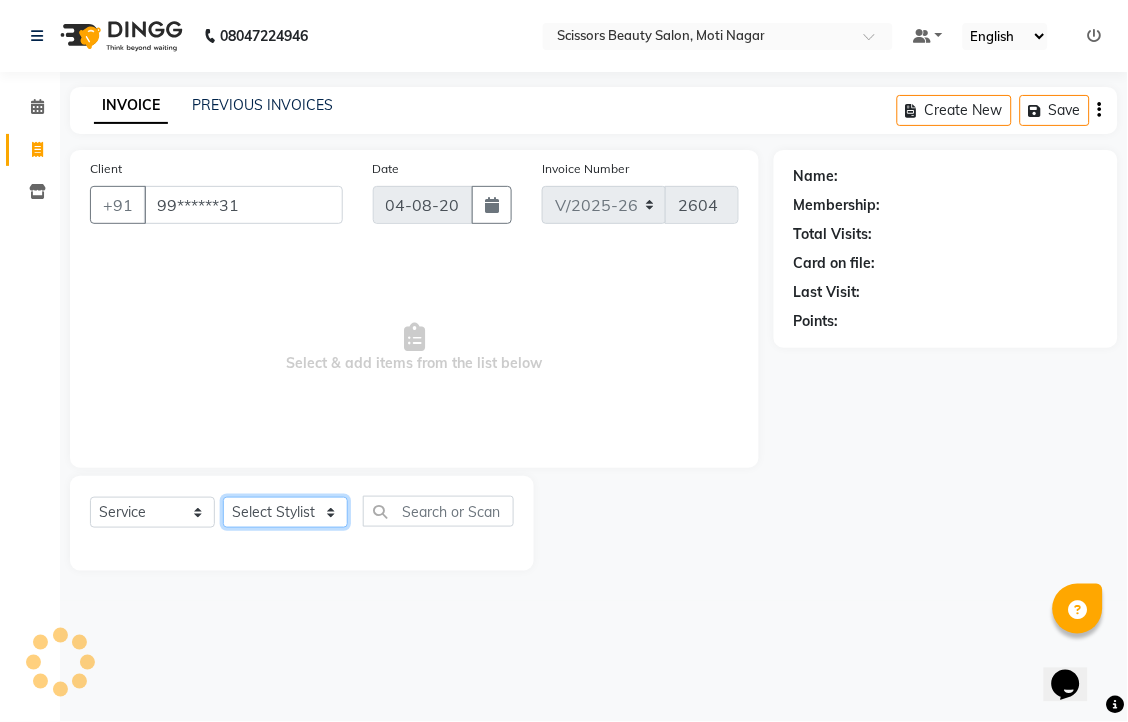 select on "58456" 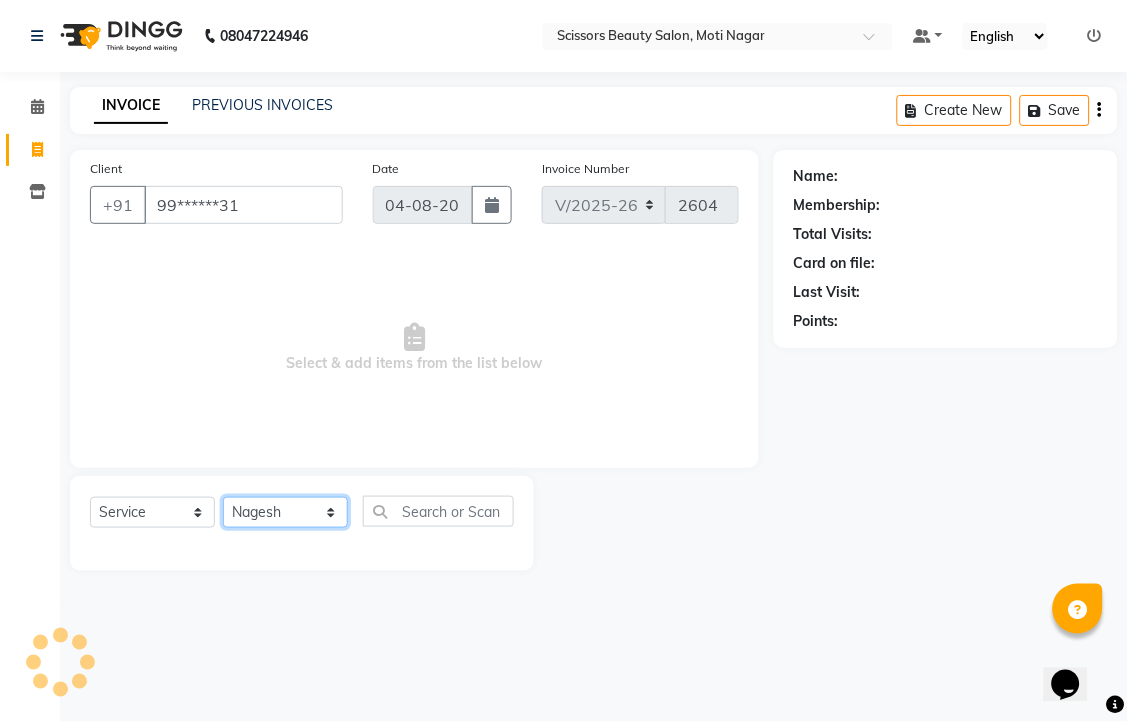 click on "Select Stylist Dominic Francis Nagesh Satish Sir Staff" 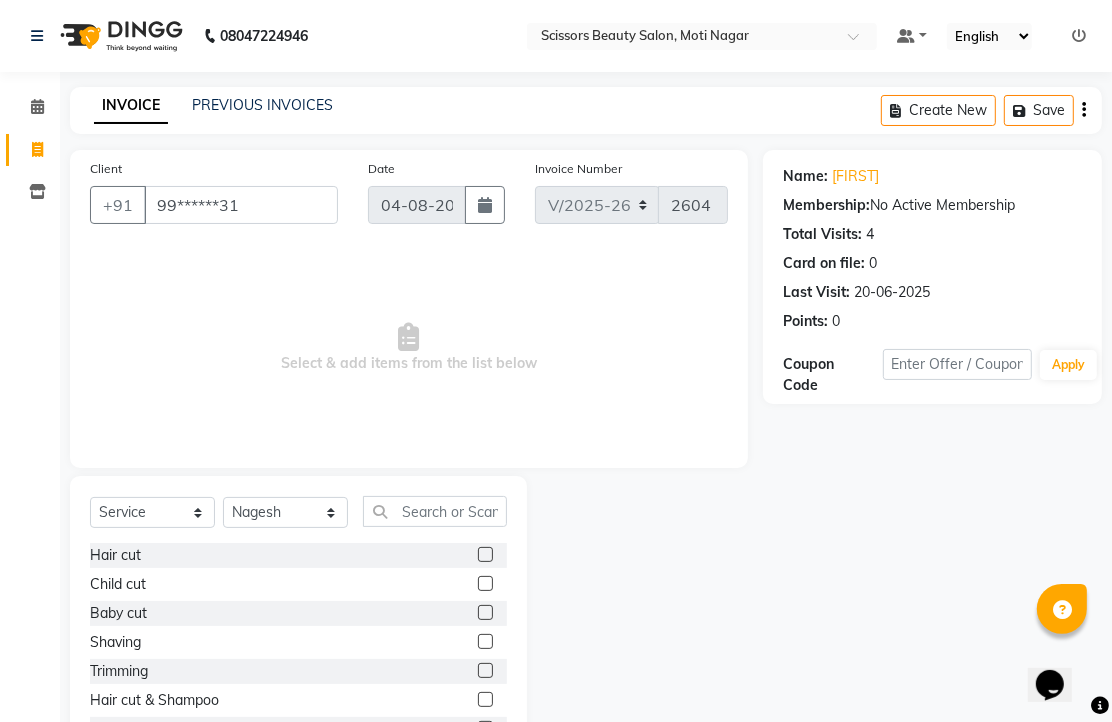 click 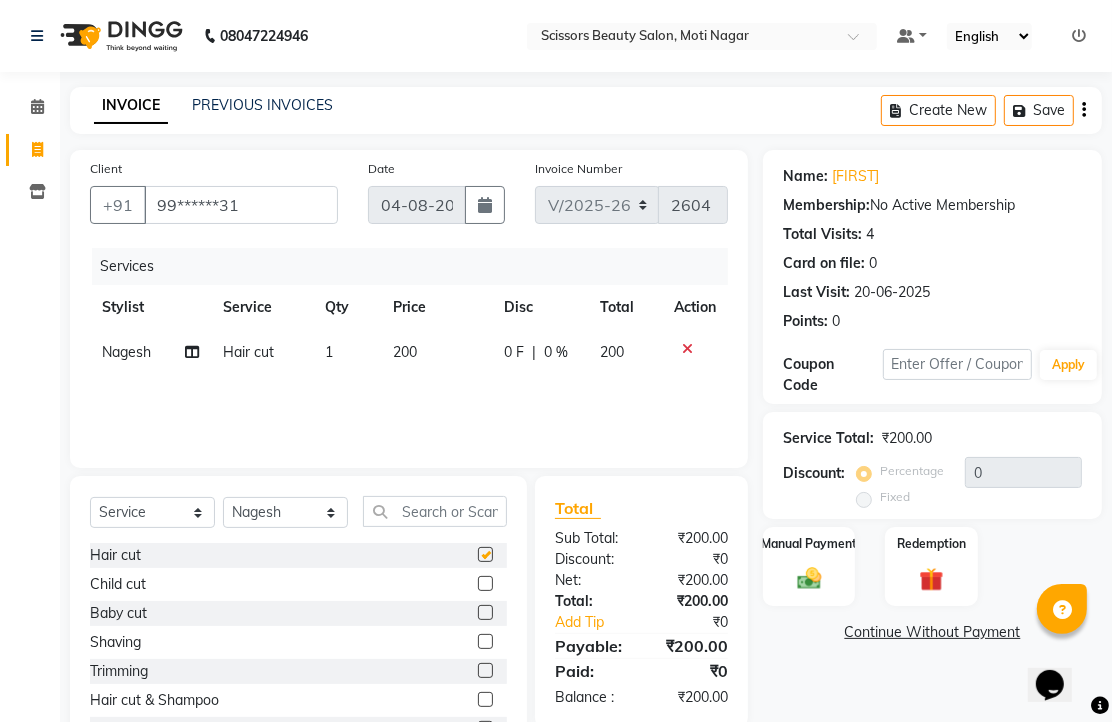checkbox on "false" 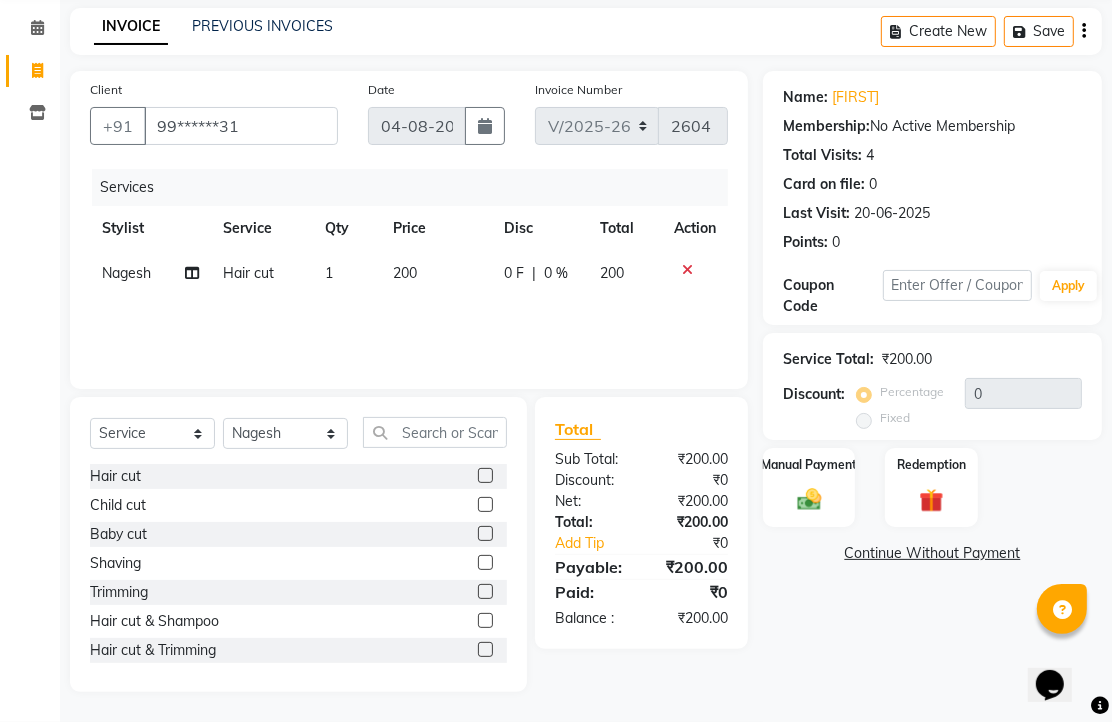 scroll, scrollTop: 157, scrollLeft: 0, axis: vertical 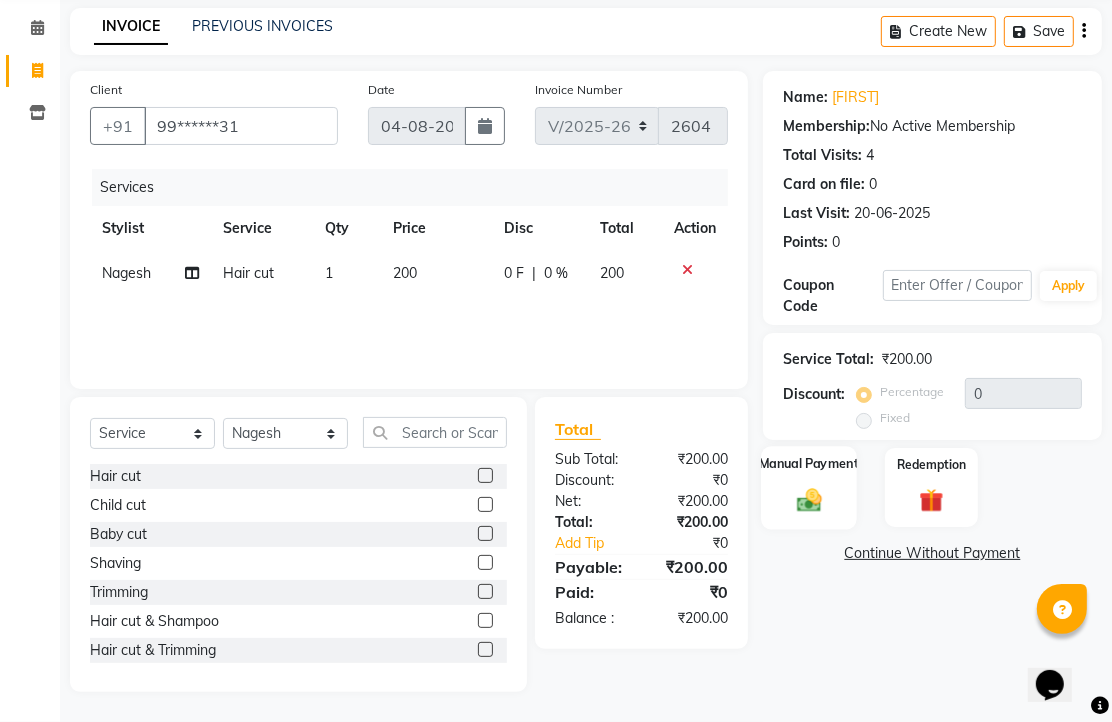 click 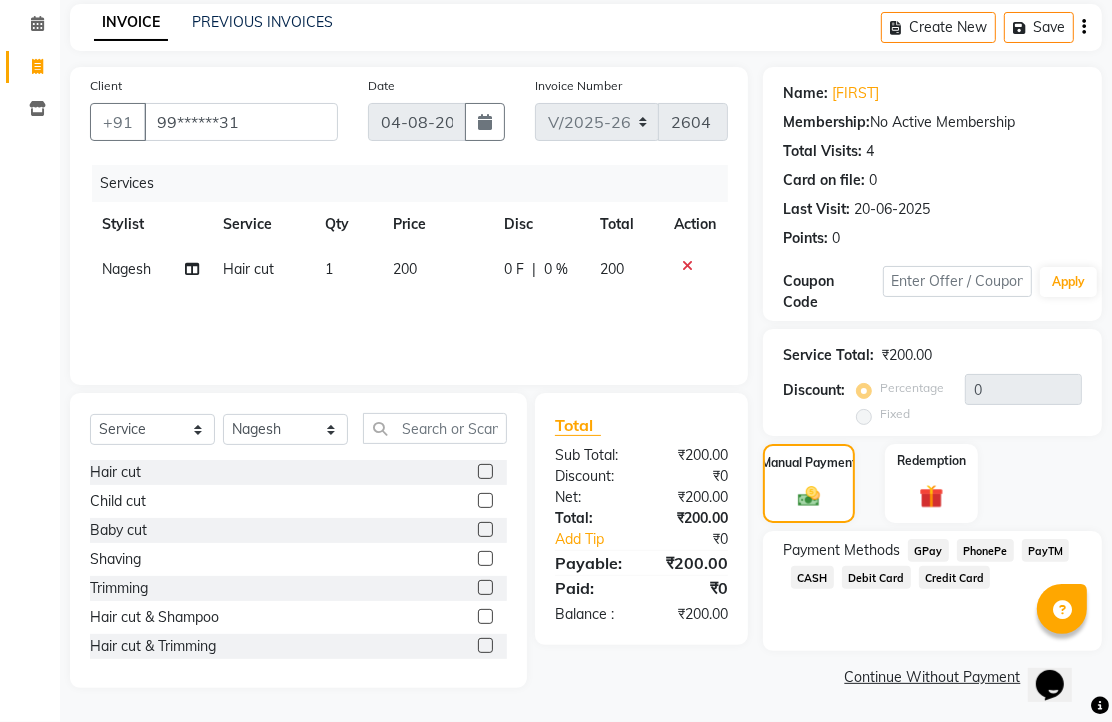 click on "PhonePe" 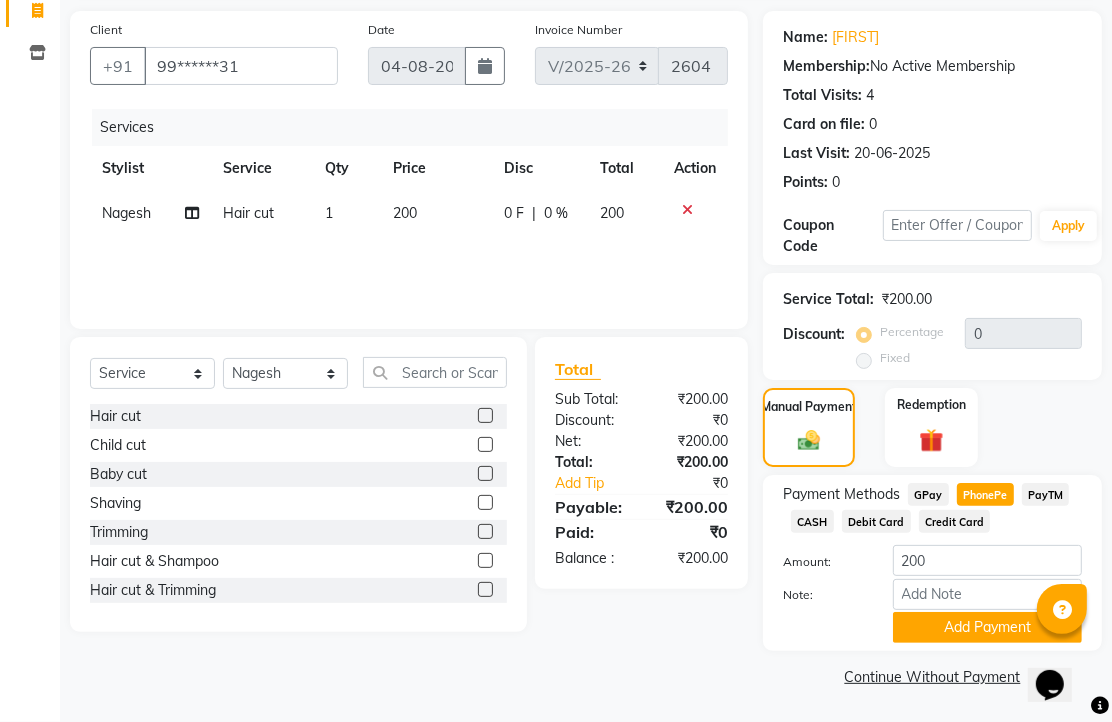 scroll, scrollTop: 248, scrollLeft: 0, axis: vertical 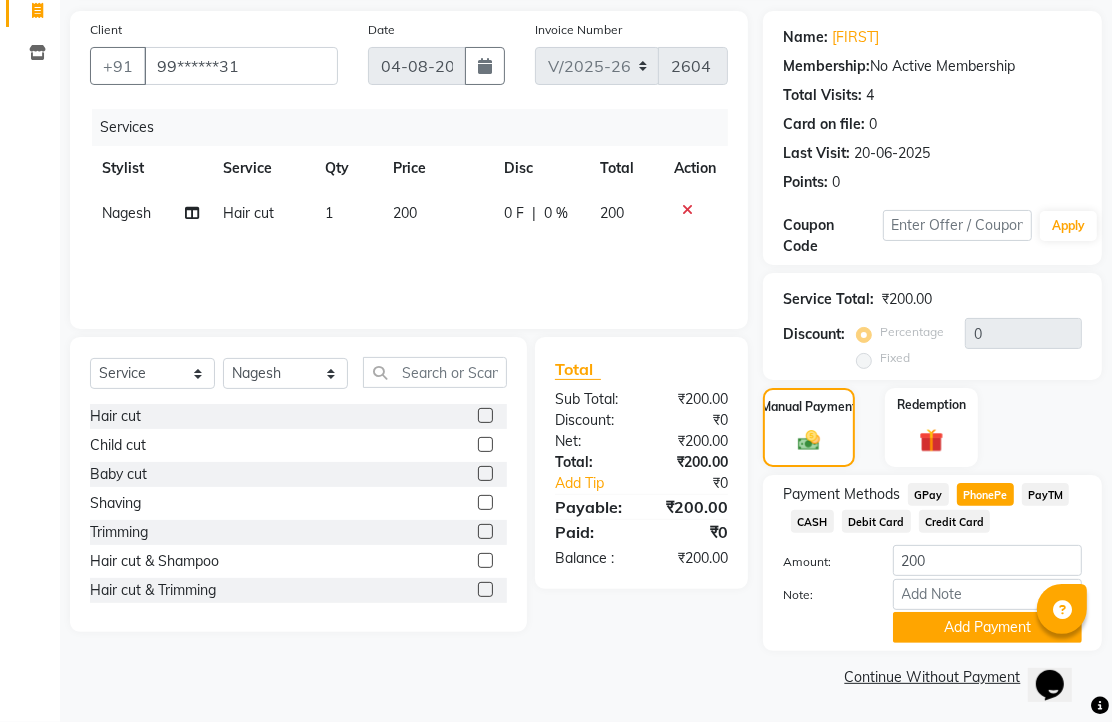 click on "CASH" 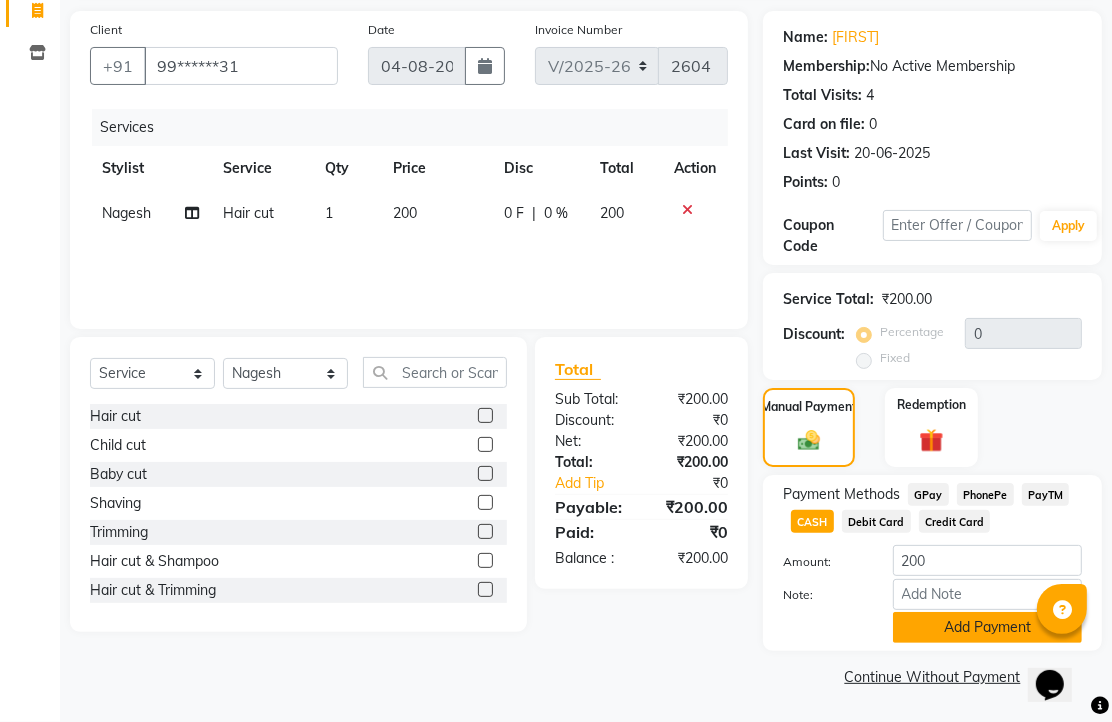 click on "Add Payment" 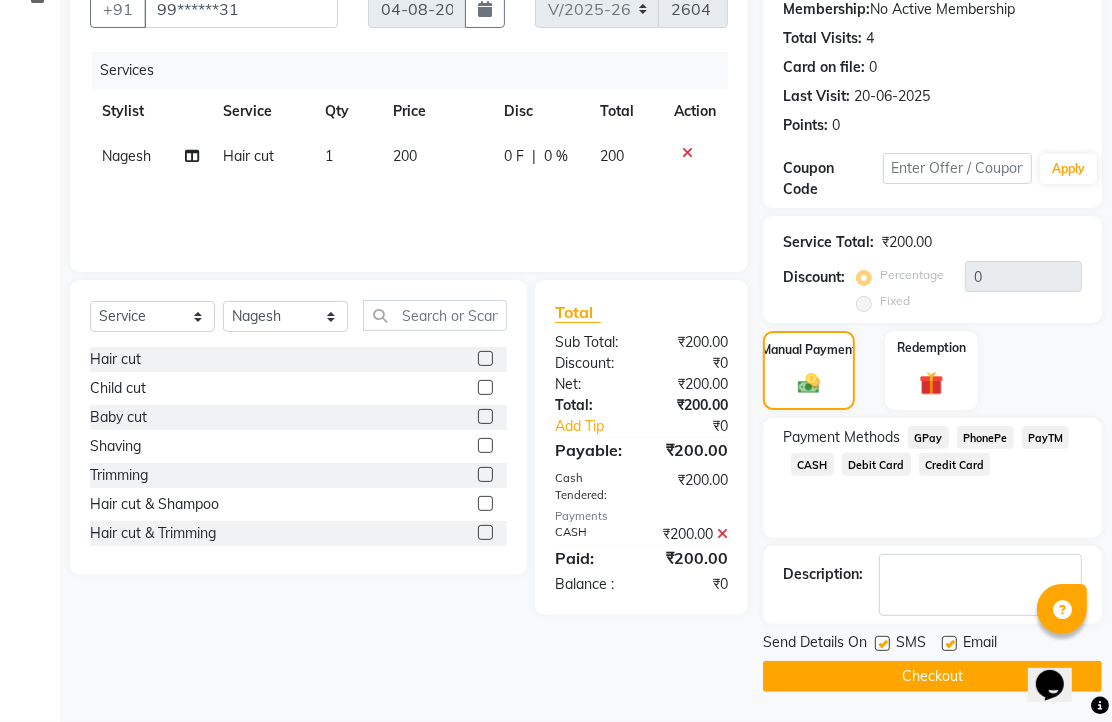 scroll, scrollTop: 304, scrollLeft: 0, axis: vertical 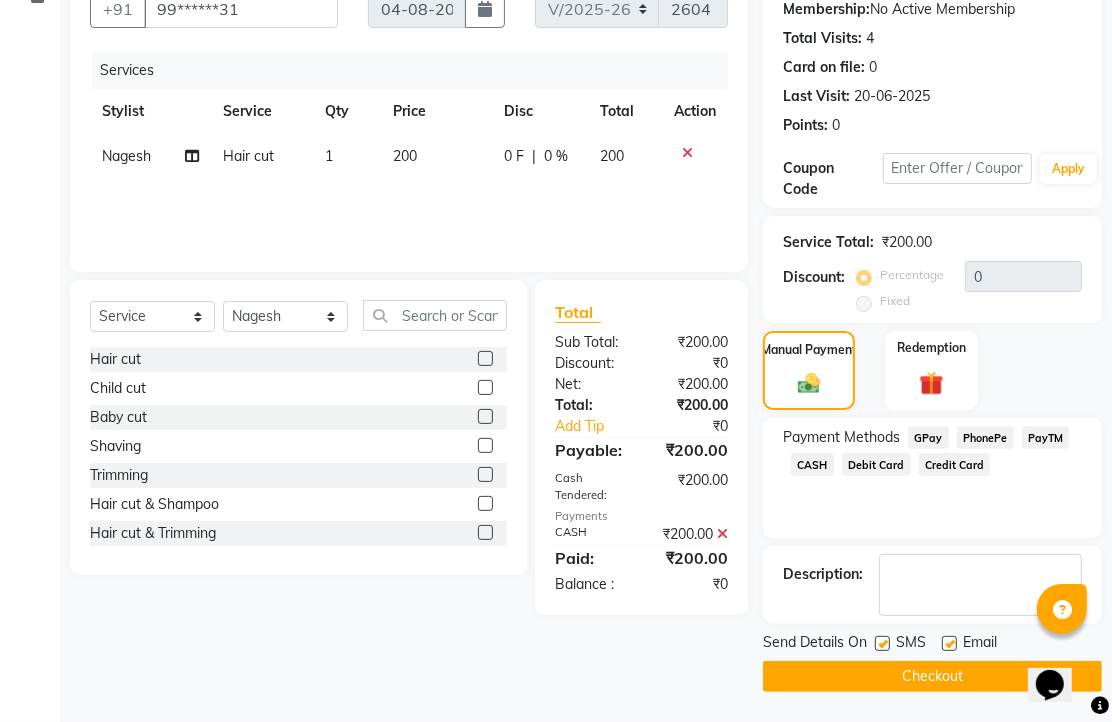 click 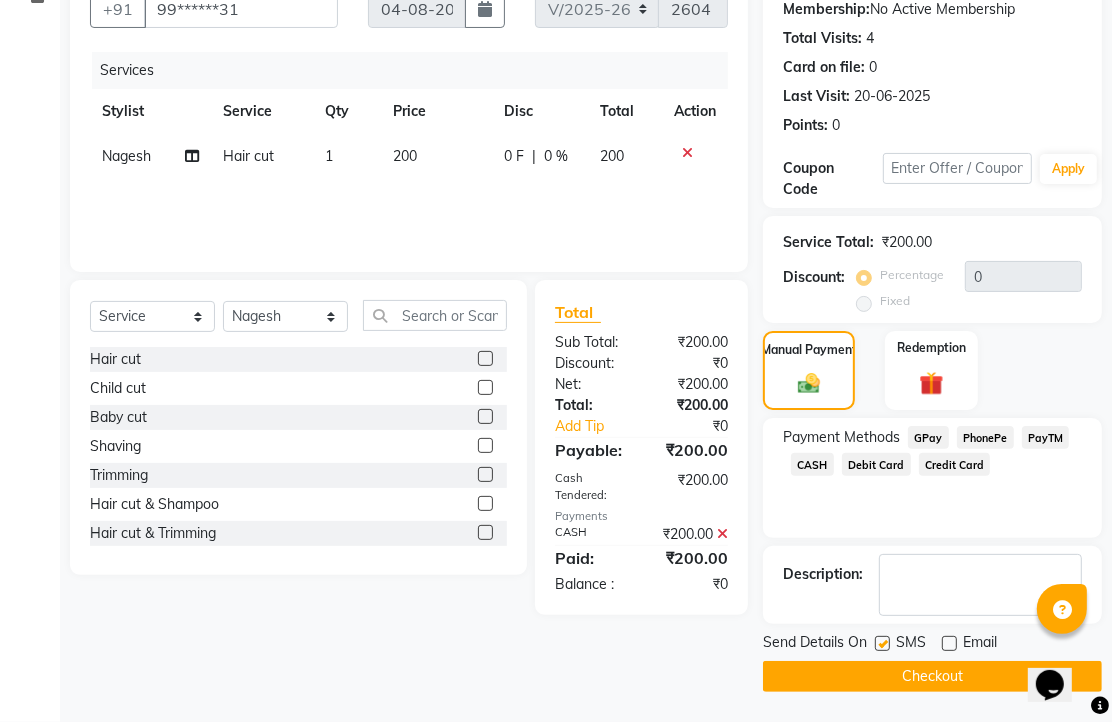 click on "Checkout" 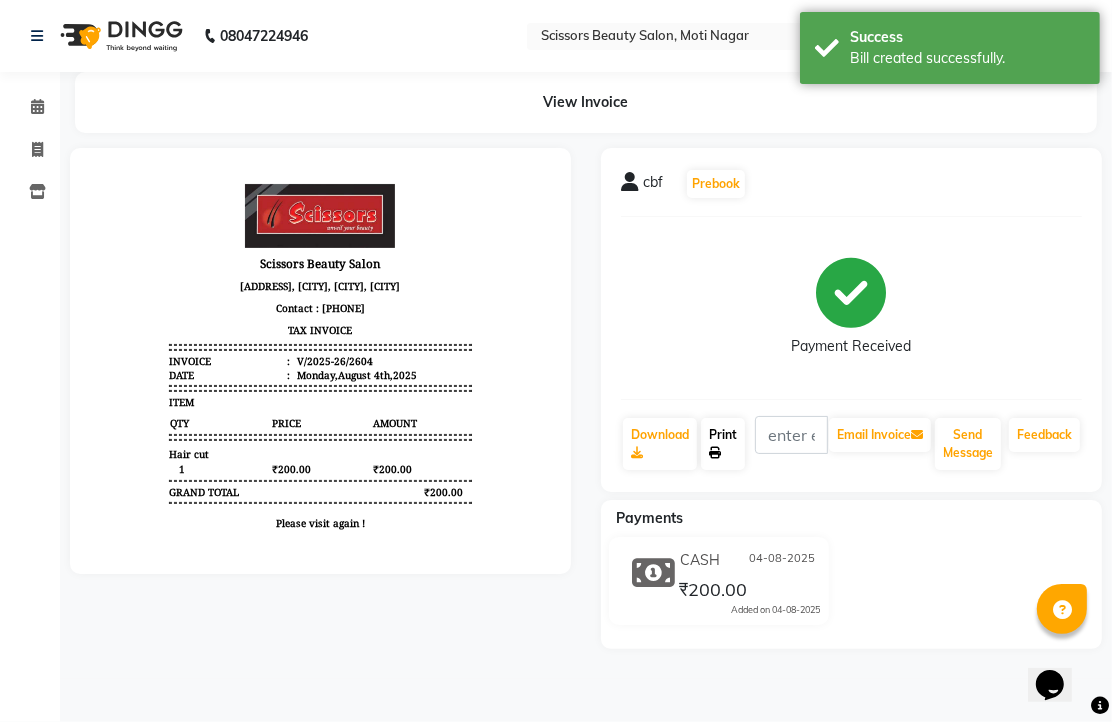 scroll, scrollTop: 0, scrollLeft: 0, axis: both 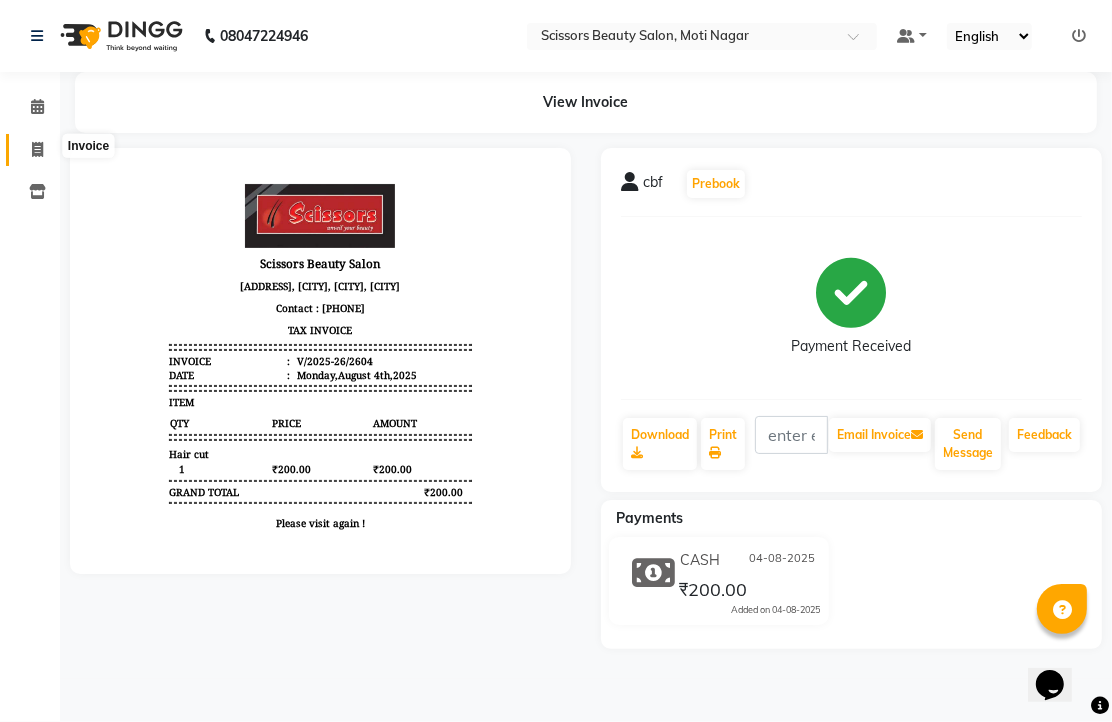 click 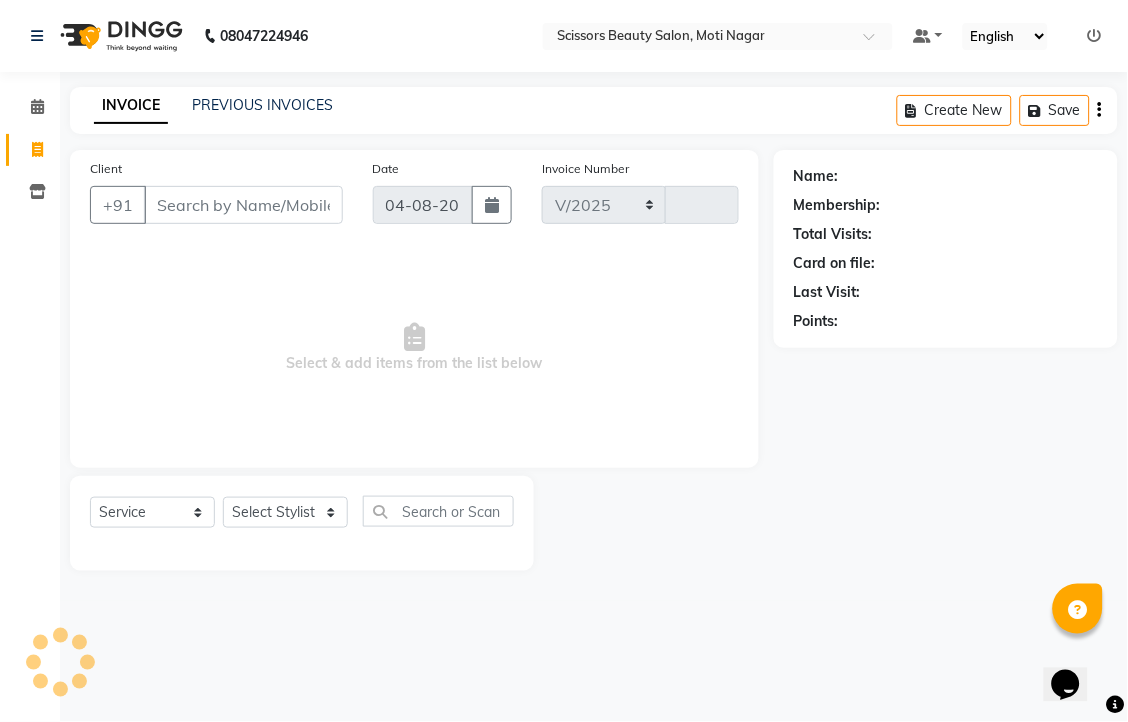 select on "7057" 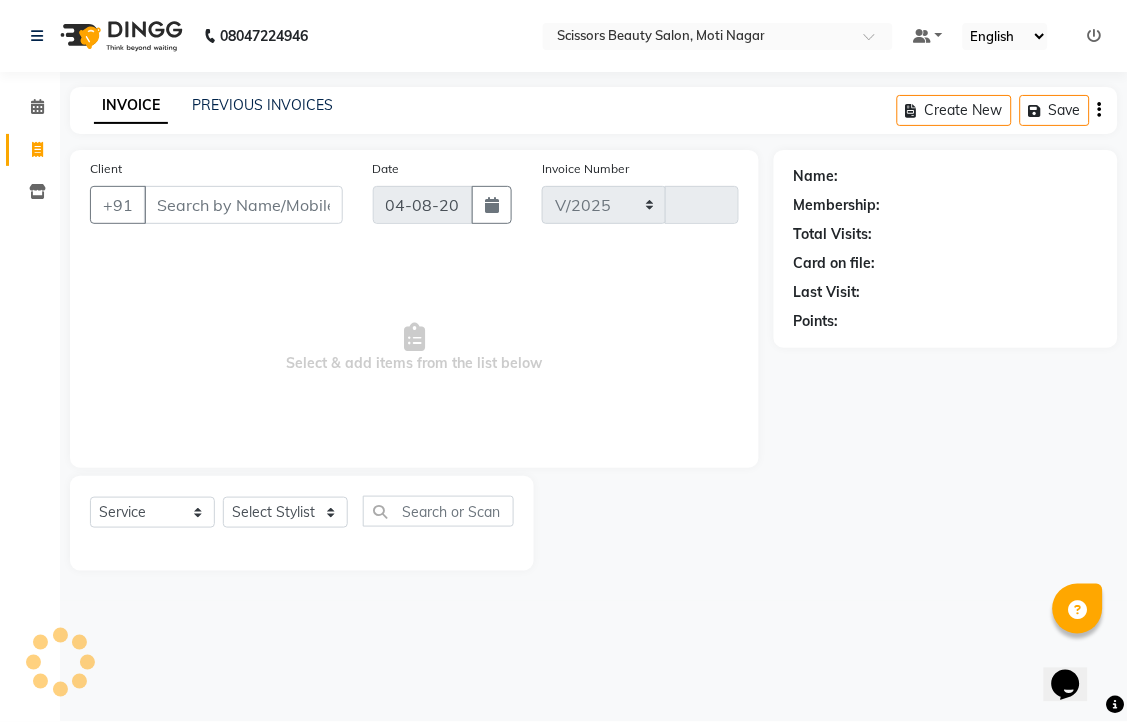 type on "2605" 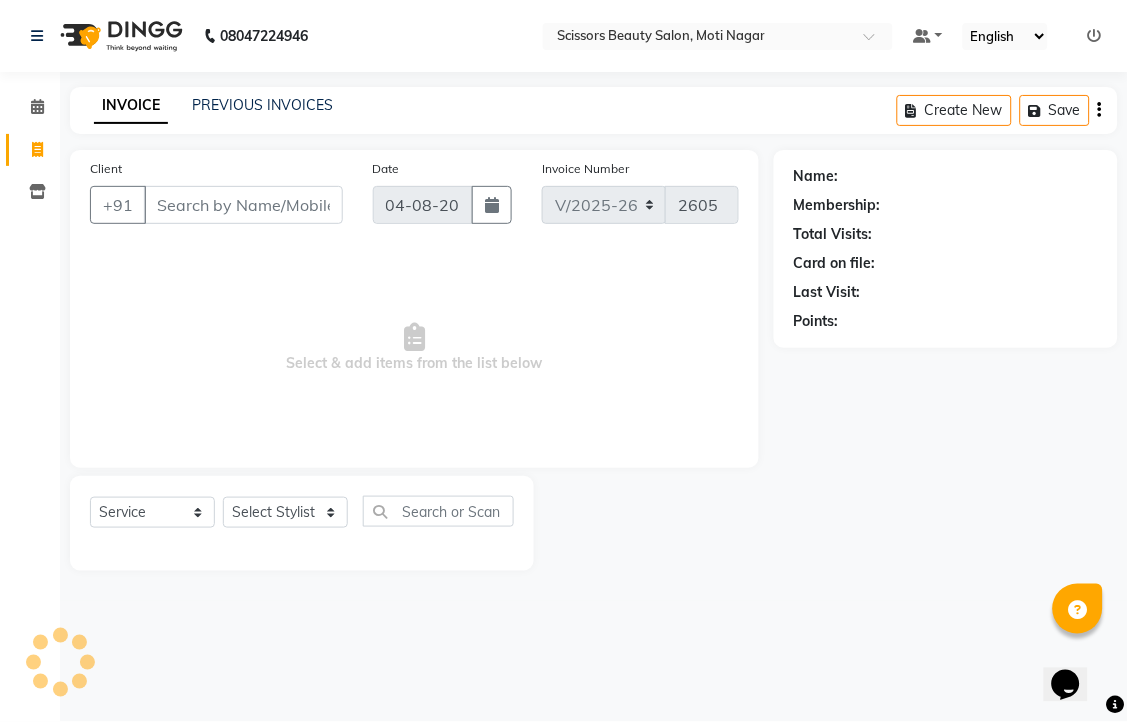 click on "Client" at bounding box center [243, 205] 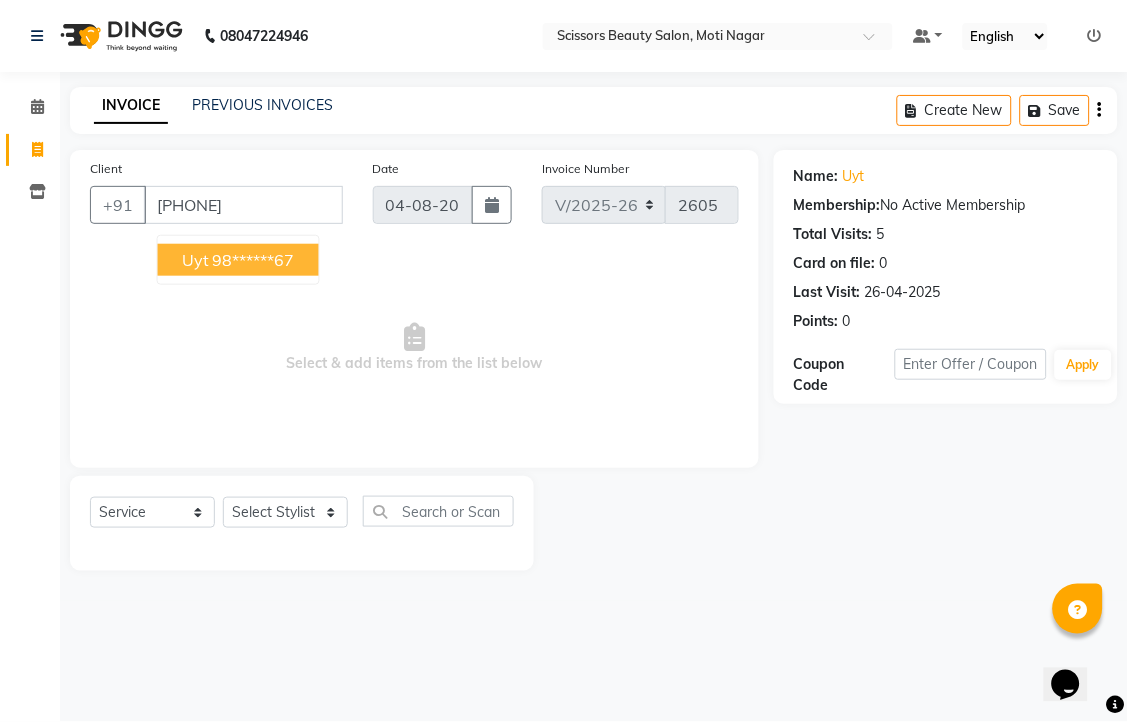 click on "98******67" at bounding box center [254, 260] 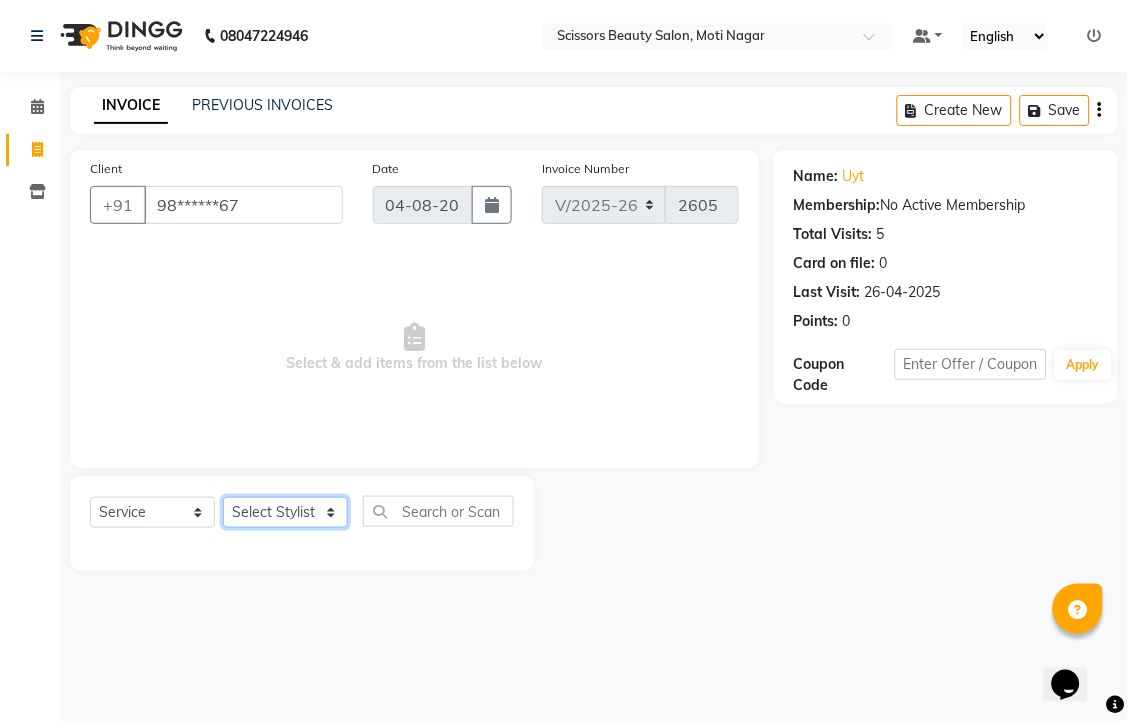 click on "Select Stylist Dominic Francis Nagesh Satish Sir Staff" 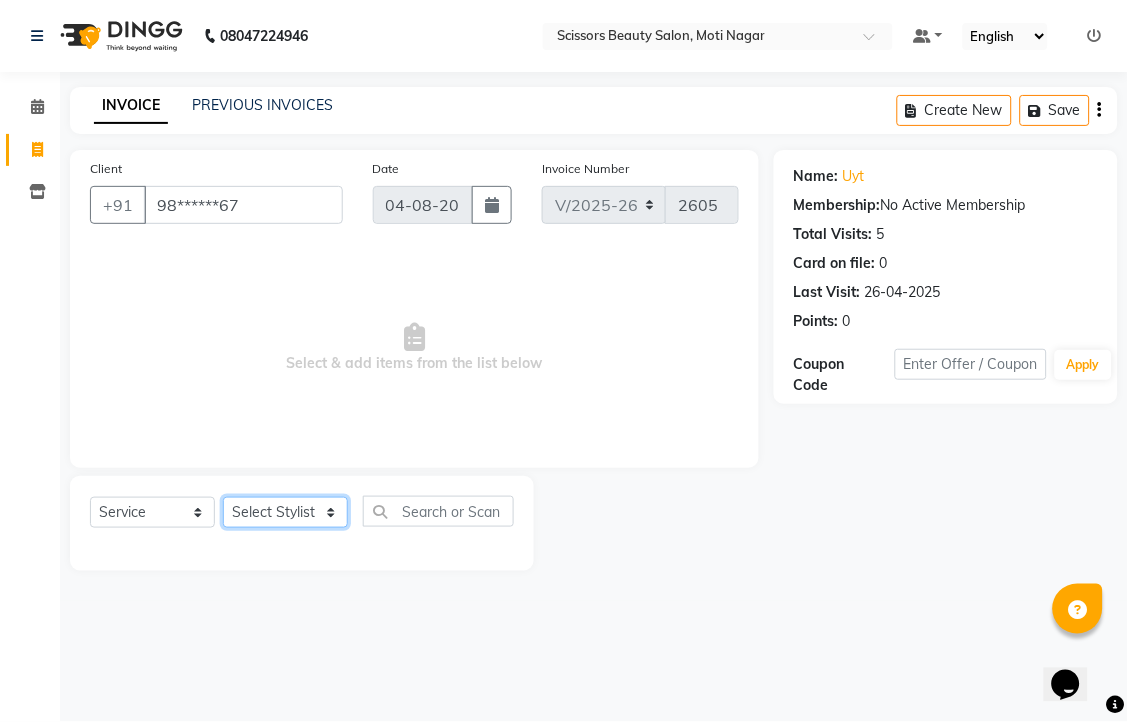 select on "81450" 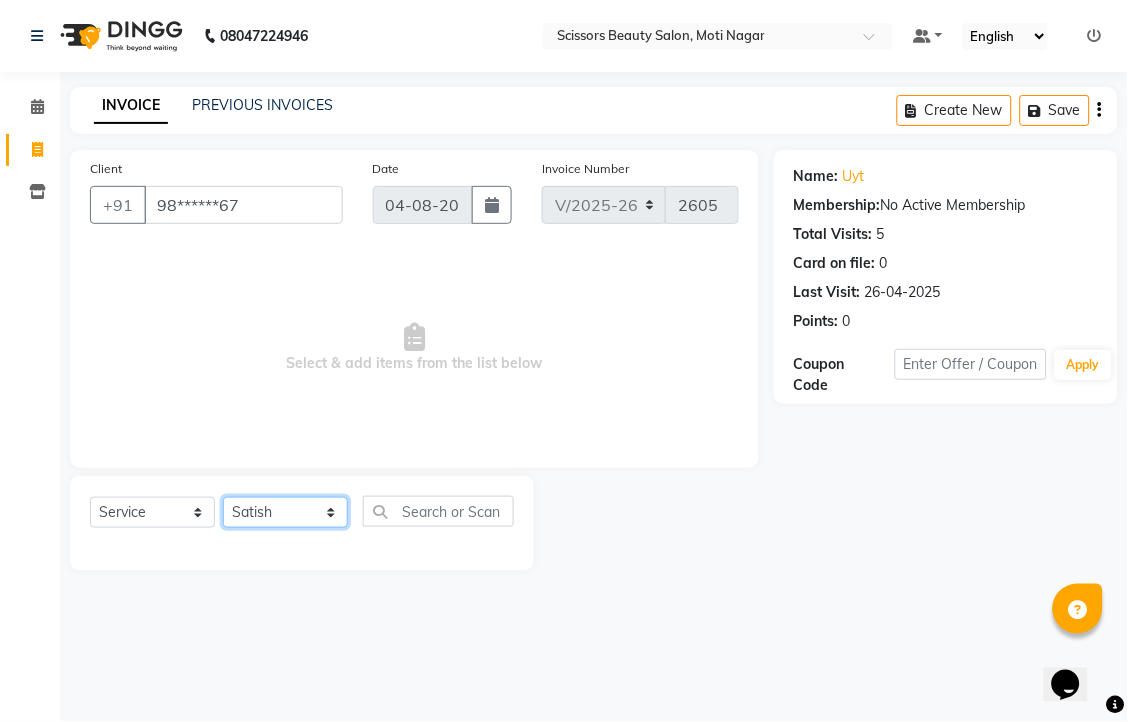 click on "Select Stylist Dominic Francis Nagesh Satish Sir Staff" 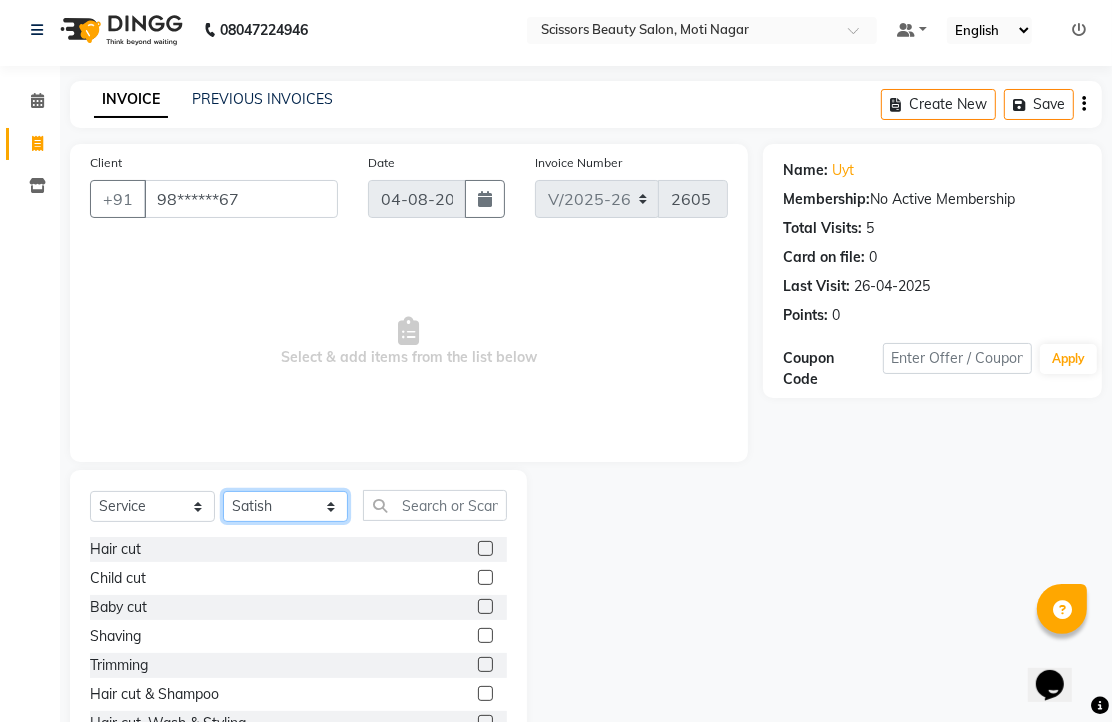 scroll, scrollTop: 147, scrollLeft: 0, axis: vertical 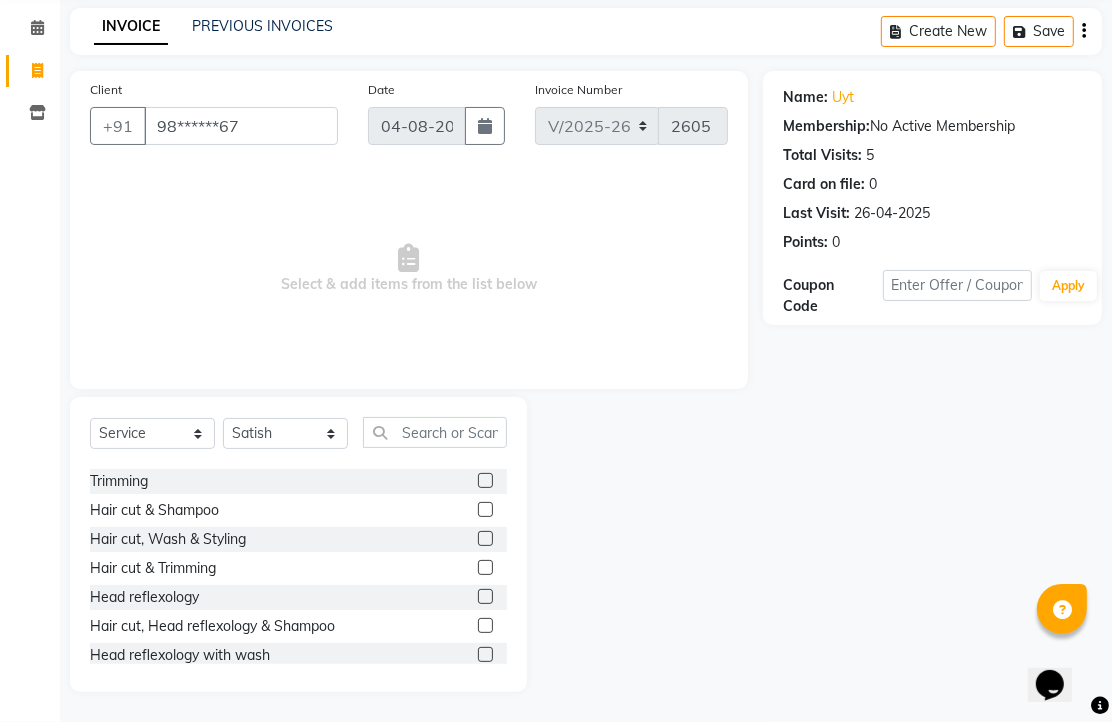 click 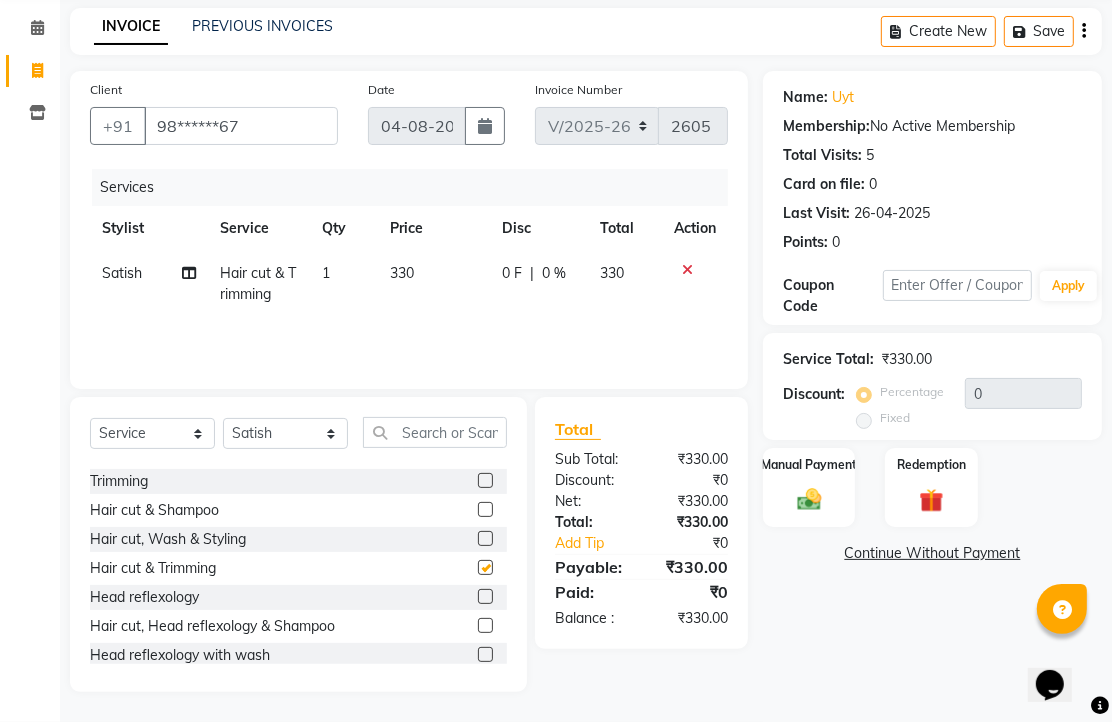 checkbox on "false" 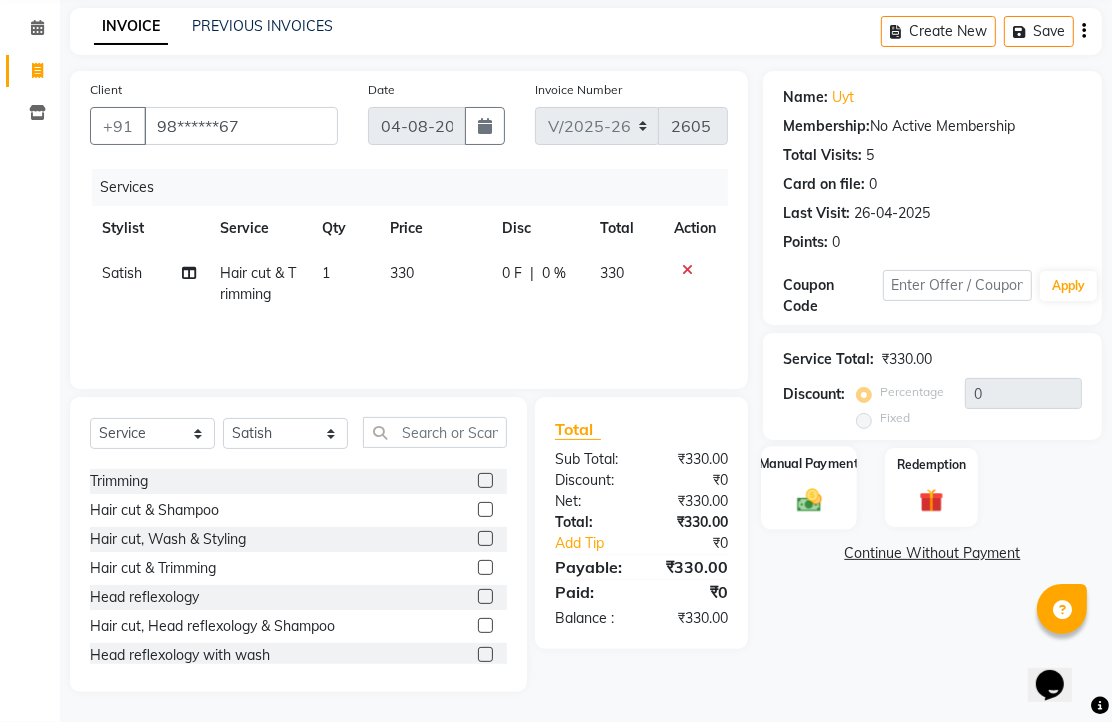 click 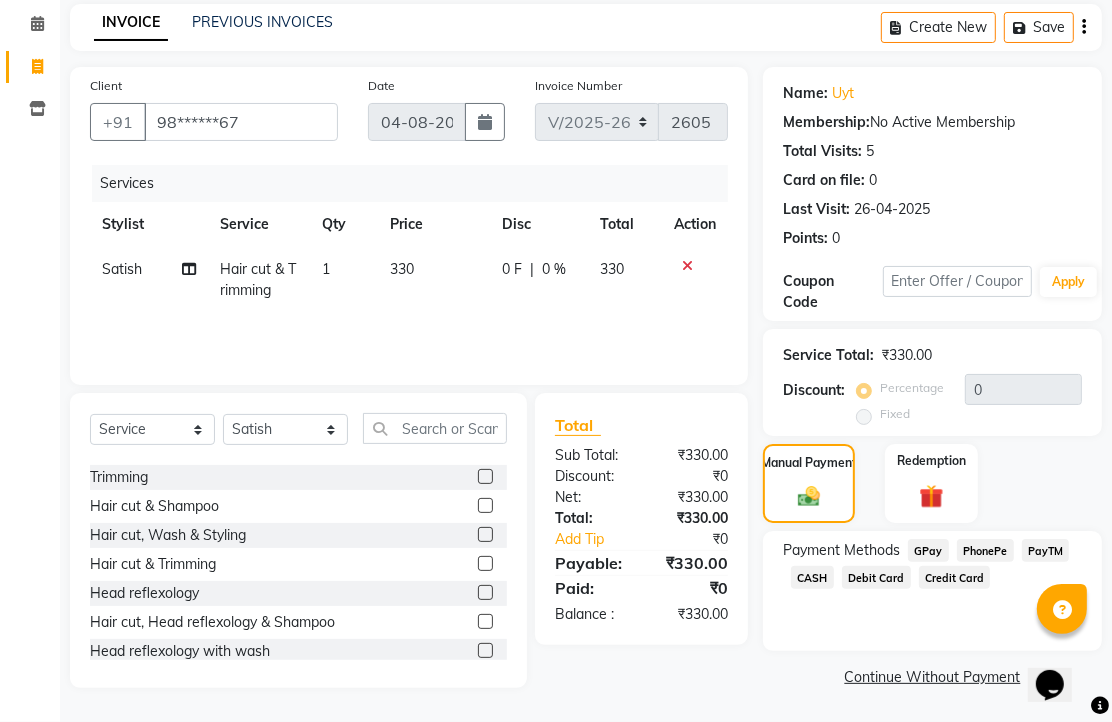 scroll, scrollTop: 163, scrollLeft: 0, axis: vertical 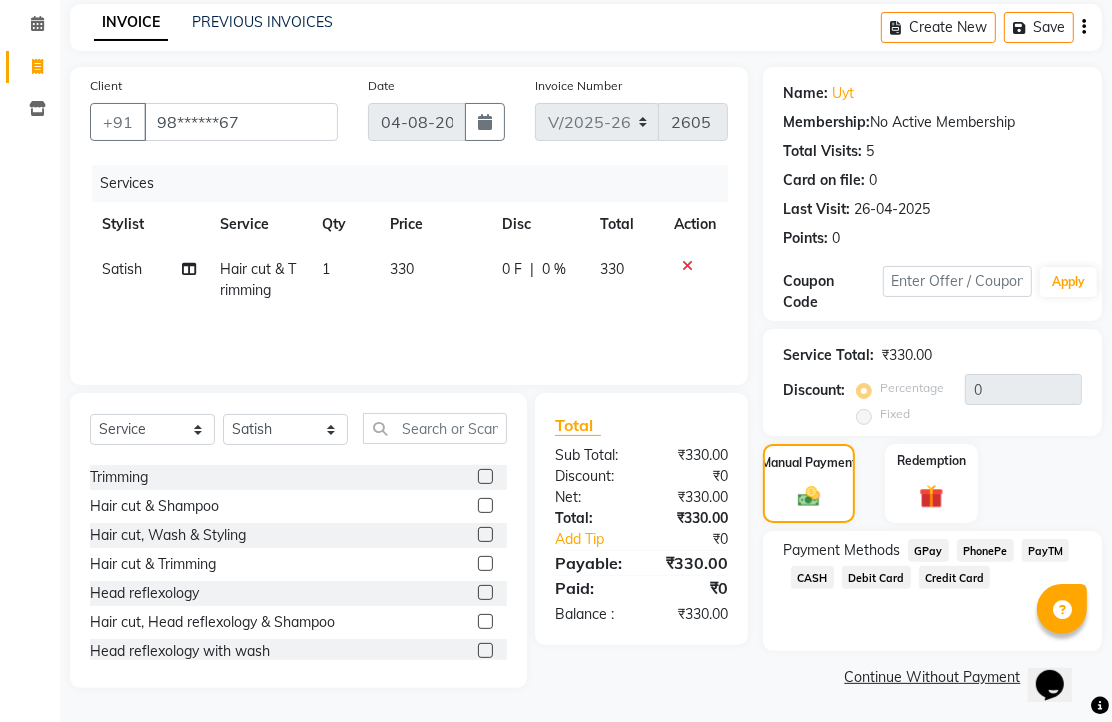 click on "PhonePe" 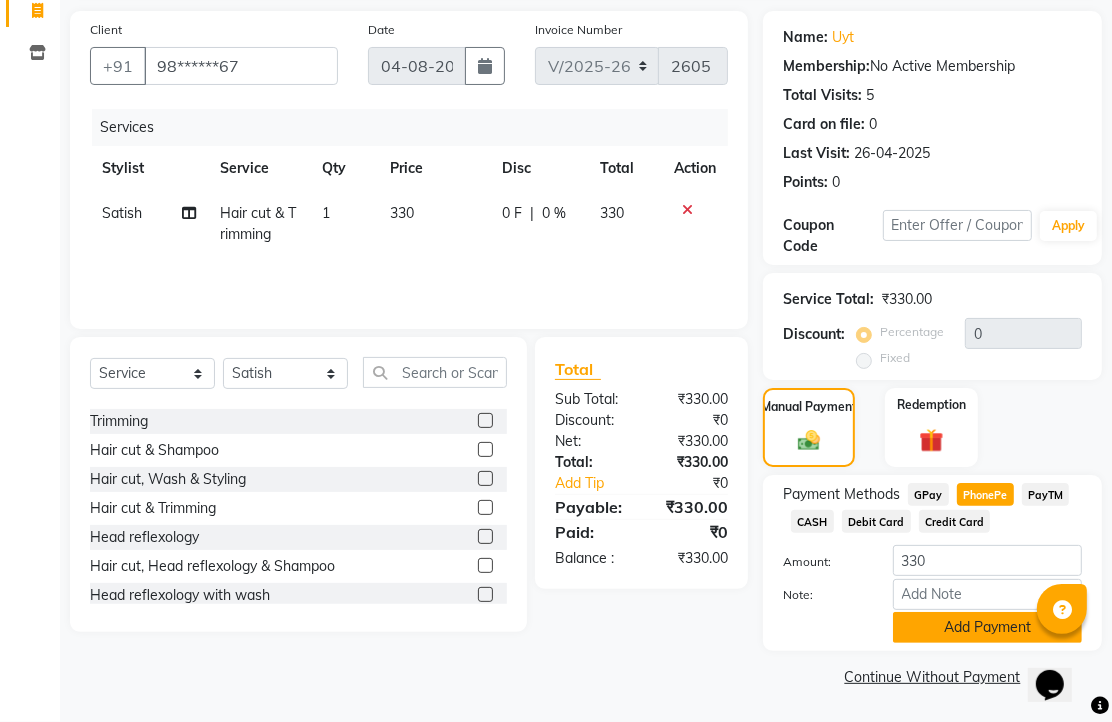 scroll, scrollTop: 248, scrollLeft: 0, axis: vertical 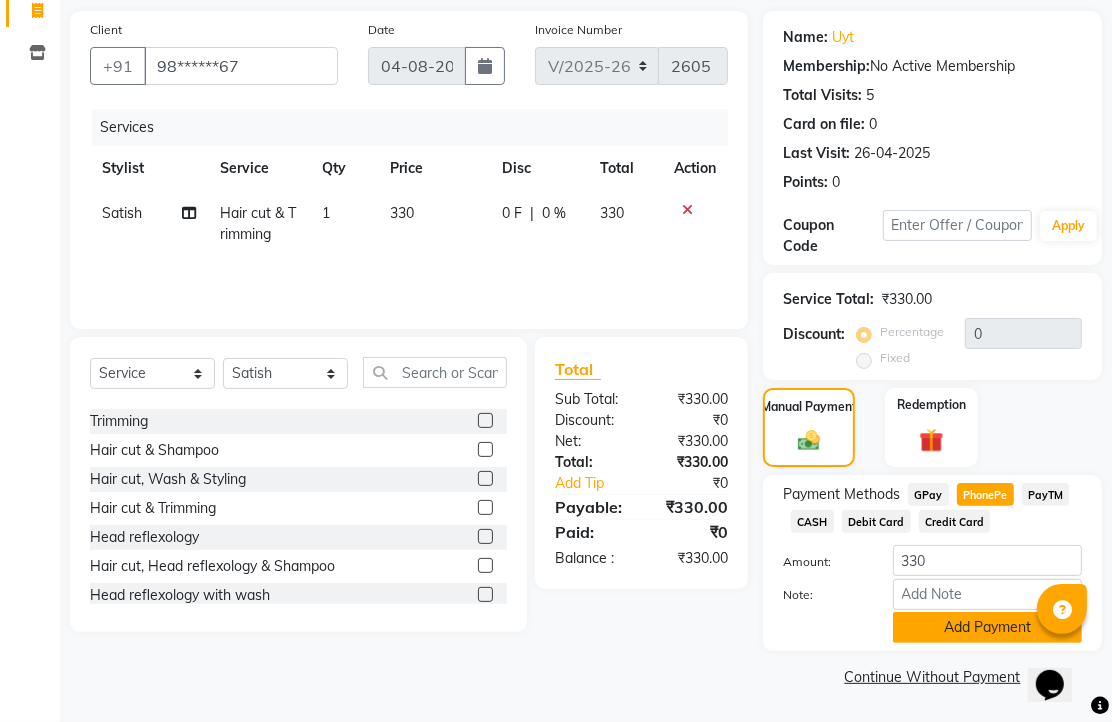 click on "Add Payment" 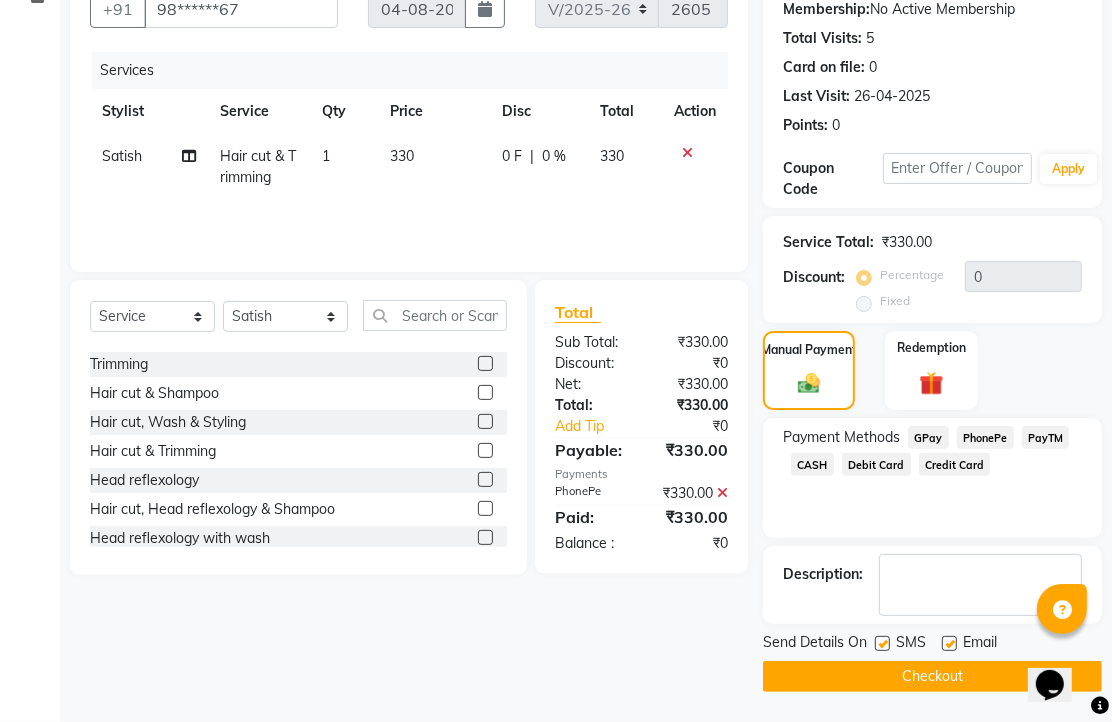 click 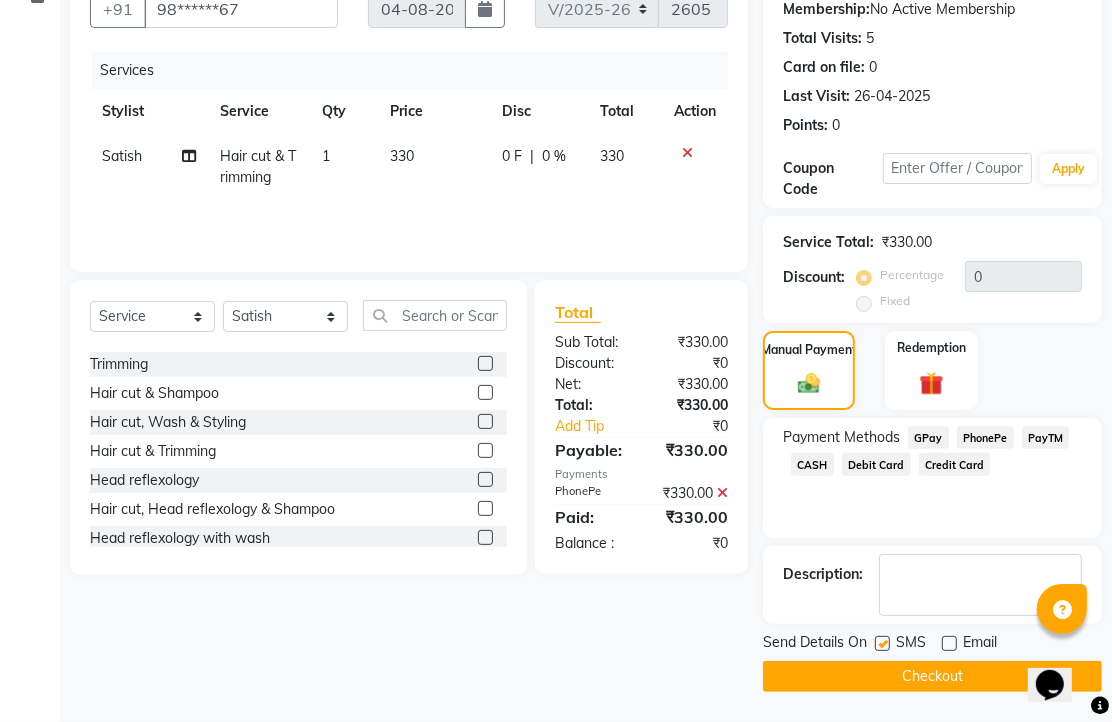 click on "Checkout" 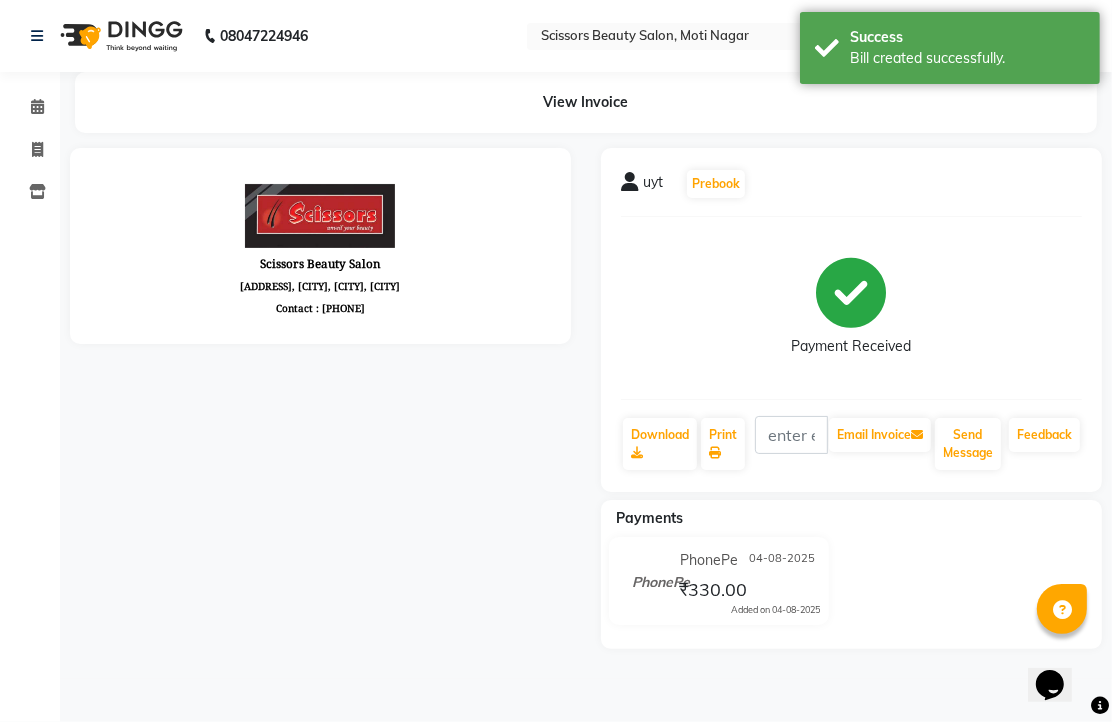scroll, scrollTop: 0, scrollLeft: 0, axis: both 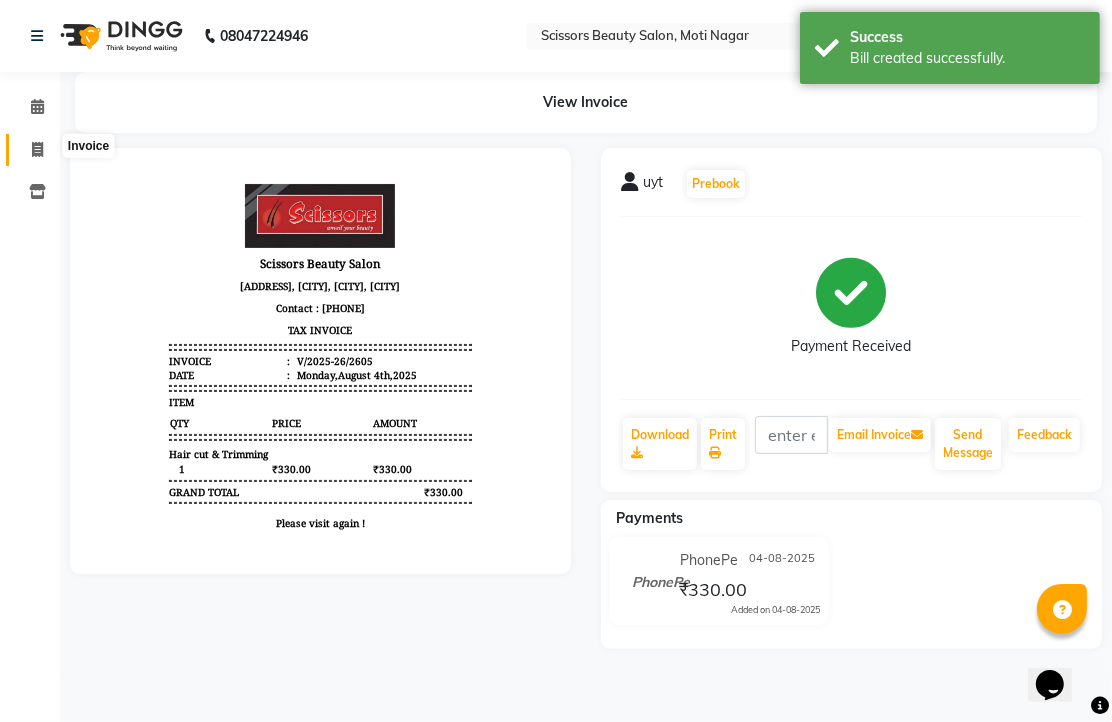 click 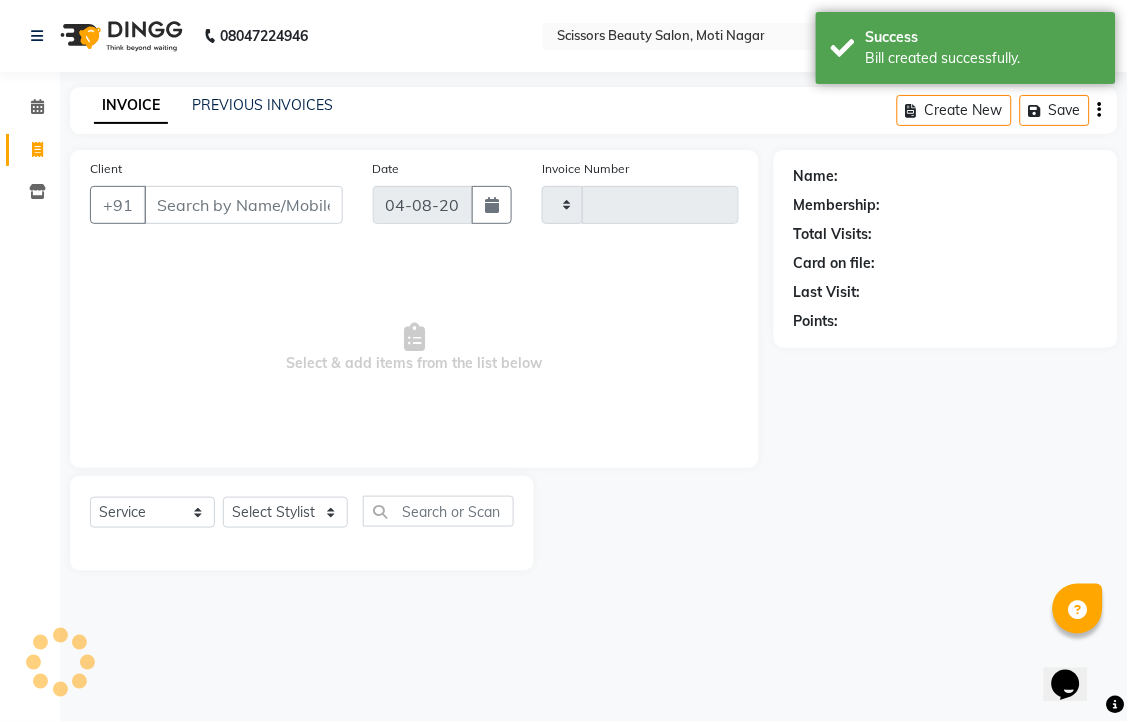 type on "2606" 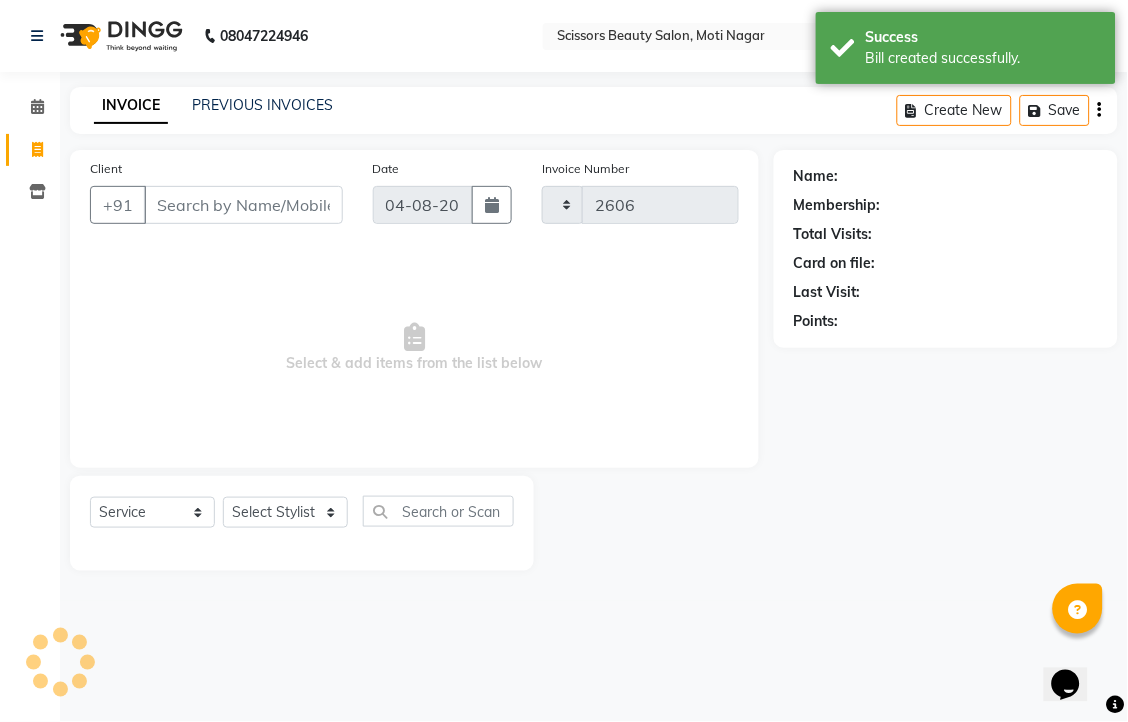 select on "7057" 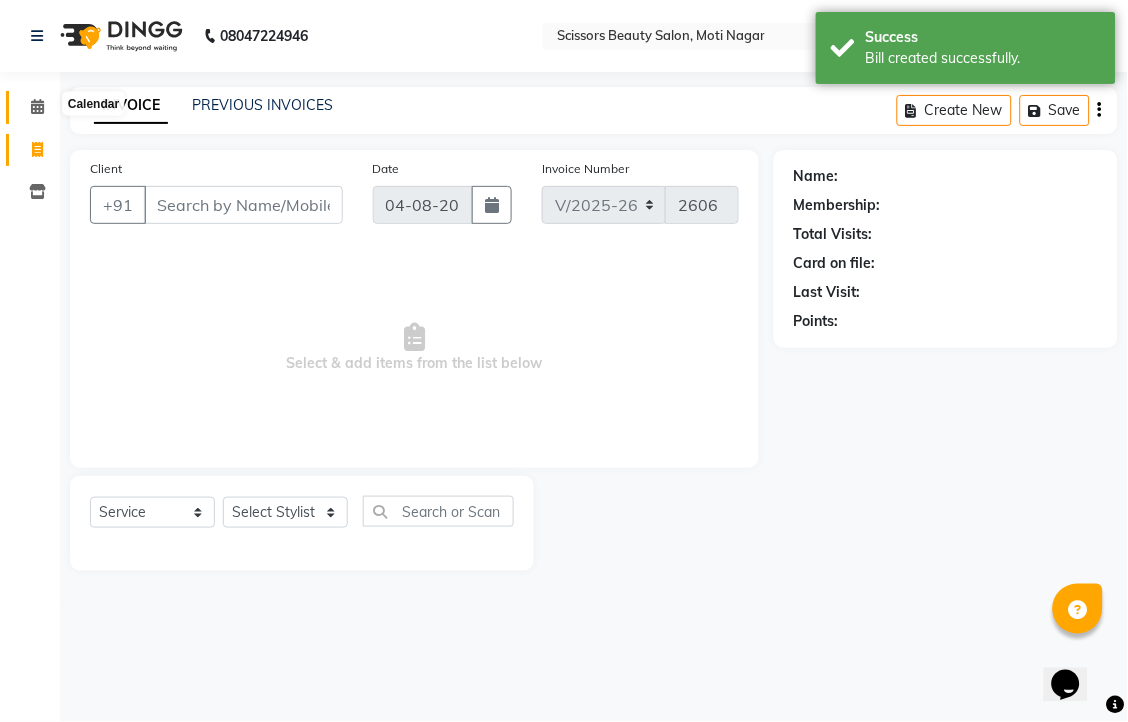 click 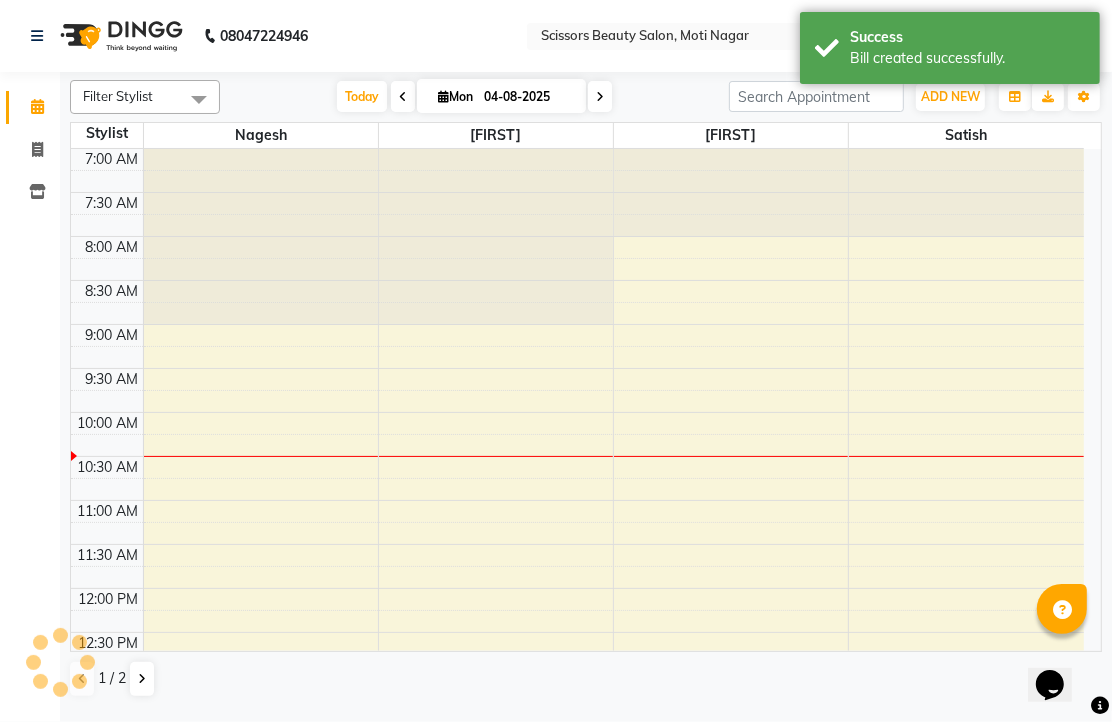 scroll, scrollTop: 0, scrollLeft: 0, axis: both 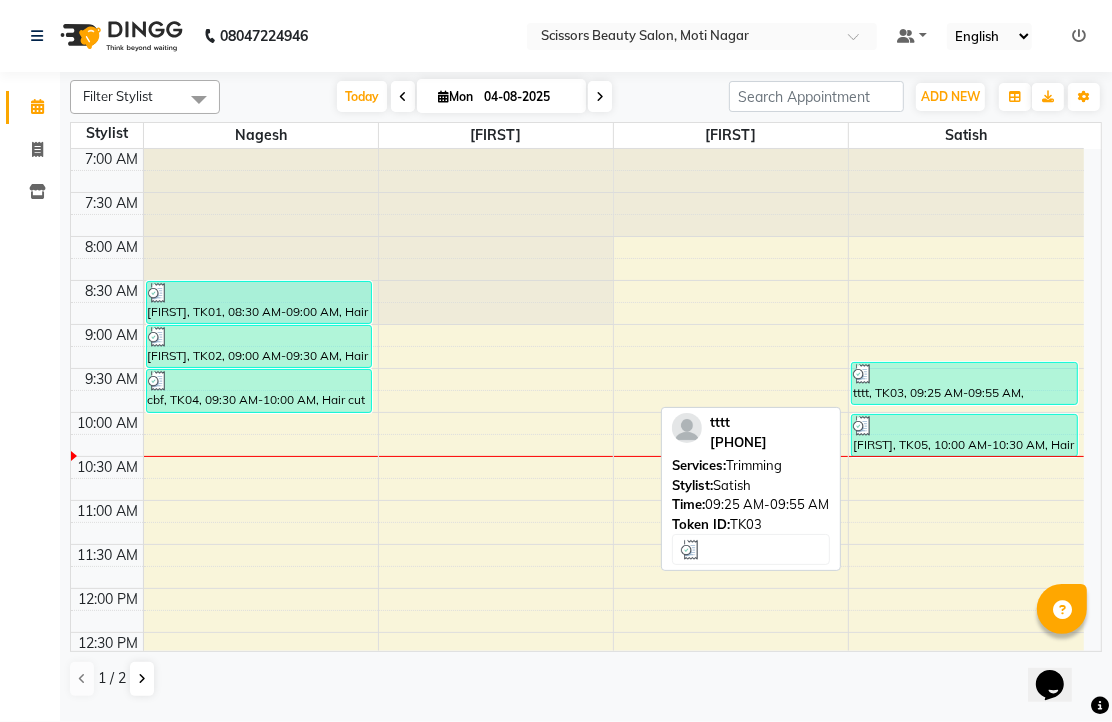 click on "tttt, TK03, 09:25 AM-09:55 AM, Trimming" at bounding box center (964, 383) 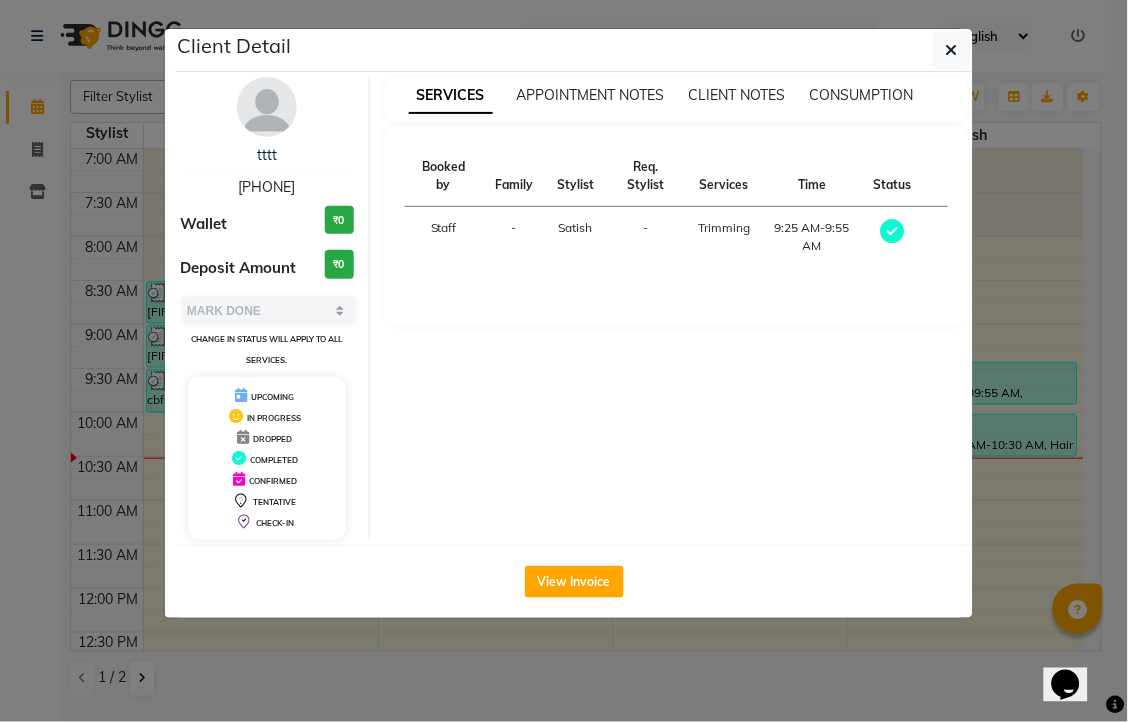 click on "Client Detail  tttt    [PHONE] Wallet ₹0 Deposit Amount  ₹0  Select MARK DONE UPCOMING Change in status will apply to all services. UPCOMING IN PROGRESS DROPPED COMPLETED CONFIRMED TENTATIVE CHECK-IN SERVICES APPOINTMENT NOTES CLIENT NOTES CONSUMPTION Booked by Family Stylist Req. Stylist Services Time Status  Staff  - Satish -  Trimming   9:25 AM-9:55 AM   View Invoice" 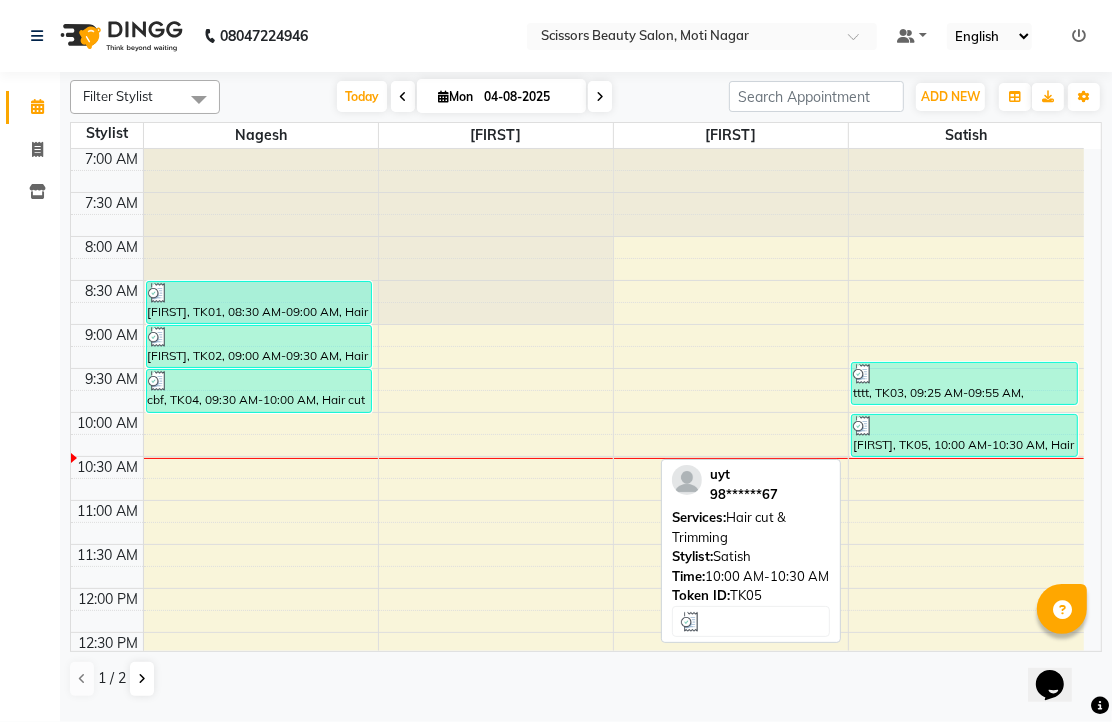 click at bounding box center [964, 426] 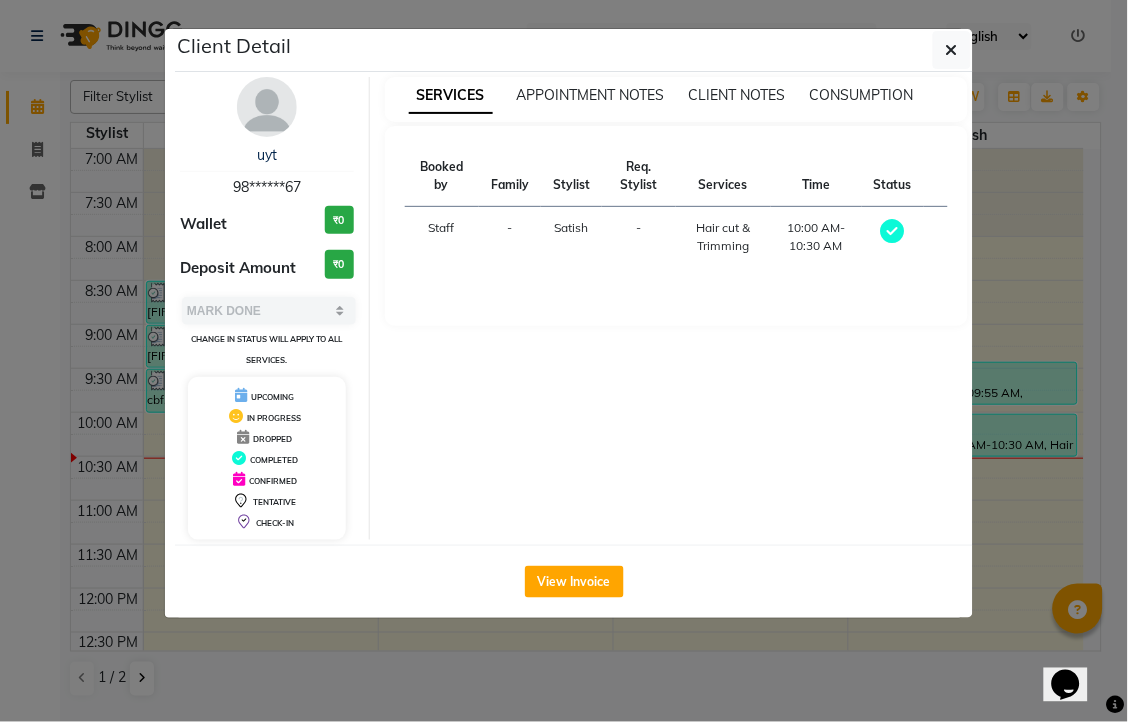 click on "Client Detail  uyt    [PHONE] Wallet ₹0 Deposit Amount  ₹0  Select MARK DONE UPCOMING Change in status will apply to all services. UPCOMING IN PROGRESS DROPPED COMPLETED CONFIRMED TENTATIVE CHECK-IN SERVICES APPOINTMENT NOTES CLIENT NOTES CONSUMPTION Booked by Family Stylist Req. Stylist Services Time Status  Staff  - Satish -  Hair cut & Trimming   10:00 AM-10:30 AM   View Invoice" 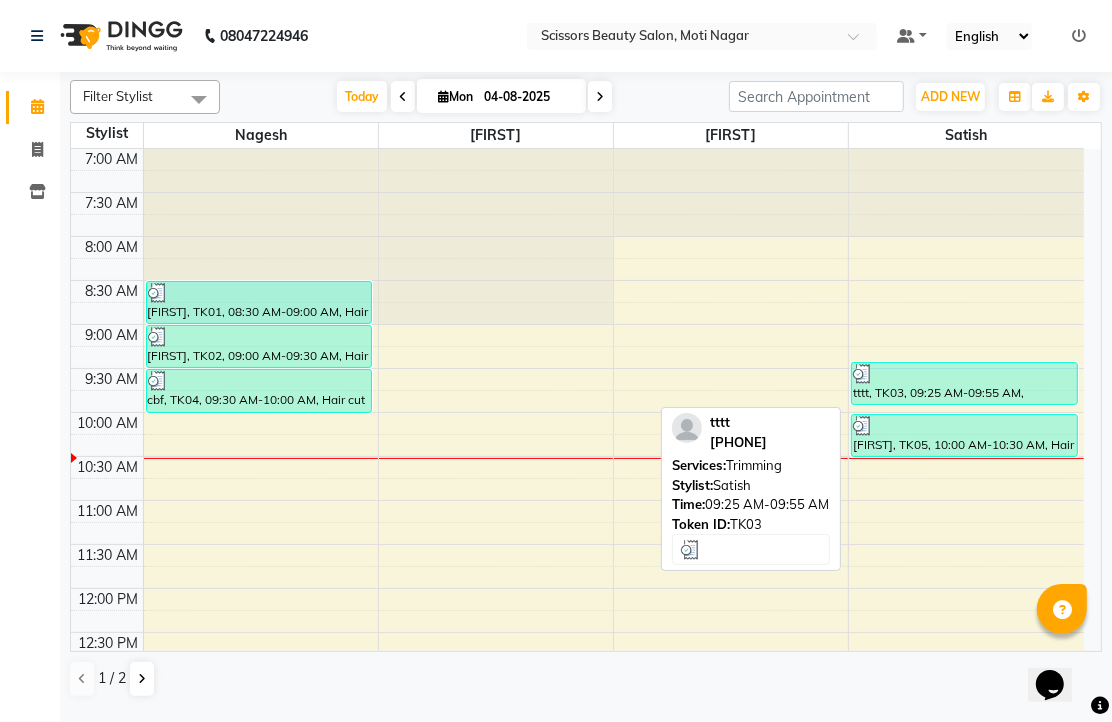 click at bounding box center [964, 374] 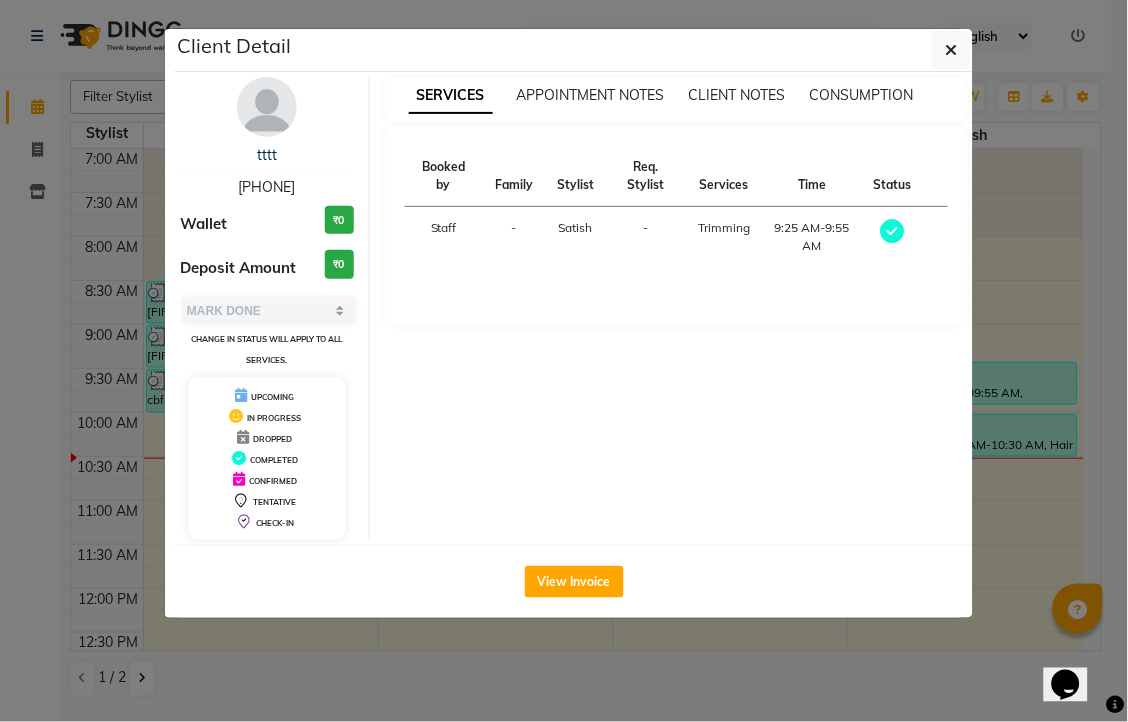 click on "Client Detail  tttt    [PHONE] Wallet ₹0 Deposit Amount  ₹0  Select MARK DONE UPCOMING Change in status will apply to all services. UPCOMING IN PROGRESS DROPPED COMPLETED CONFIRMED TENTATIVE CHECK-IN SERVICES APPOINTMENT NOTES CLIENT NOTES CONSUMPTION Booked by Family Stylist Req. Stylist Services Time Status  Staff  - Satish -  Trimming   9:25 AM-9:55 AM   View Invoice" 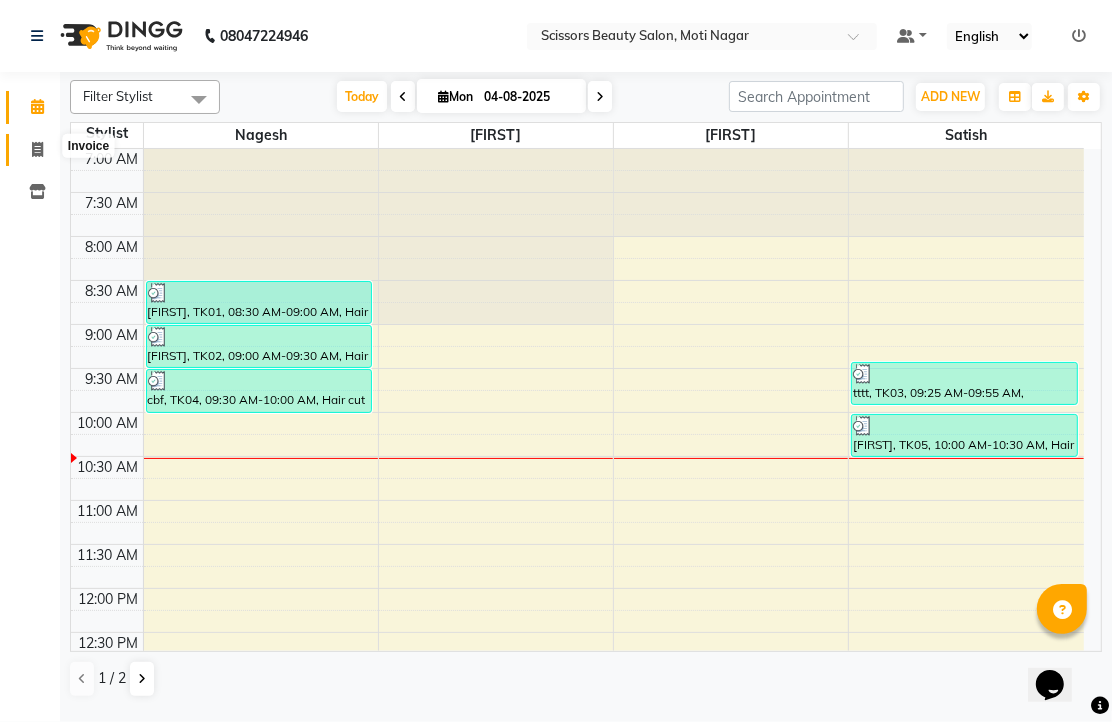 click 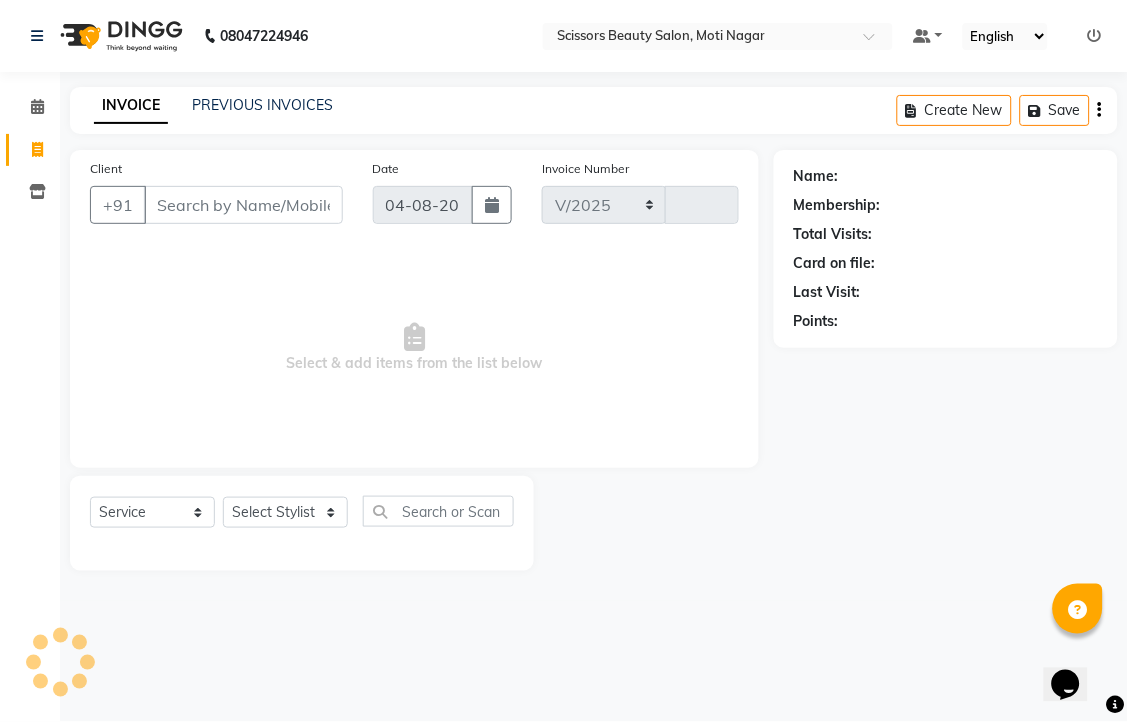 select on "7057" 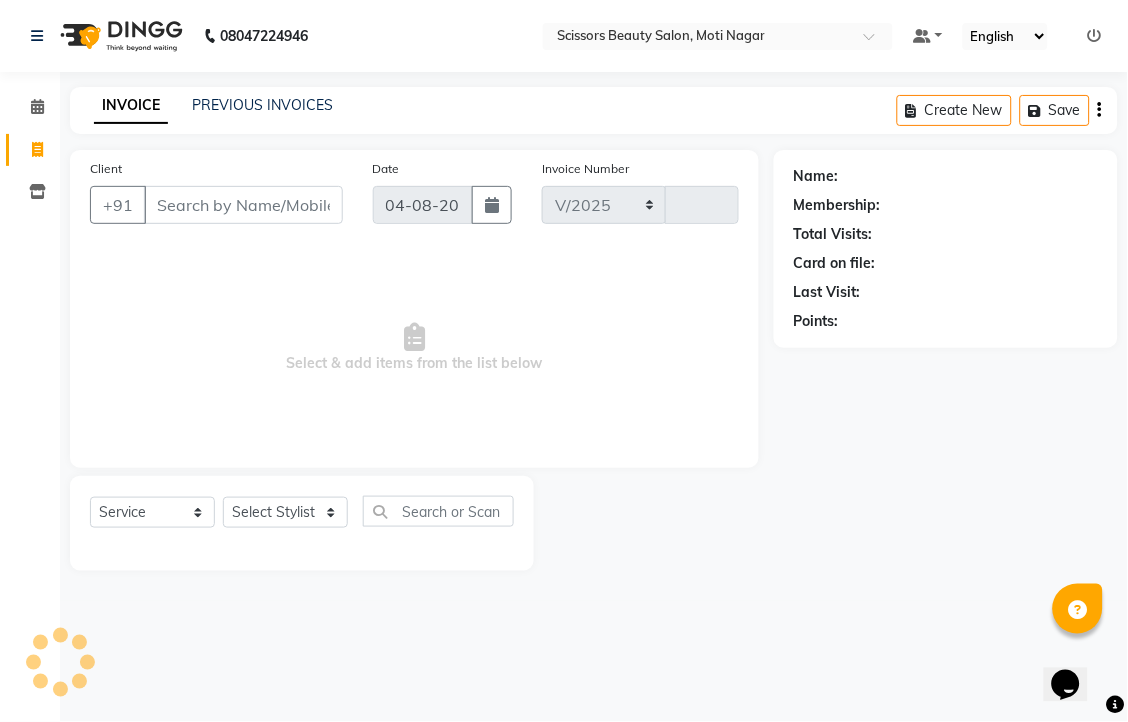 type on "2606" 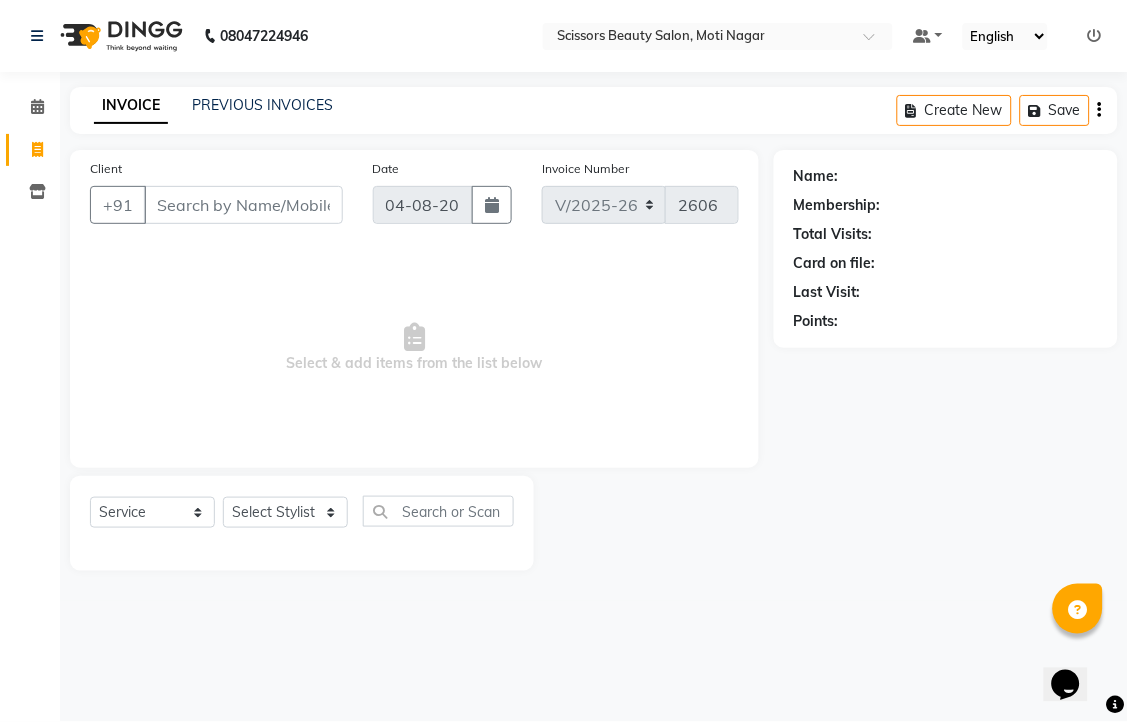 click on "Client" at bounding box center [243, 205] 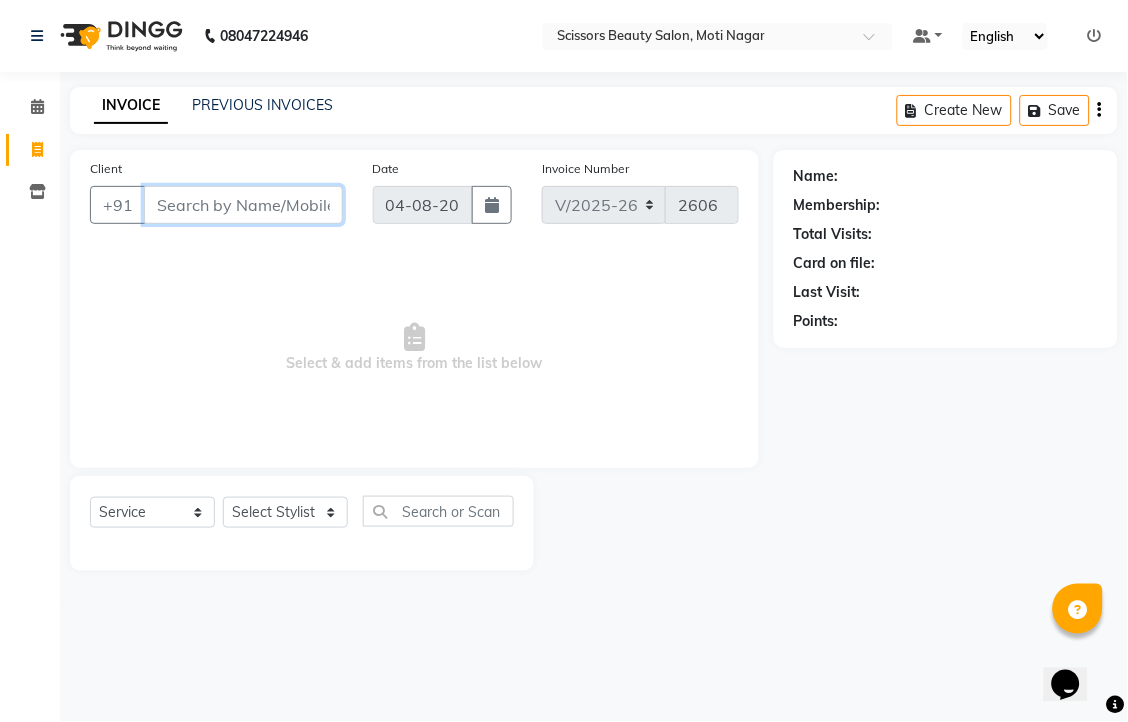 click on "Client" at bounding box center (243, 205) 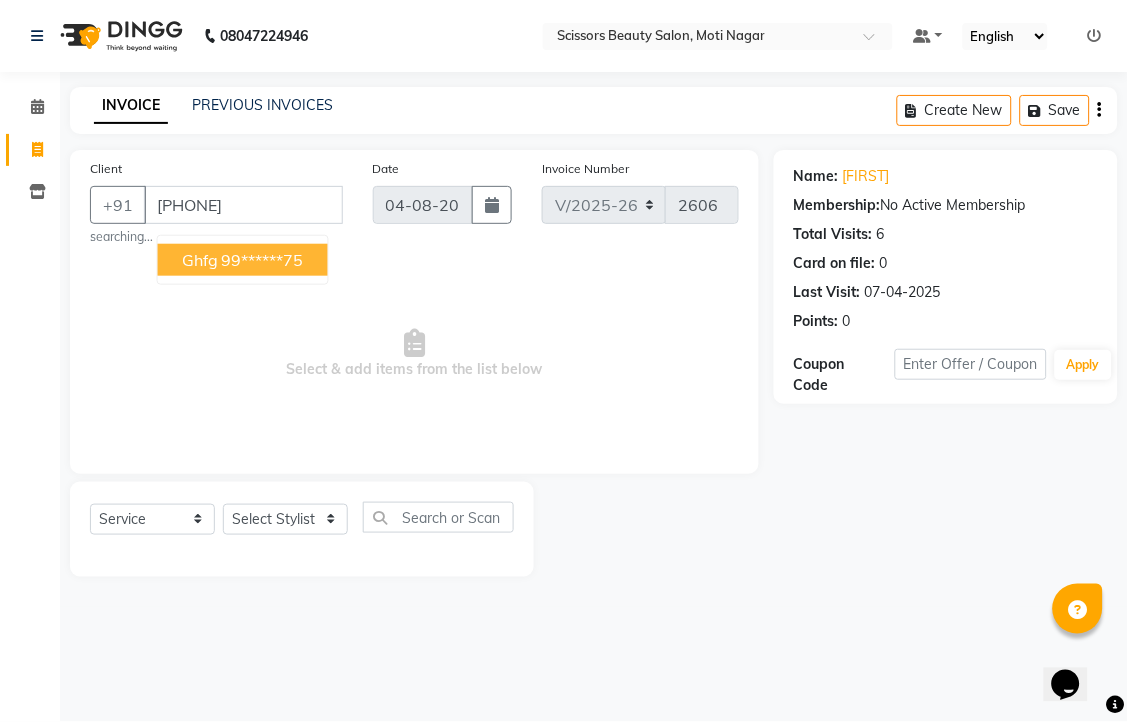 click on "99******75" at bounding box center (263, 260) 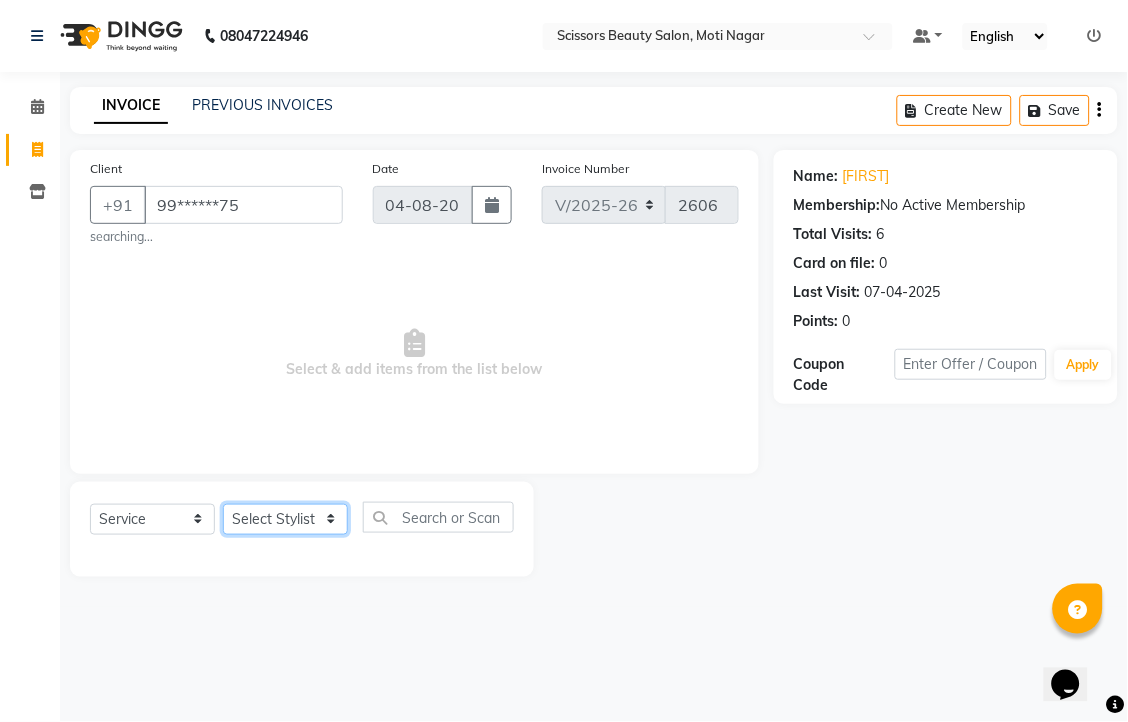 click on "Select Stylist Dominic Francis Nagesh Satish Sir Staff" 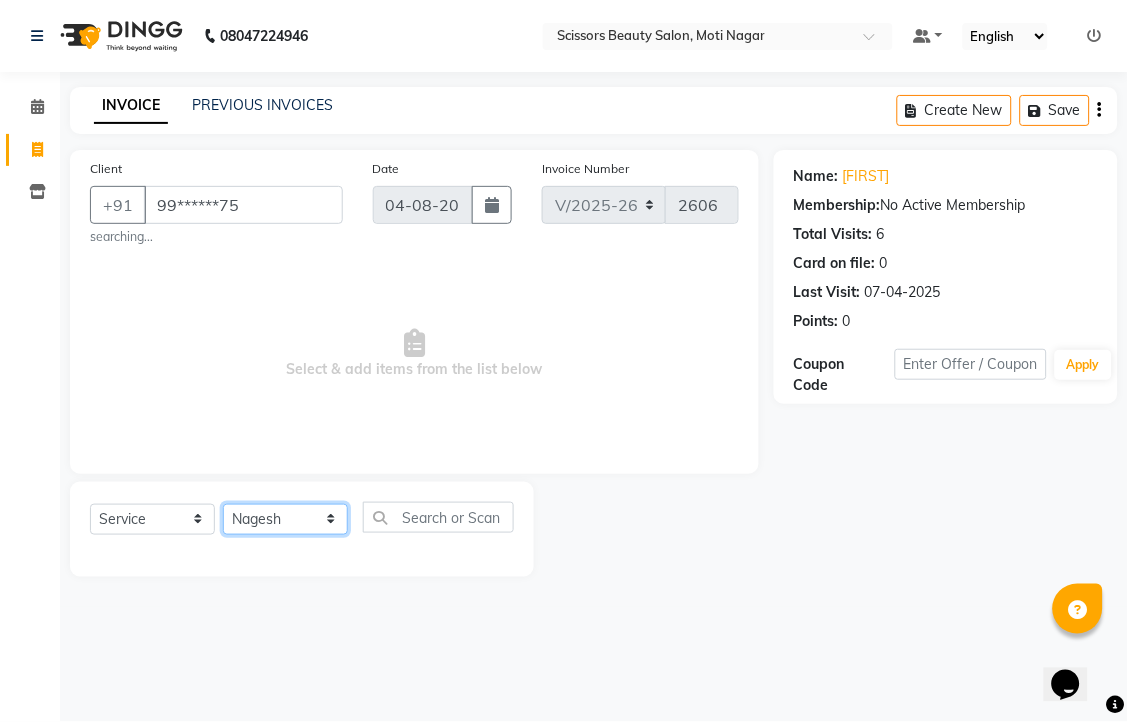 click on "Select Stylist Dominic Francis Nagesh Satish Sir Staff" 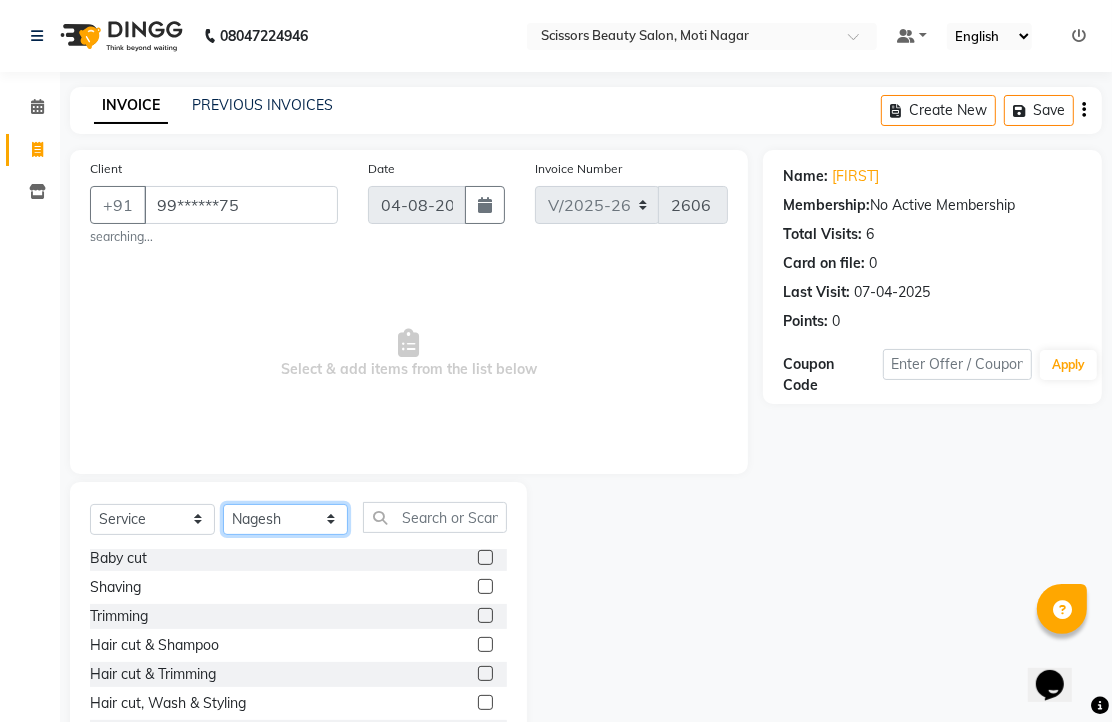 scroll, scrollTop: 111, scrollLeft: 0, axis: vertical 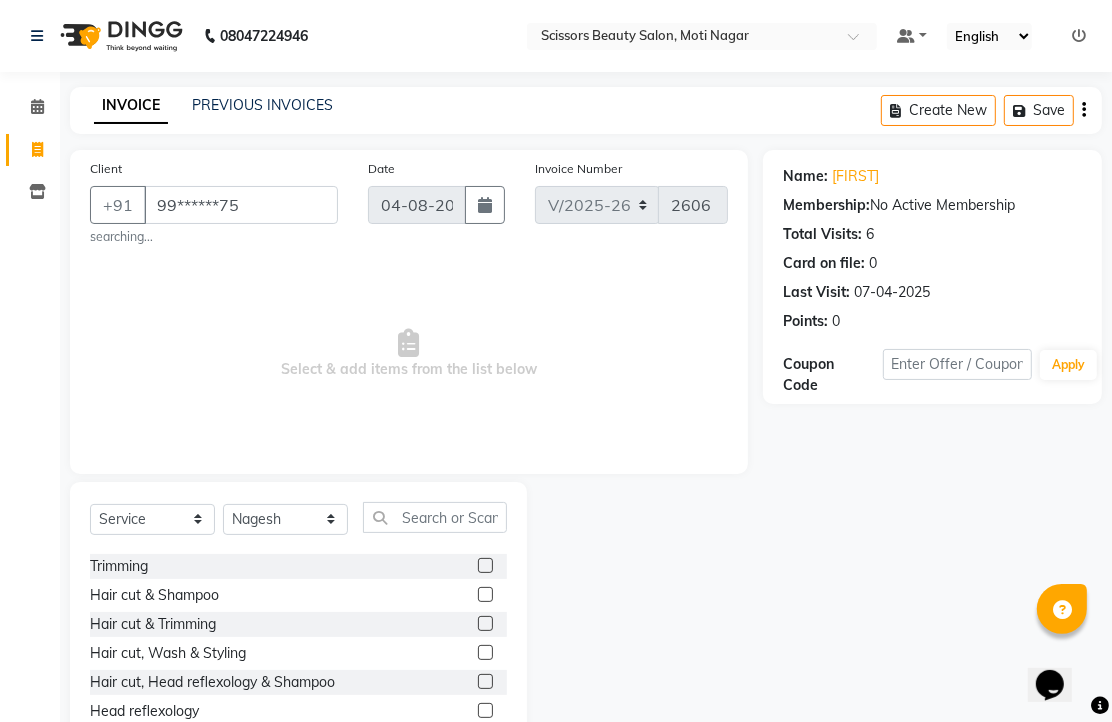 click 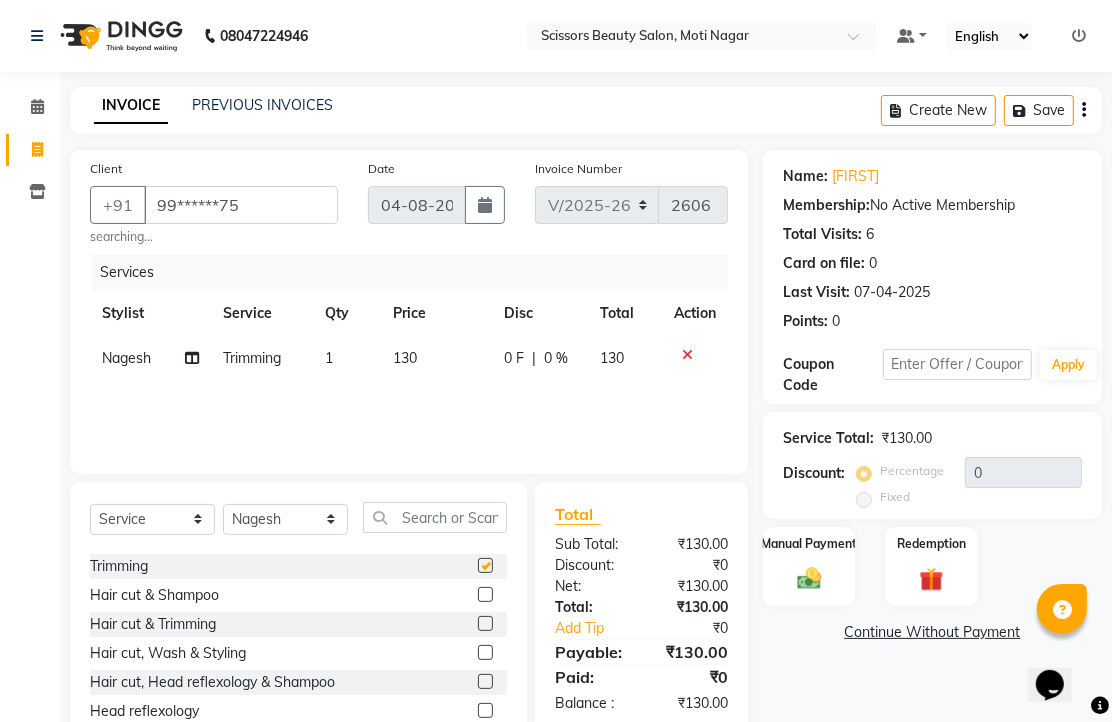 checkbox on "false" 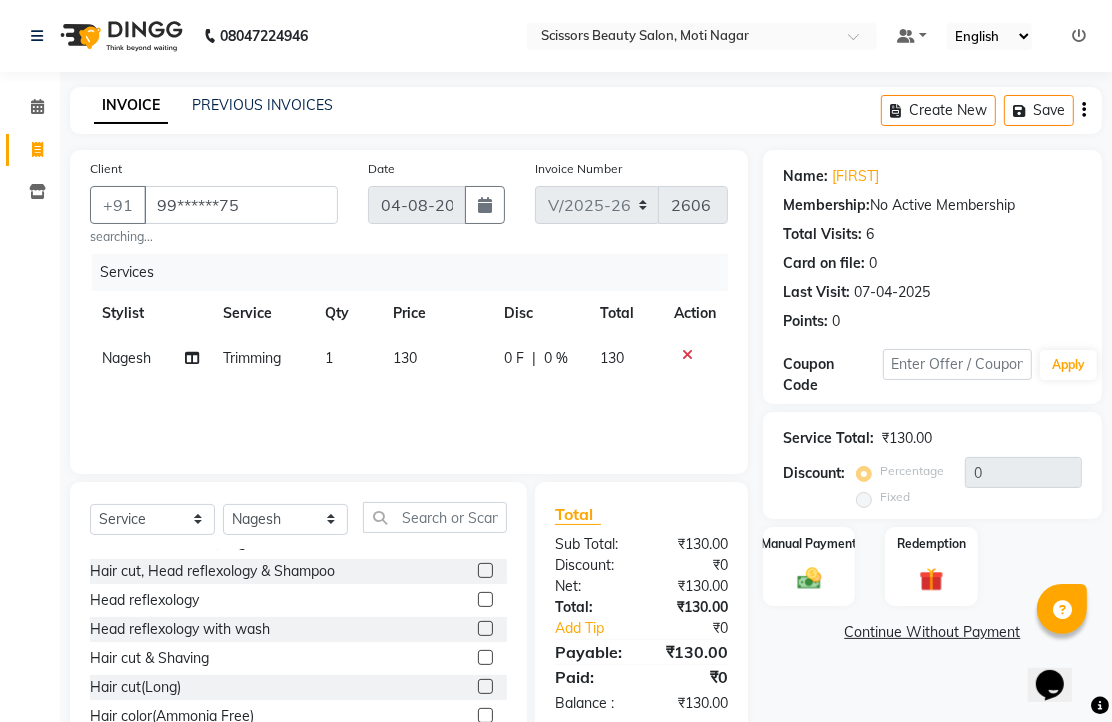 scroll, scrollTop: 333, scrollLeft: 0, axis: vertical 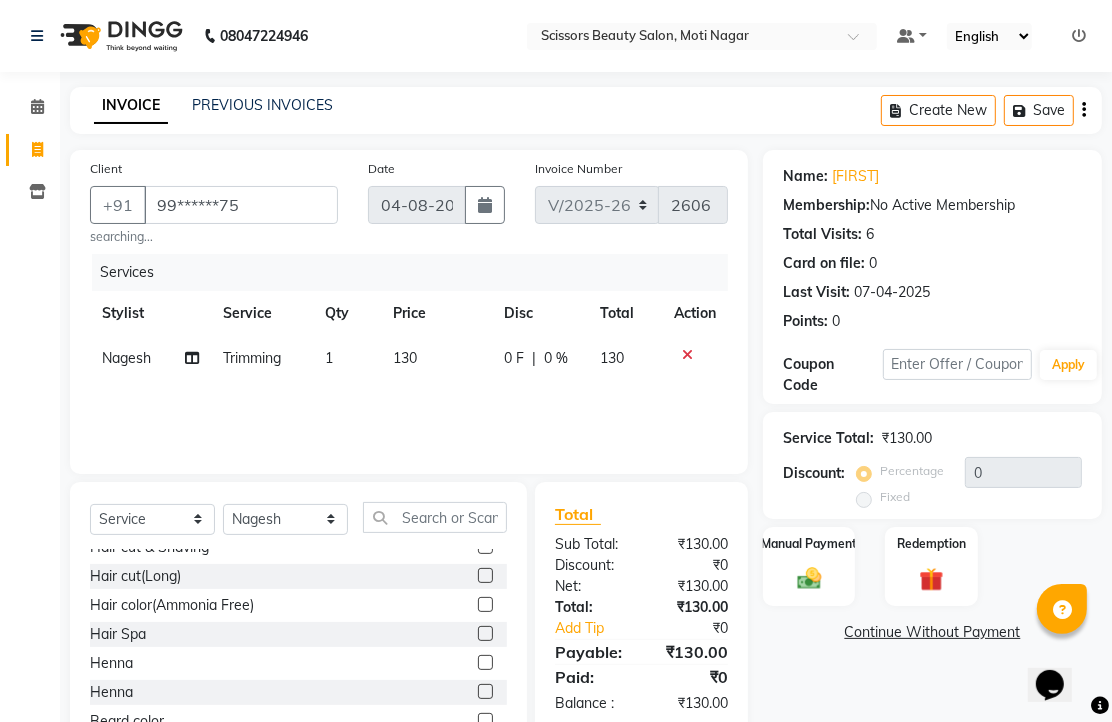 click 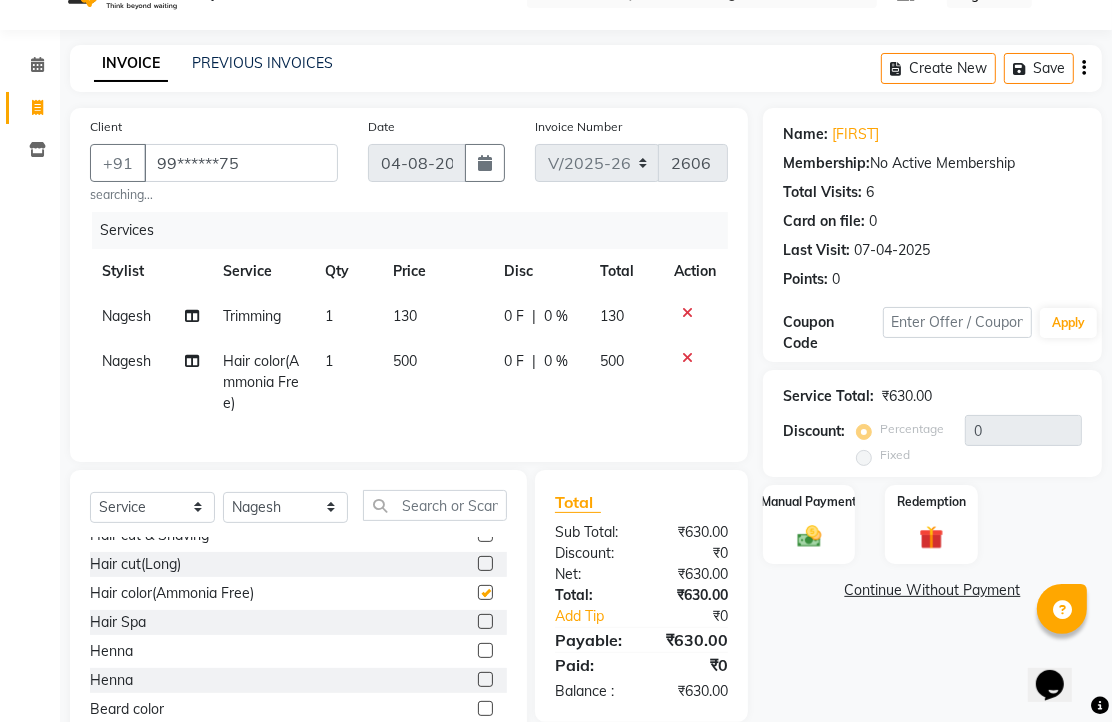 checkbox on "false" 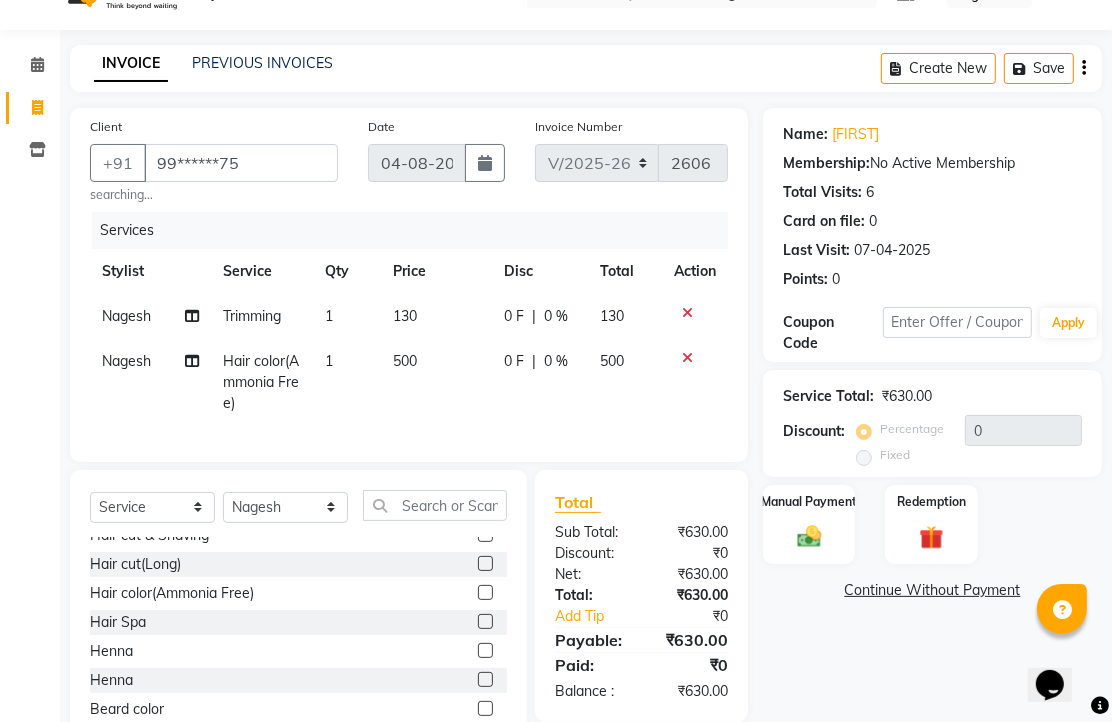 scroll, scrollTop: 222, scrollLeft: 0, axis: vertical 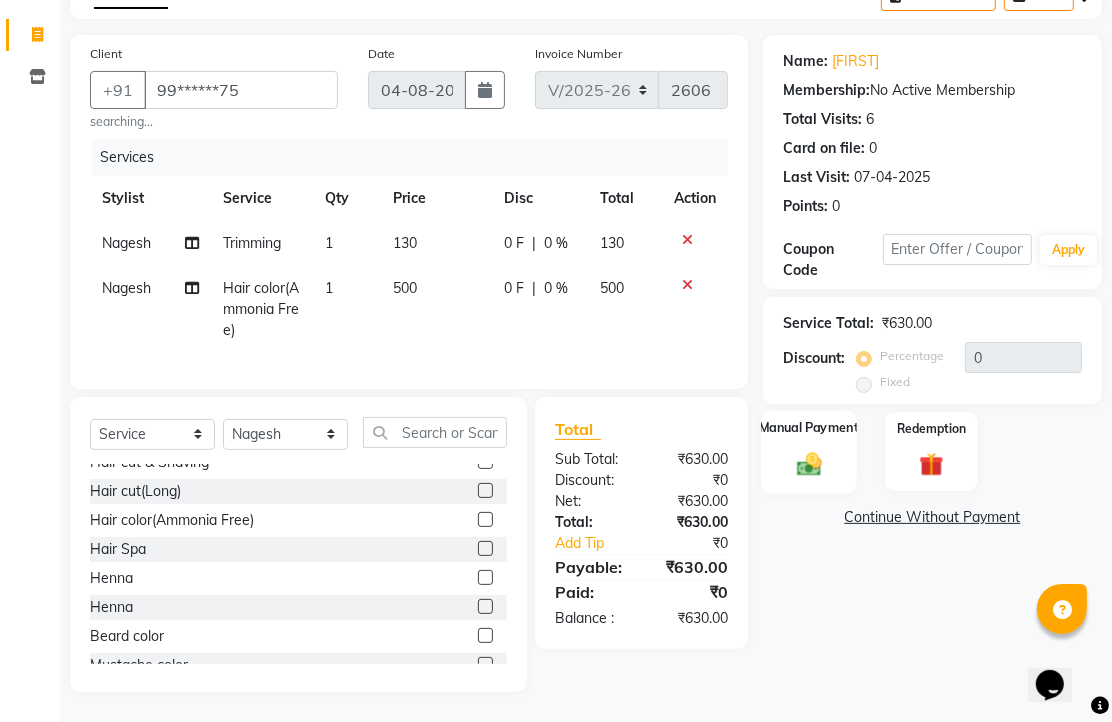 click 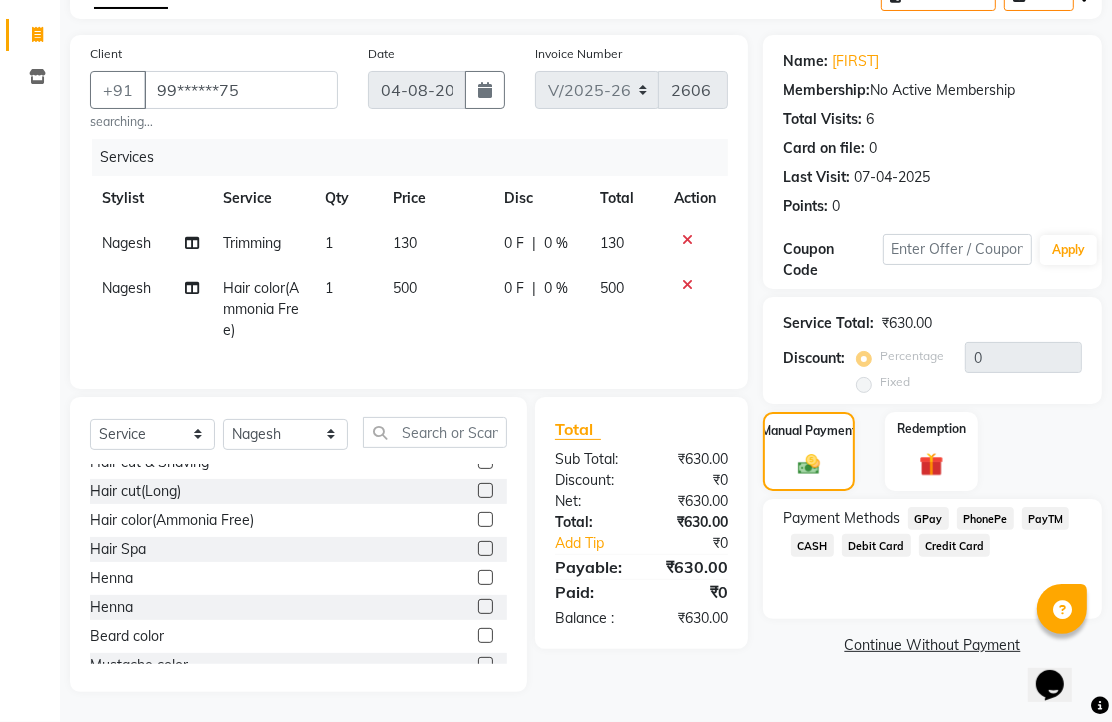click on "PhonePe" 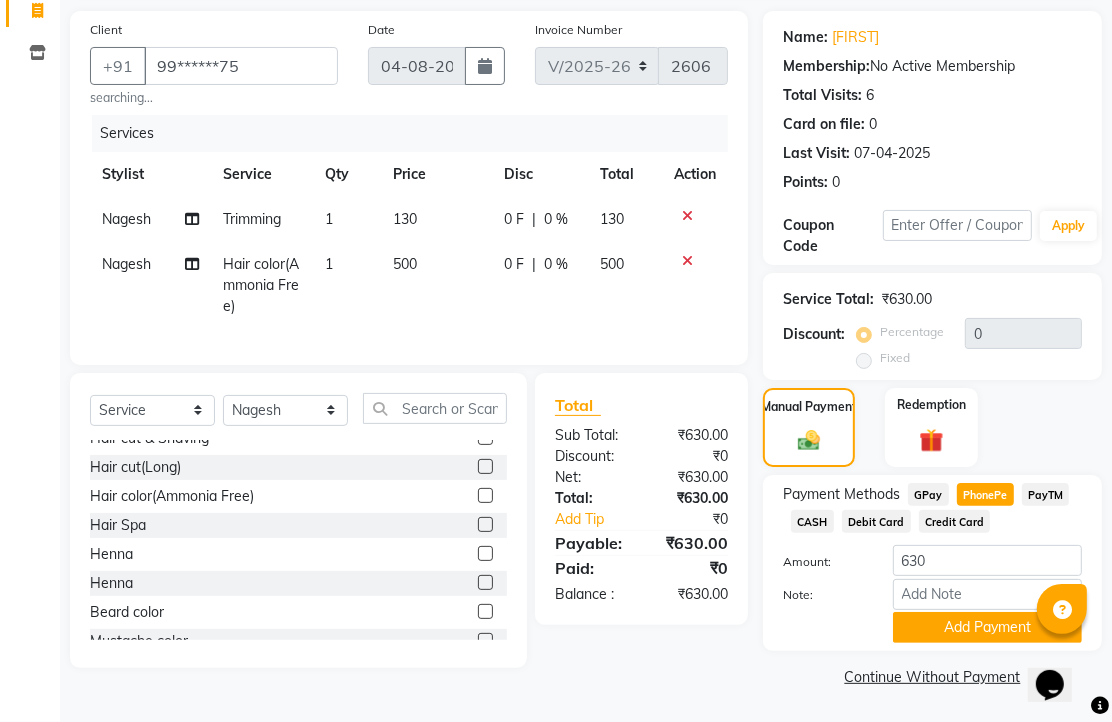 scroll, scrollTop: 254, scrollLeft: 0, axis: vertical 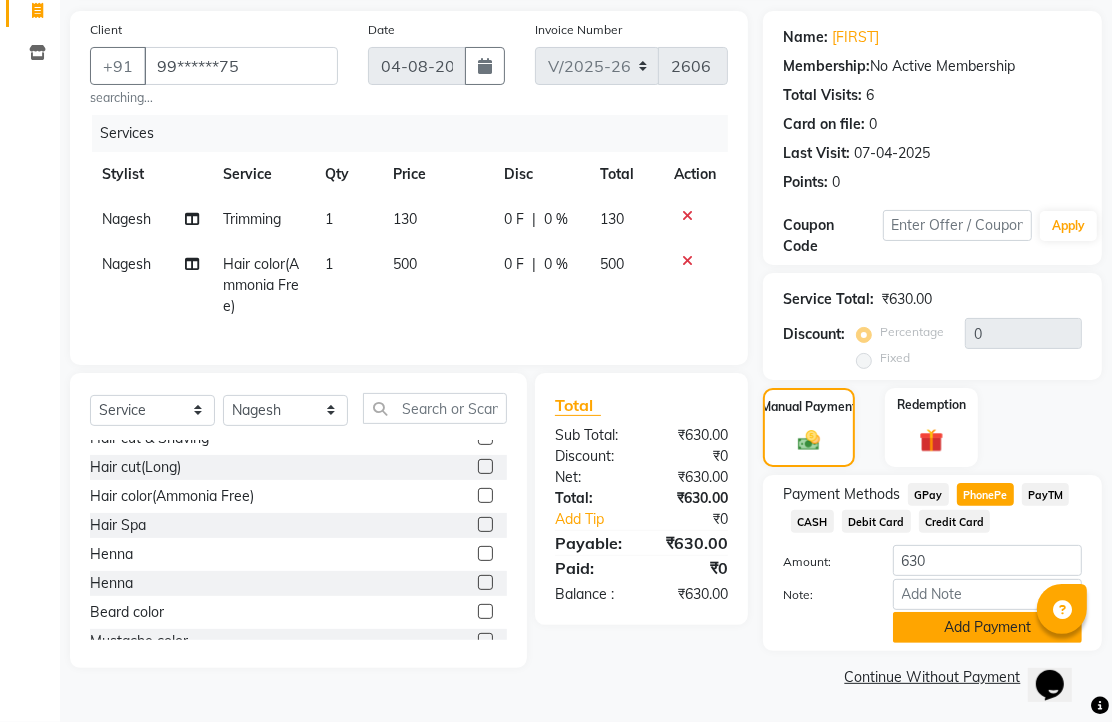click on "Add Payment" 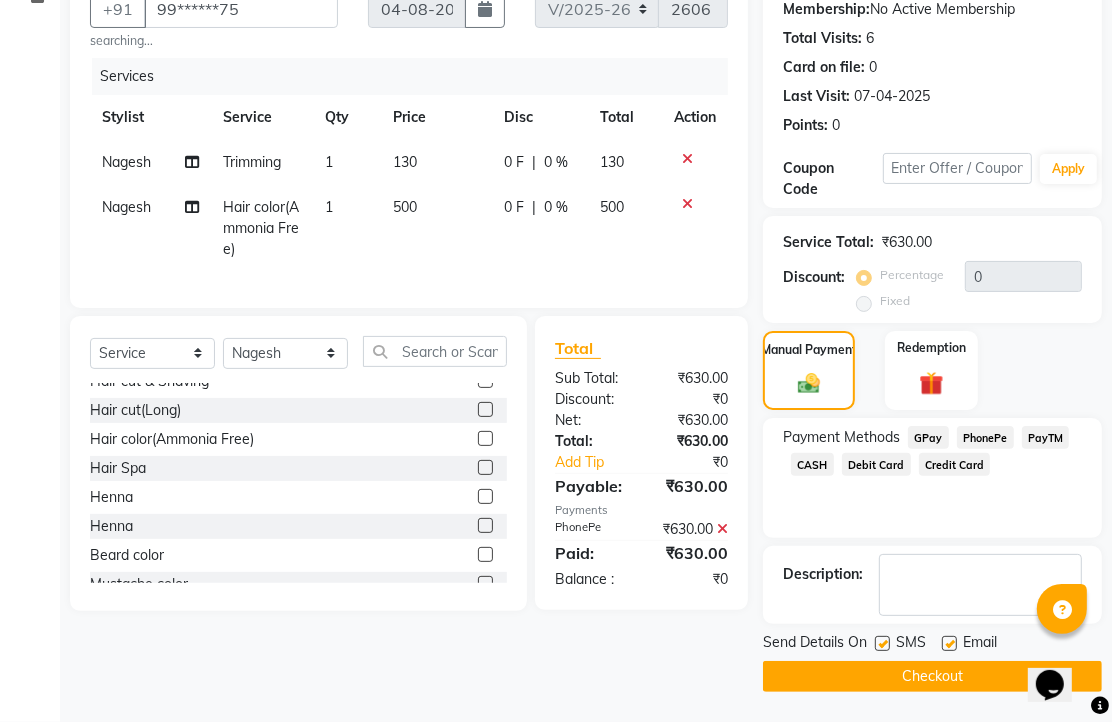 scroll, scrollTop: 318, scrollLeft: 0, axis: vertical 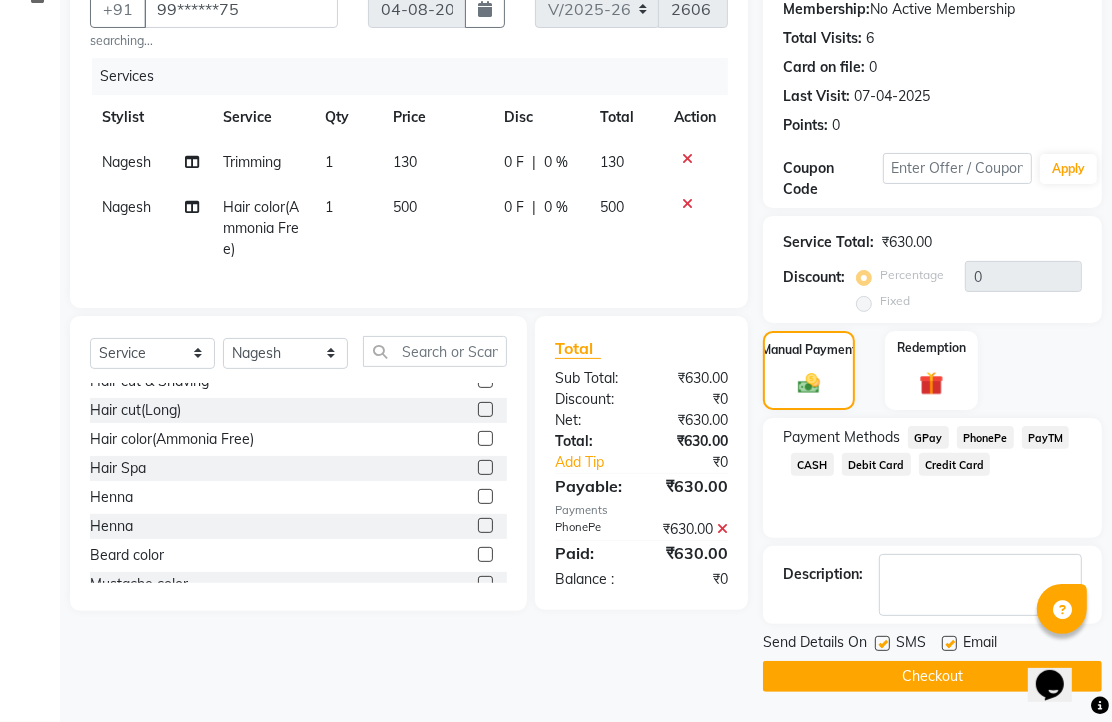 drag, startPoint x: 956, startPoint y: 621, endPoint x: 951, endPoint y: 640, distance: 19.646883 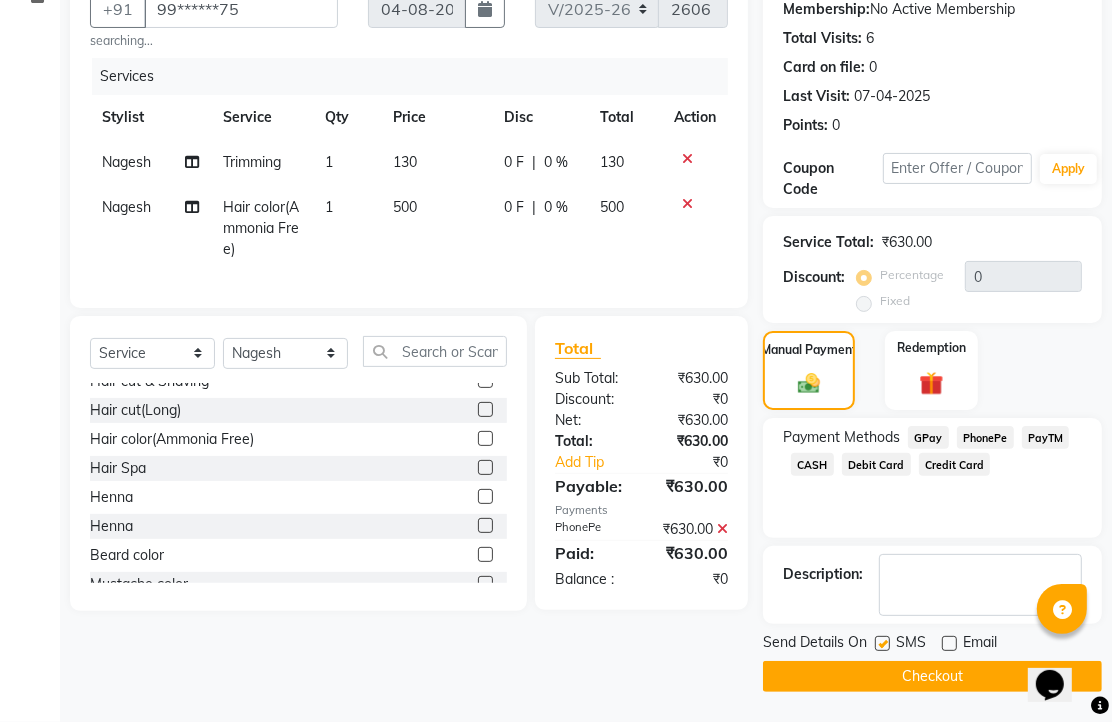 click on "Checkout" 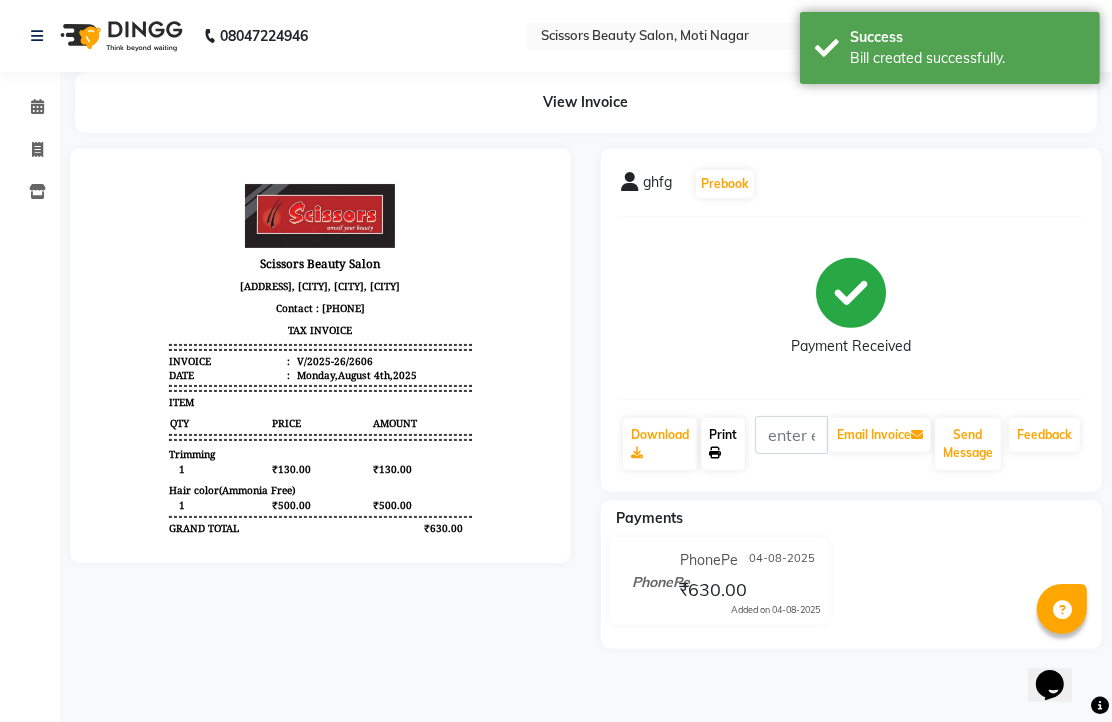 scroll, scrollTop: 0, scrollLeft: 0, axis: both 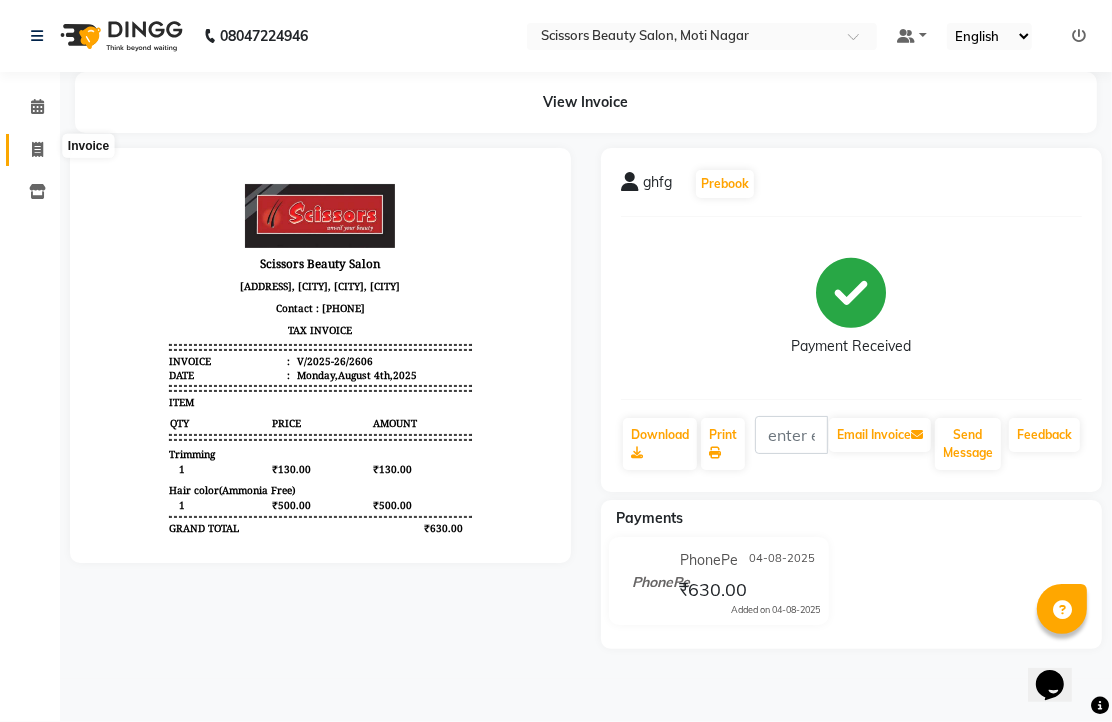 click 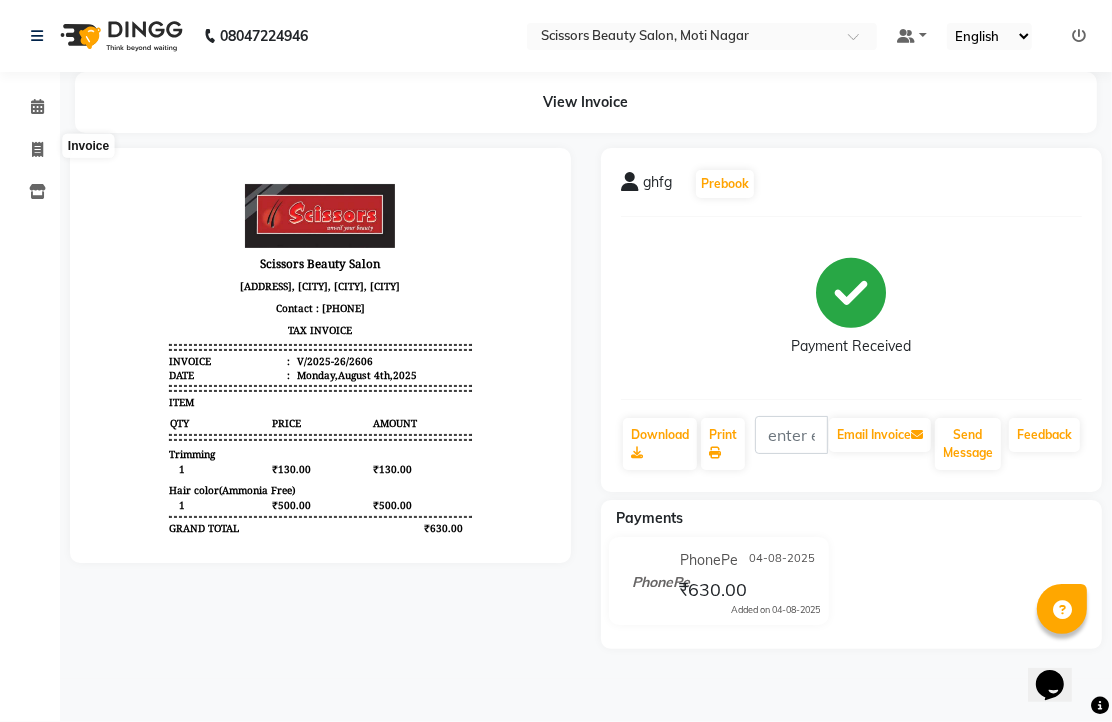 select on "service" 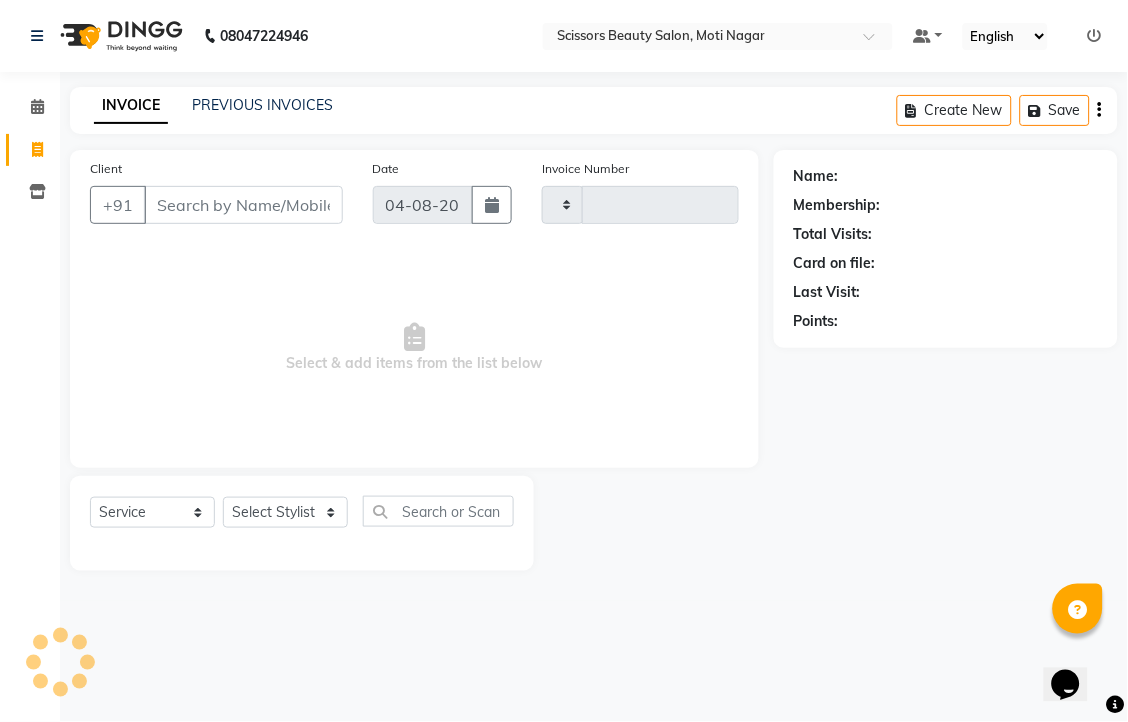 type on "2607" 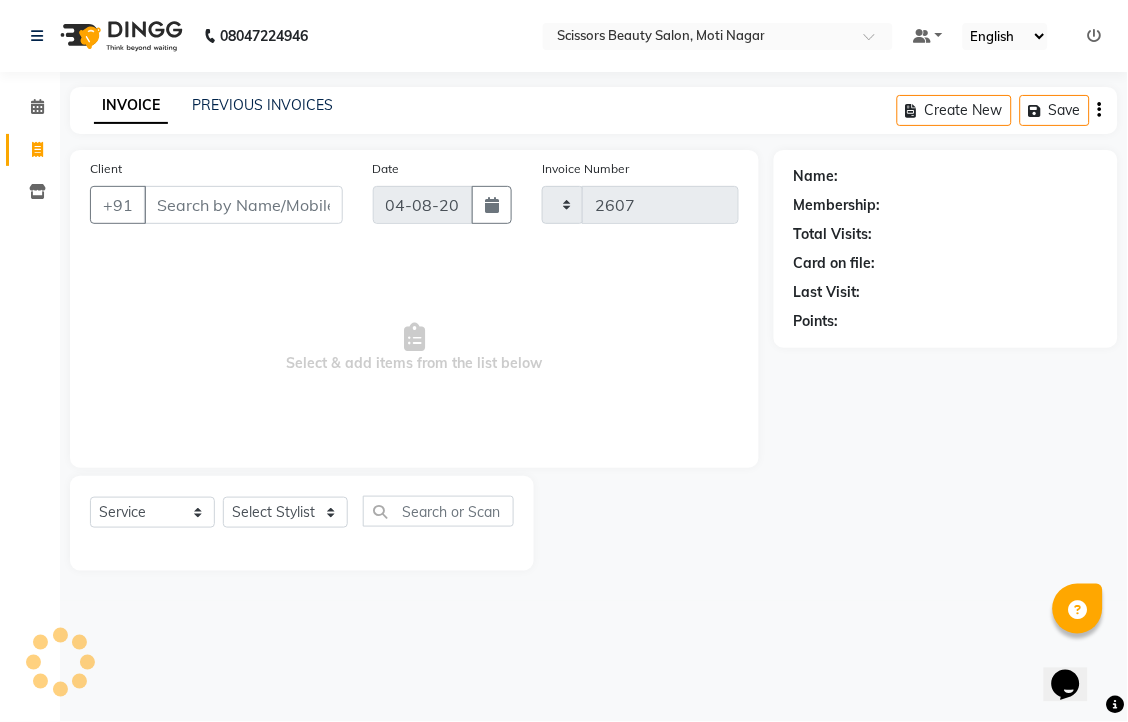 select on "7057" 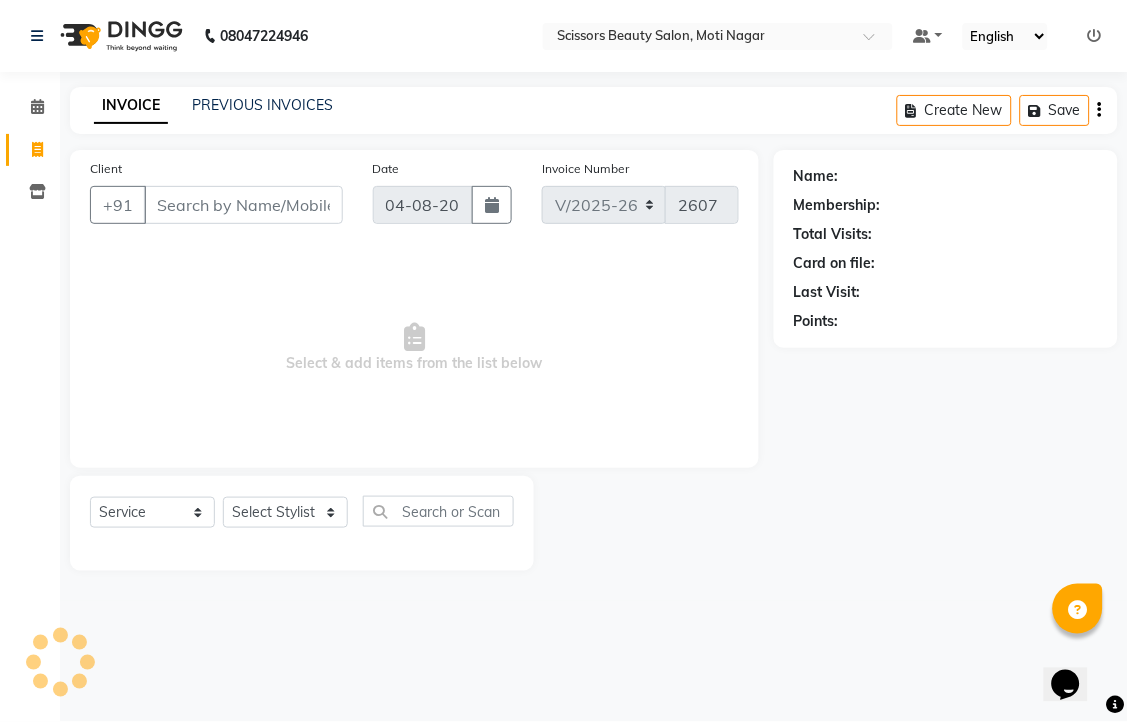 click on "Client" at bounding box center [243, 205] 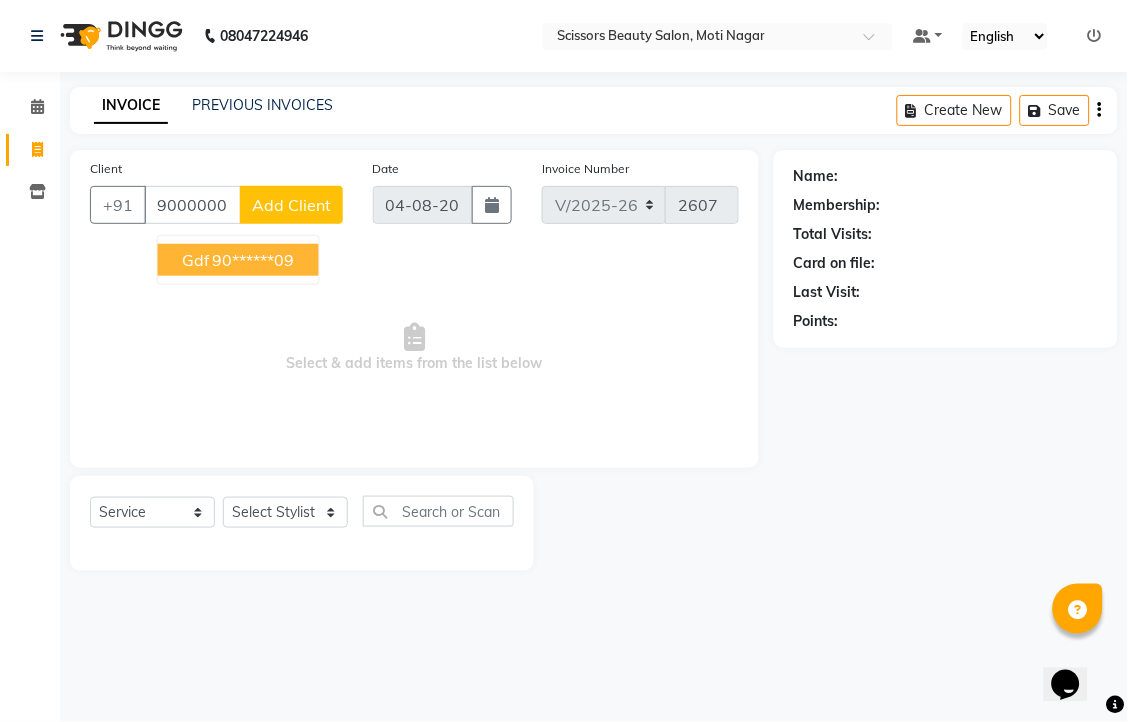 click on "gdf  [PHONE]" at bounding box center (238, 260) 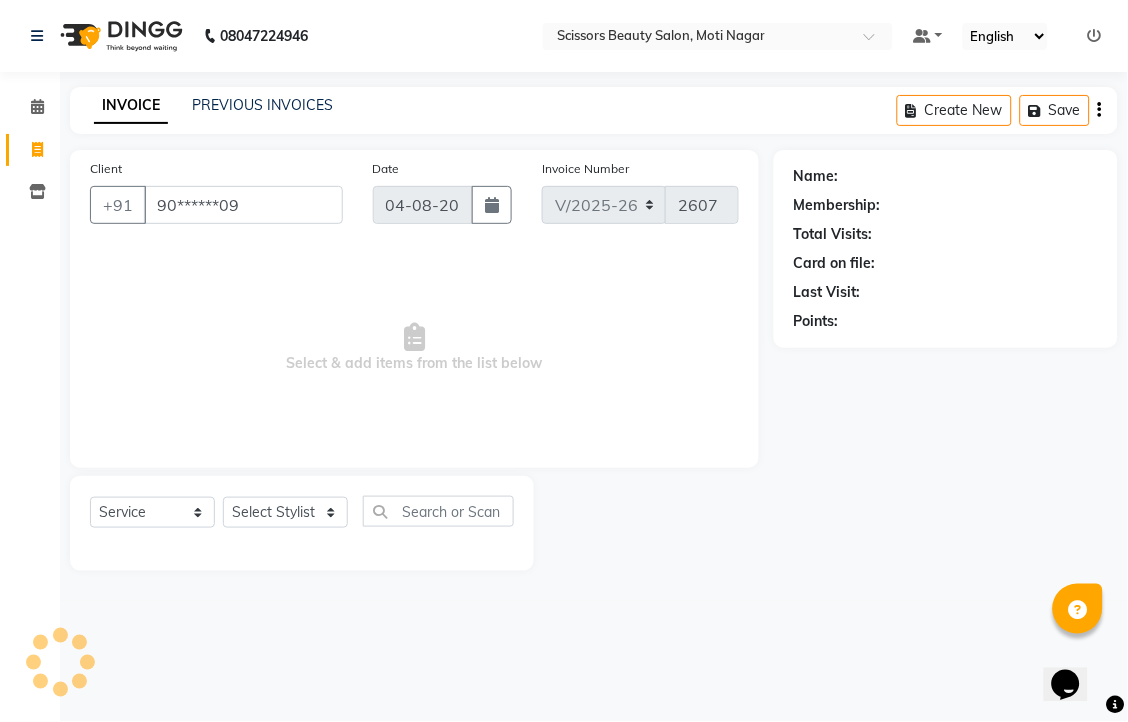 type on "90******09" 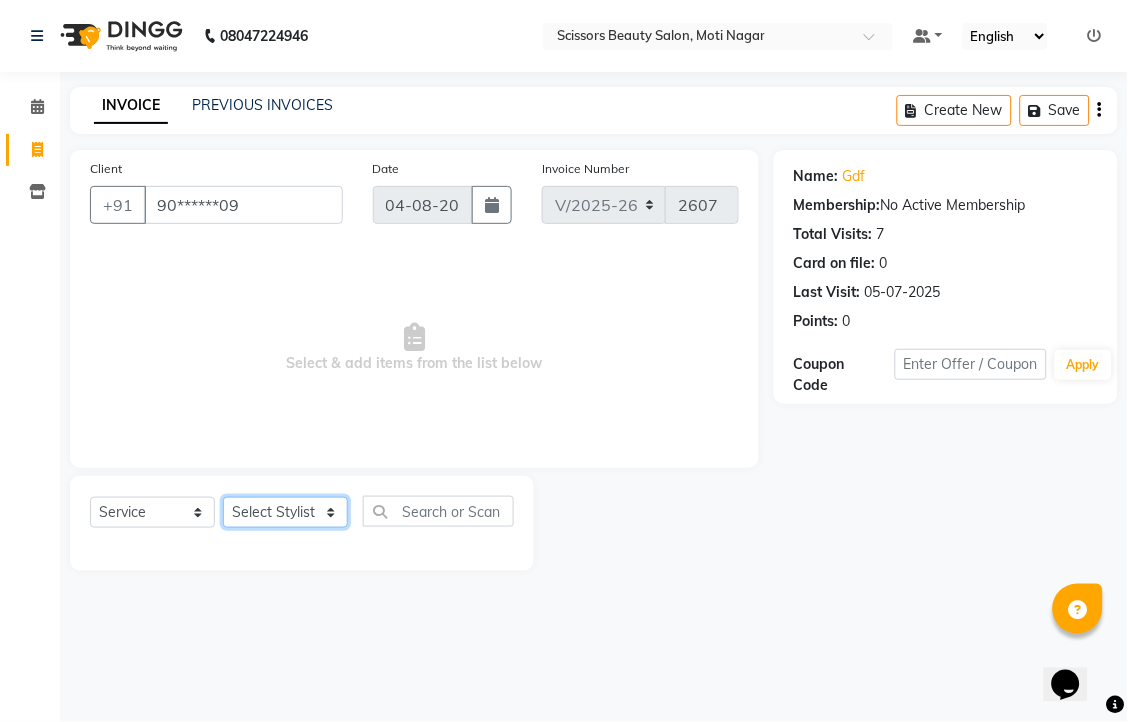 click on "Select Stylist Dominic Francis Nagesh Satish Sir Staff" 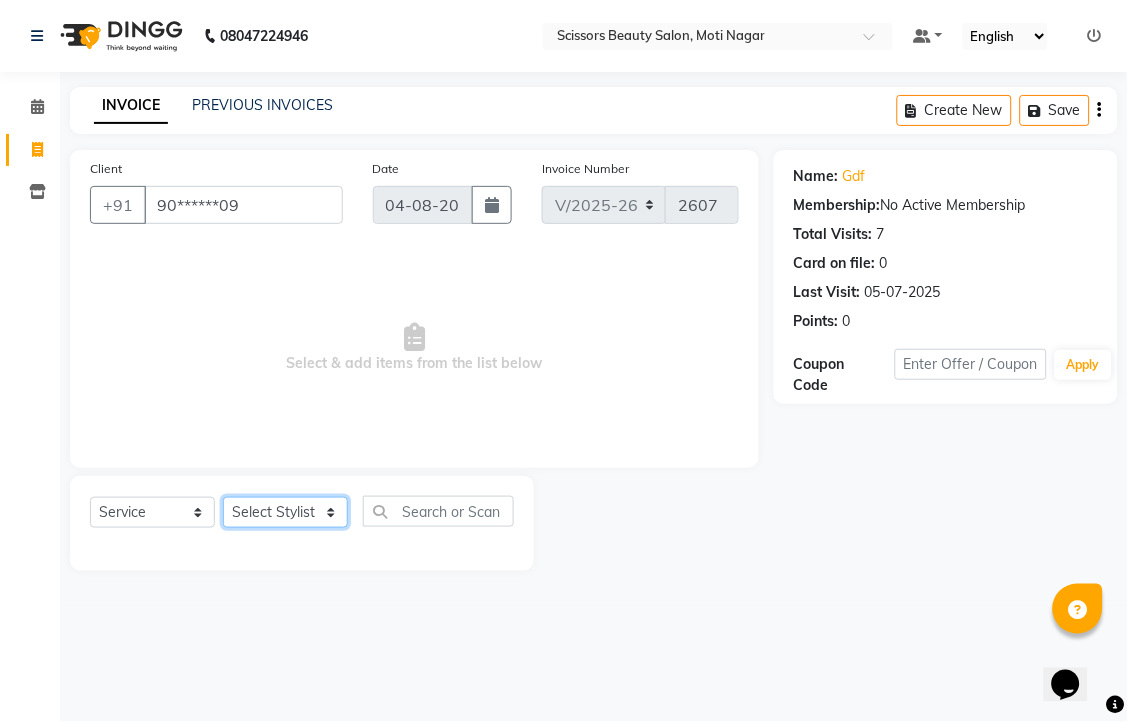 select on "81450" 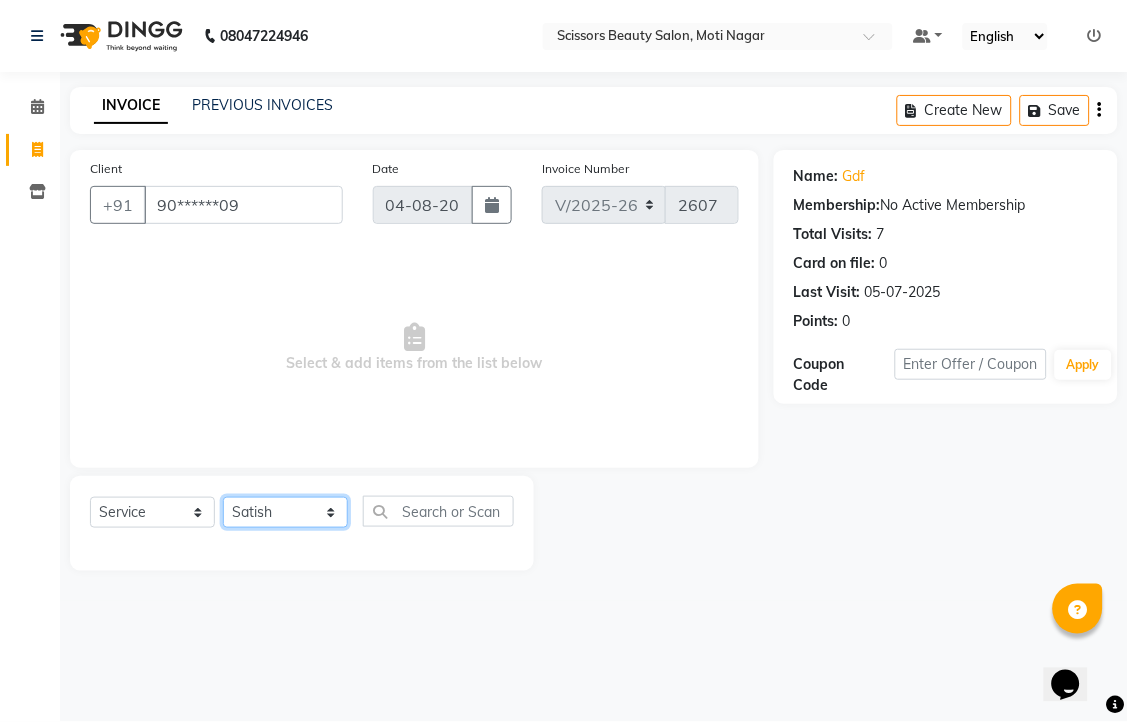 click on "Select Stylist Dominic Francis Nagesh Satish Sir Staff" 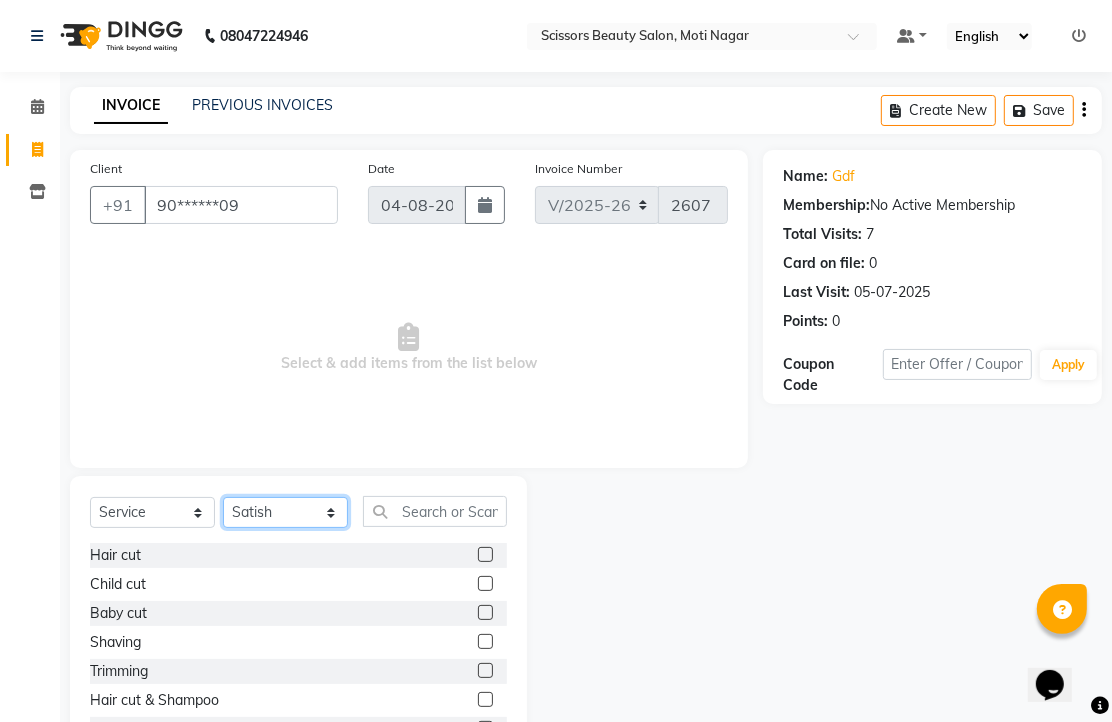 scroll, scrollTop: 147, scrollLeft: 0, axis: vertical 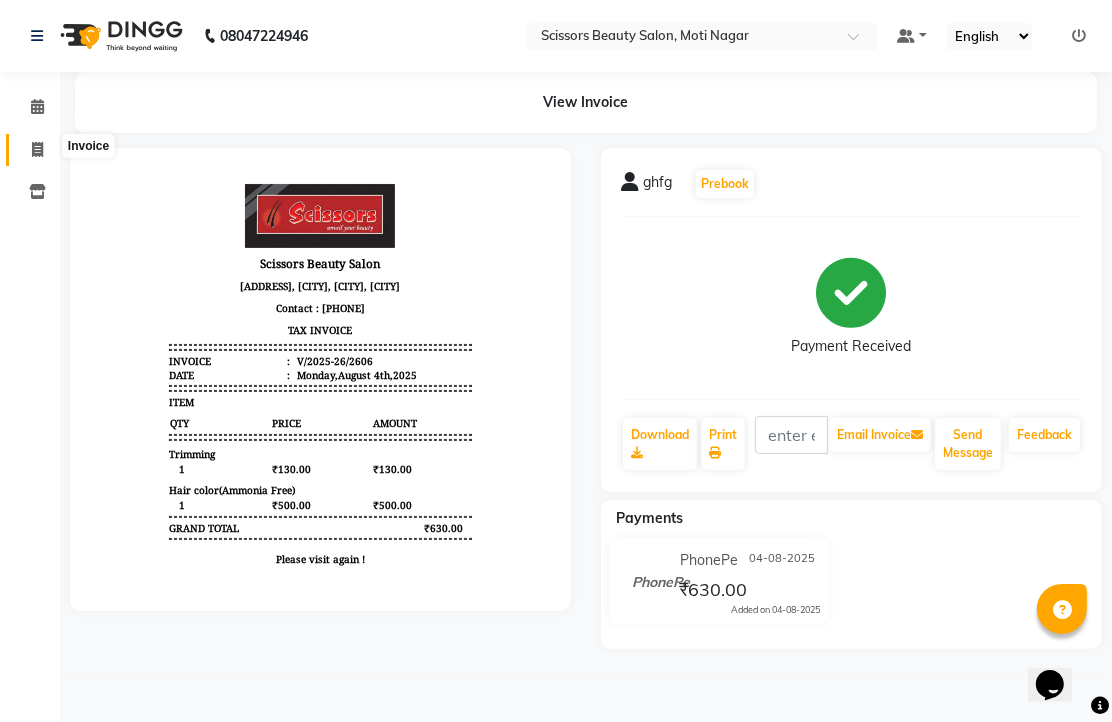 click 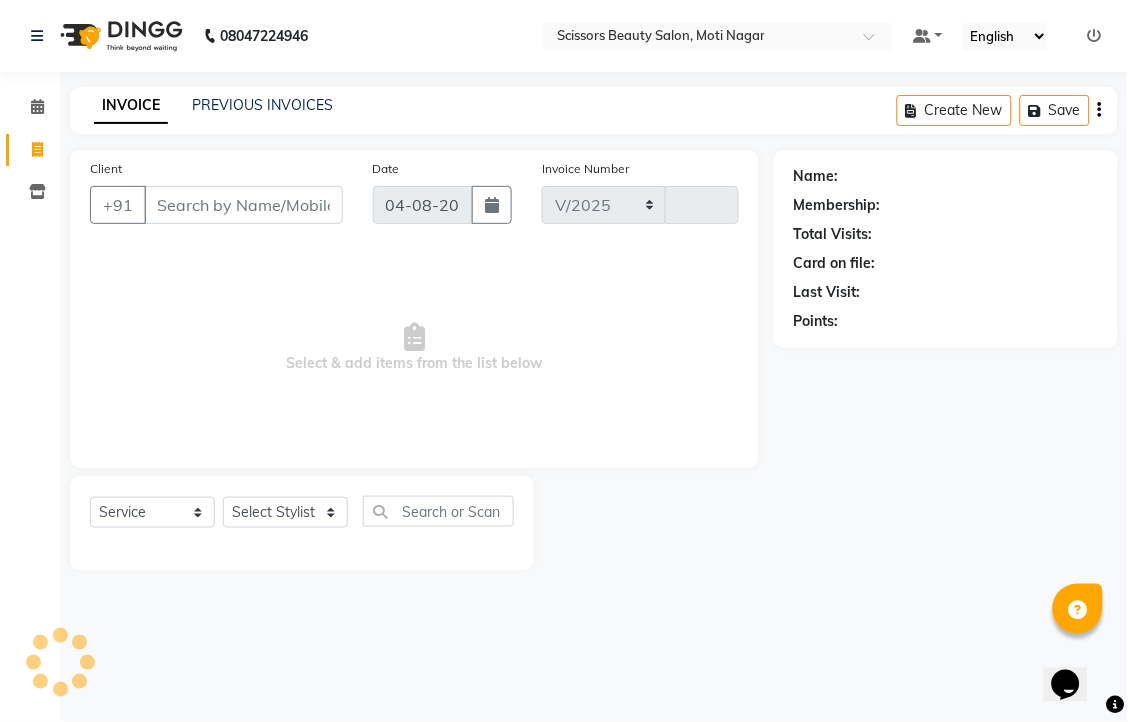 select on "7057" 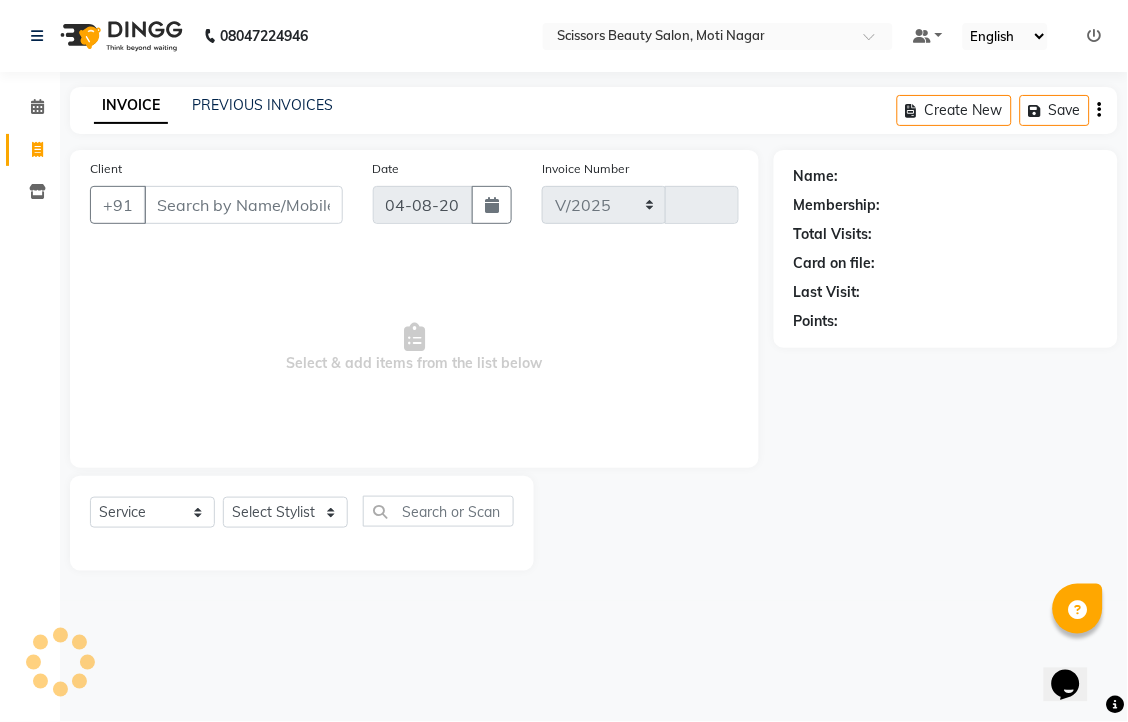 type on "2607" 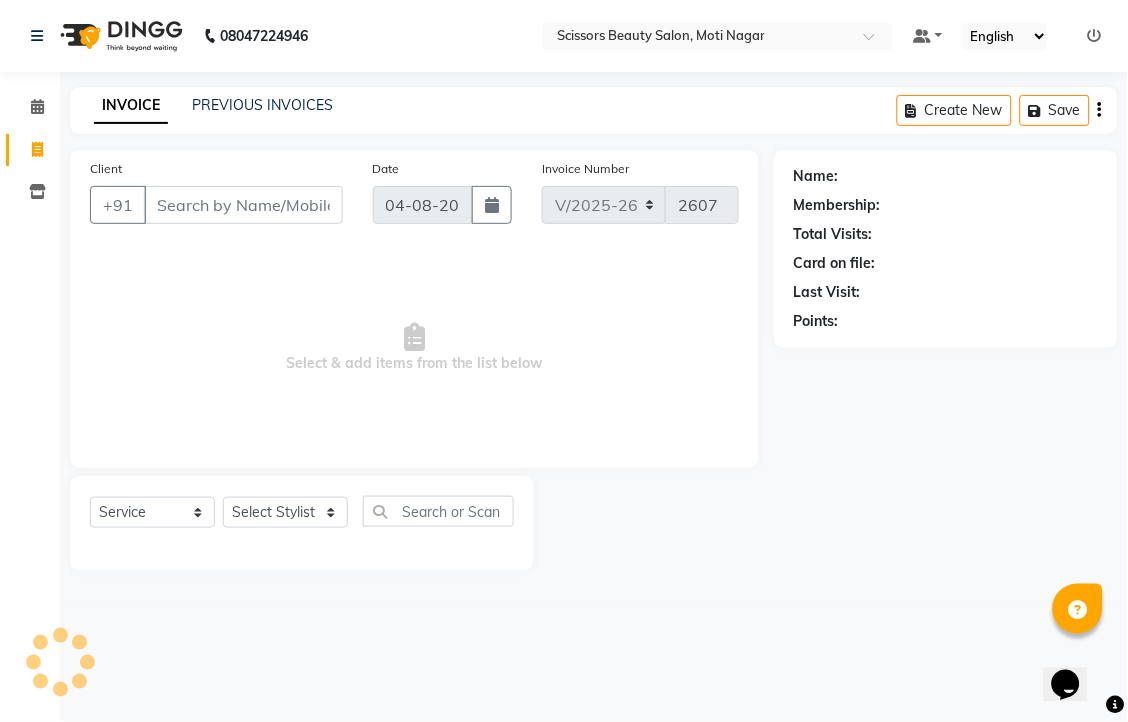 click on "Client" at bounding box center [243, 205] 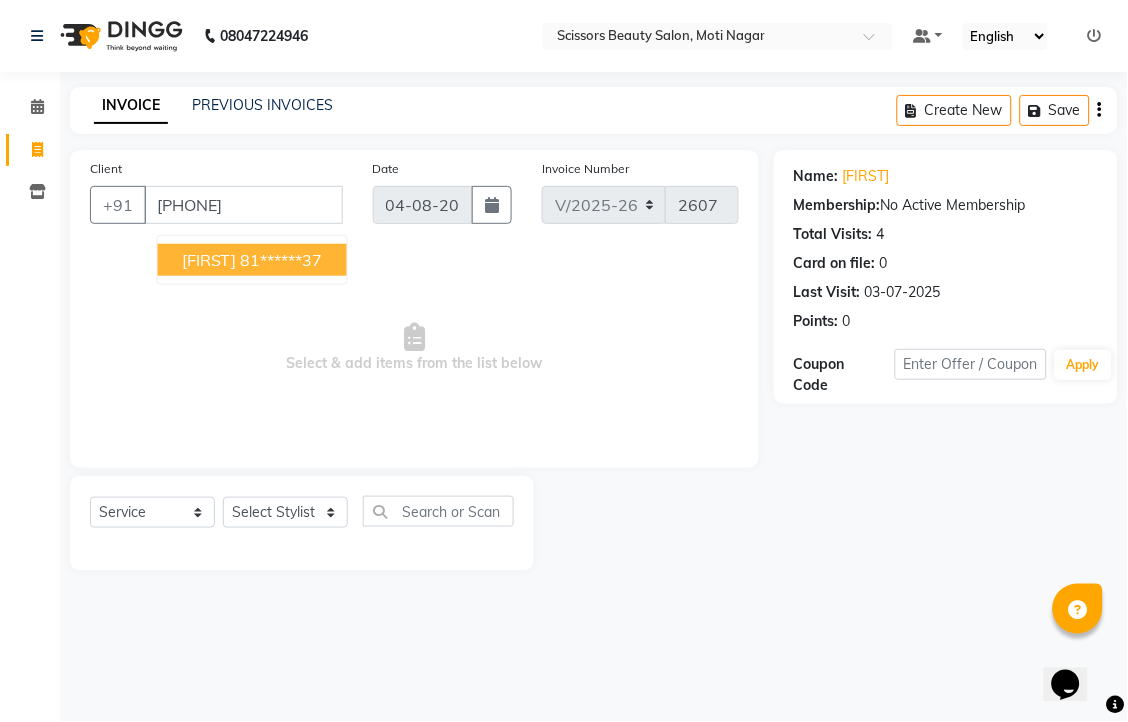 click on "81******37" at bounding box center [282, 260] 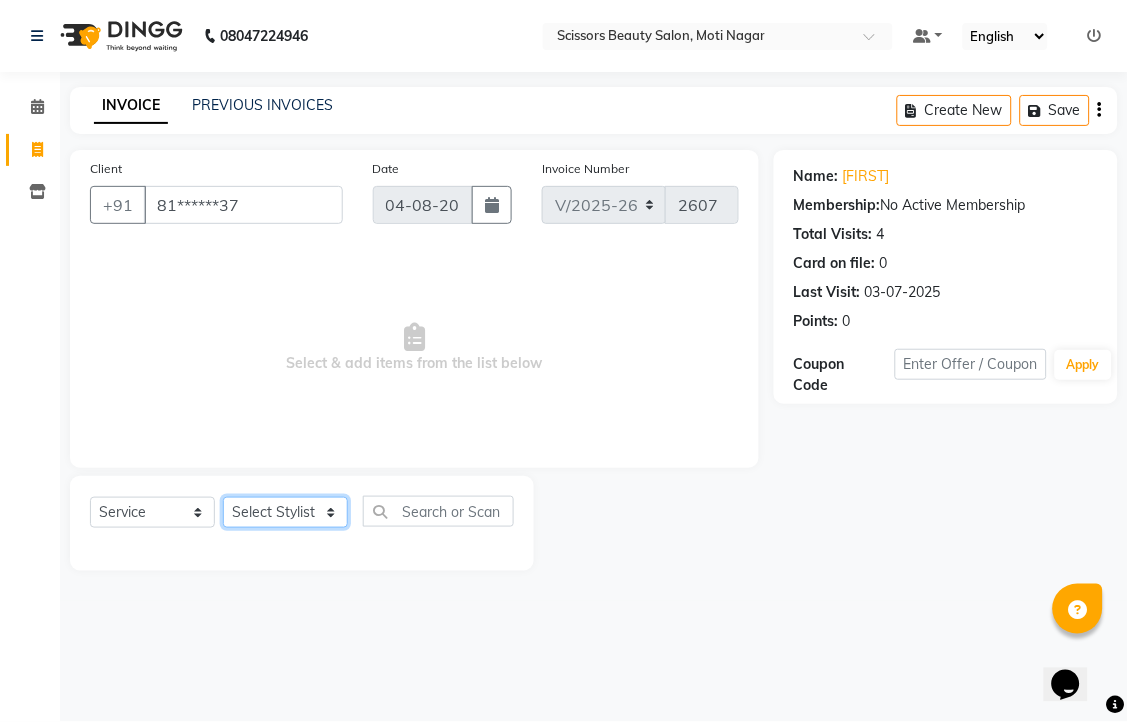 click on "Select Stylist Dominic Francis Nagesh Satish Sir Staff" 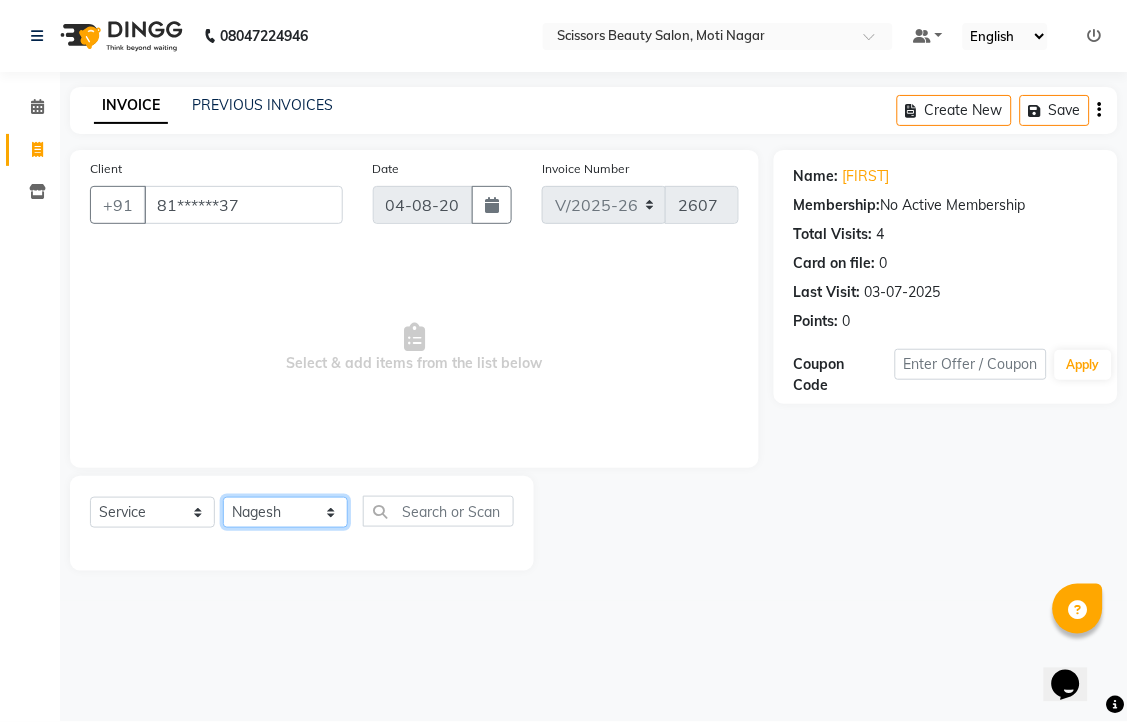 click on "Select Stylist Dominic Francis Nagesh Satish Sir Staff" 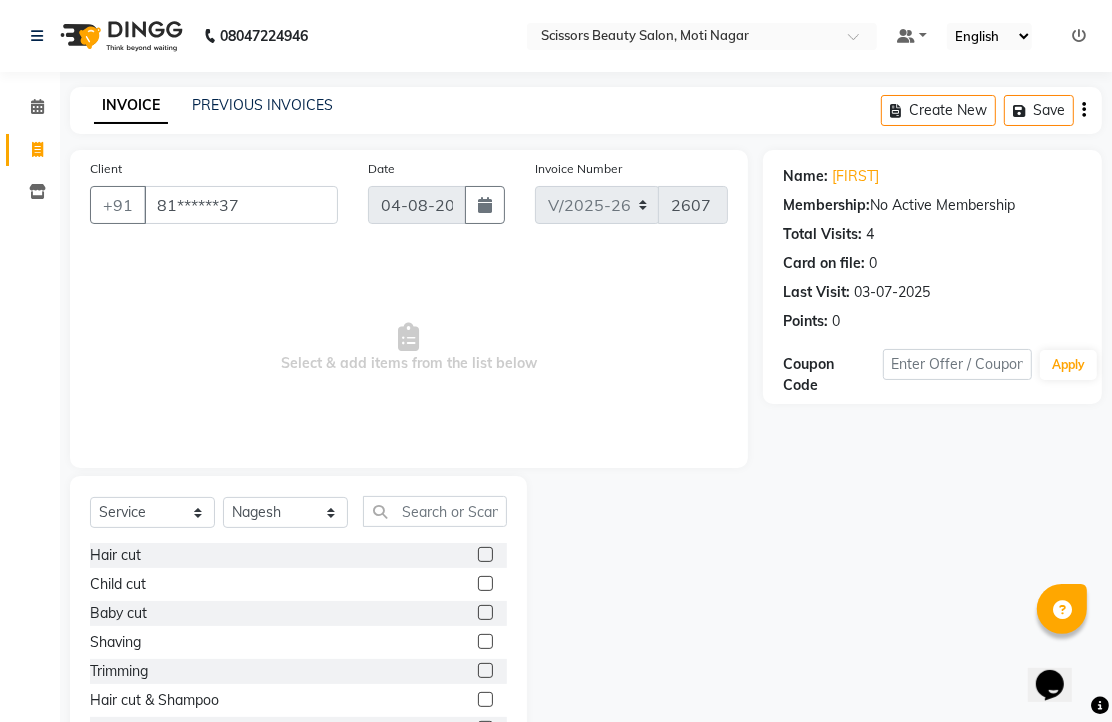 click 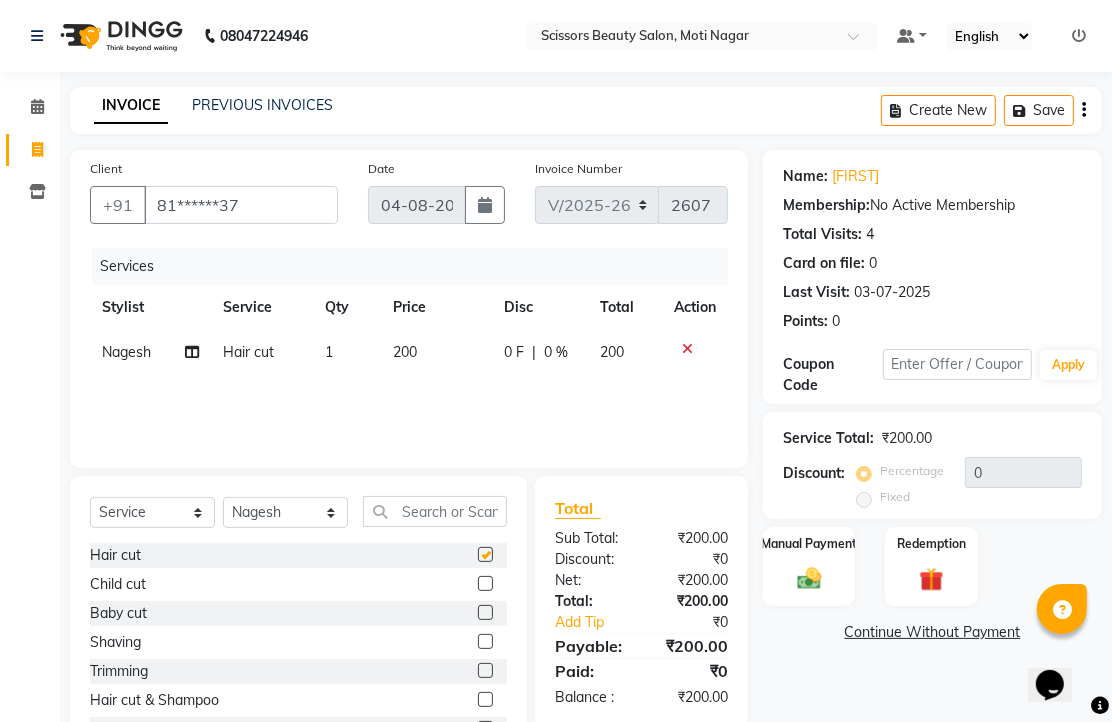 checkbox on "false" 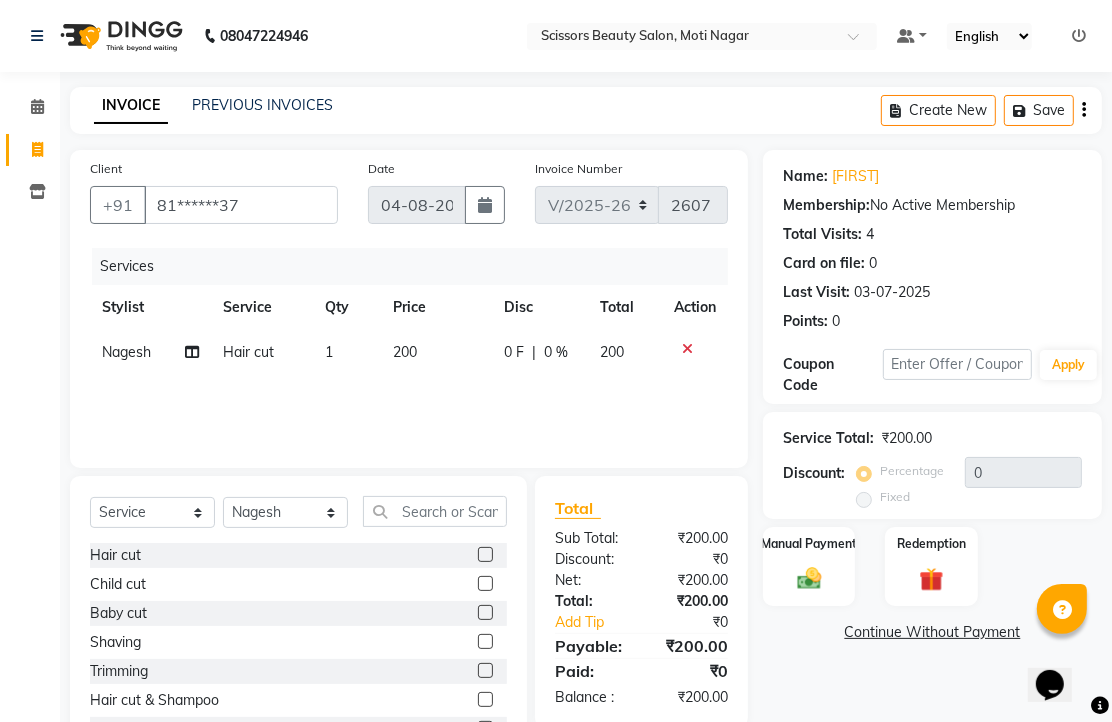scroll, scrollTop: 157, scrollLeft: 0, axis: vertical 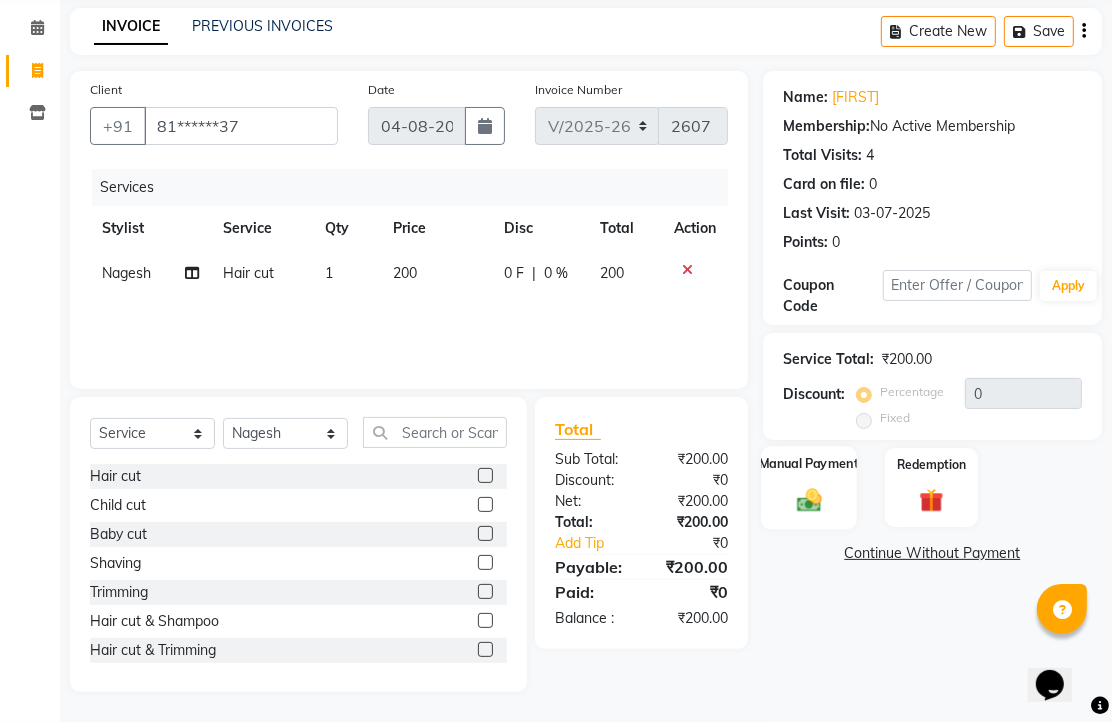click 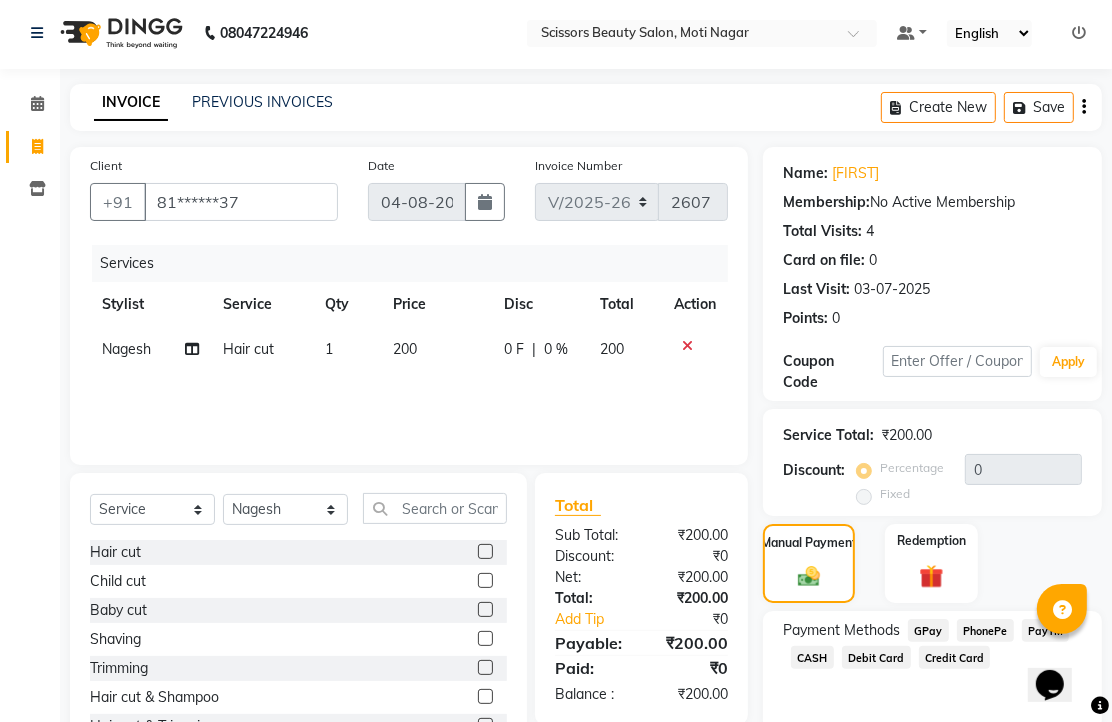 scroll, scrollTop: 0, scrollLeft: 0, axis: both 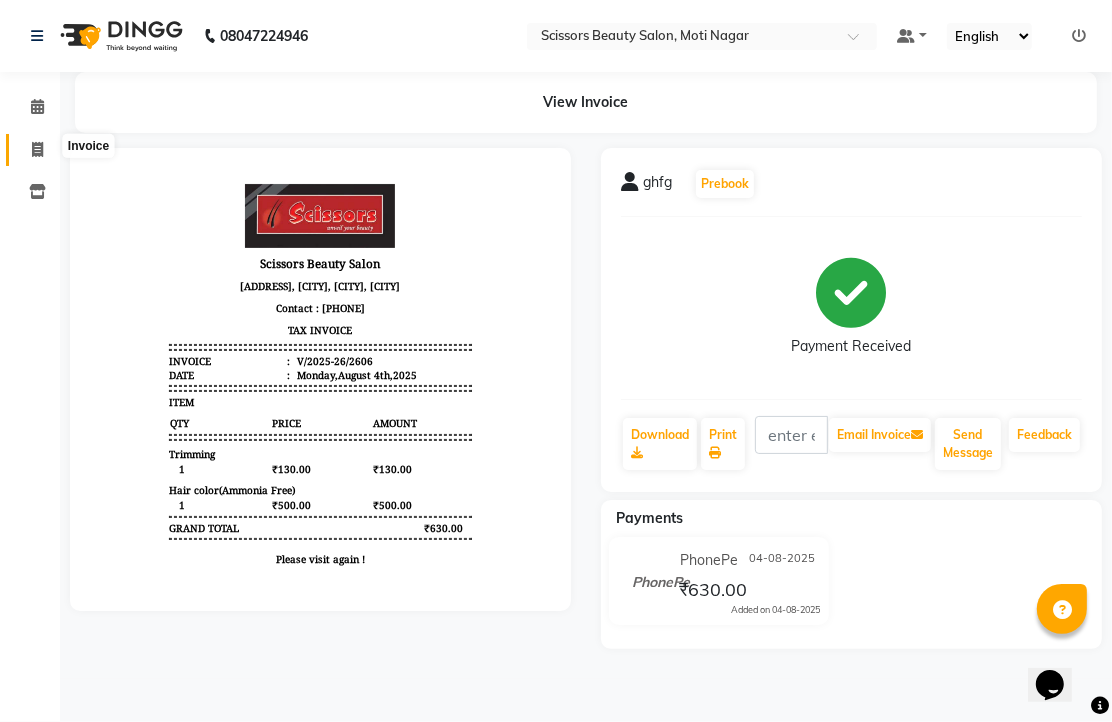 click 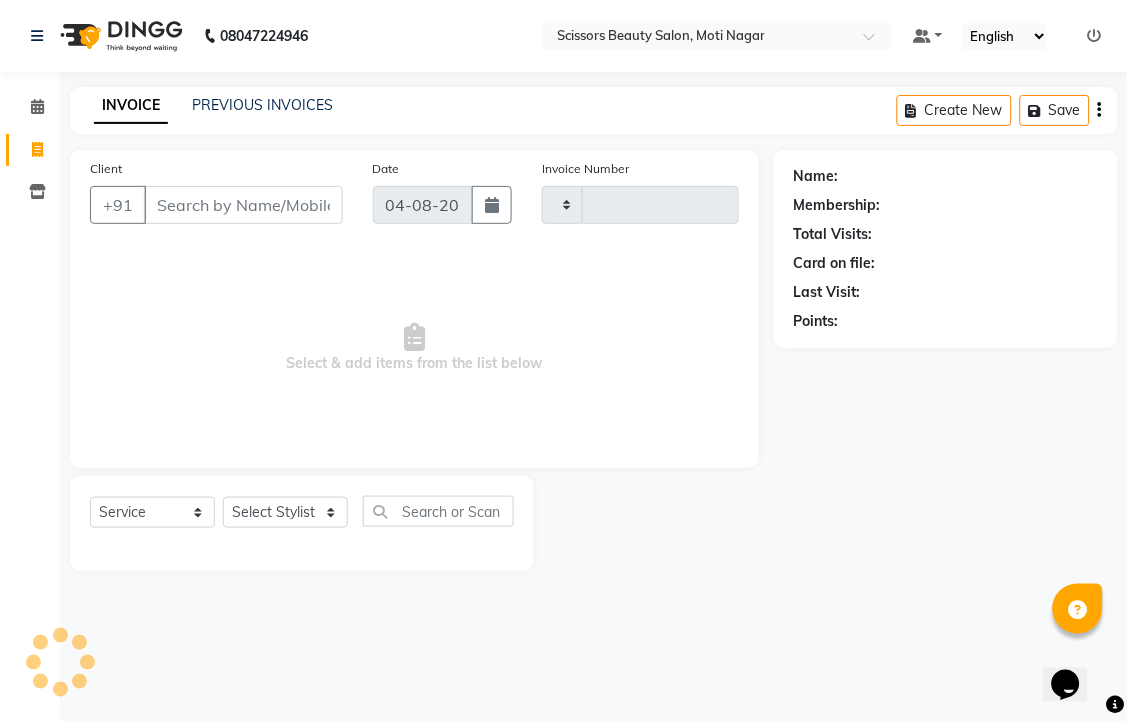 type on "2607" 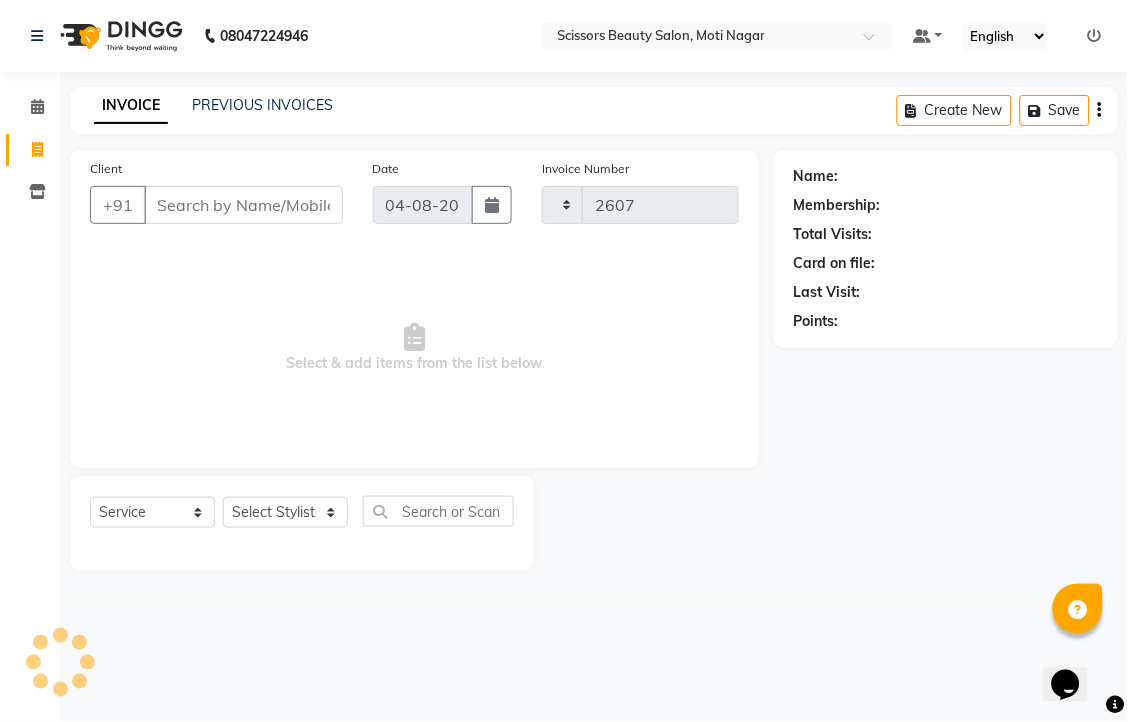 select on "7057" 